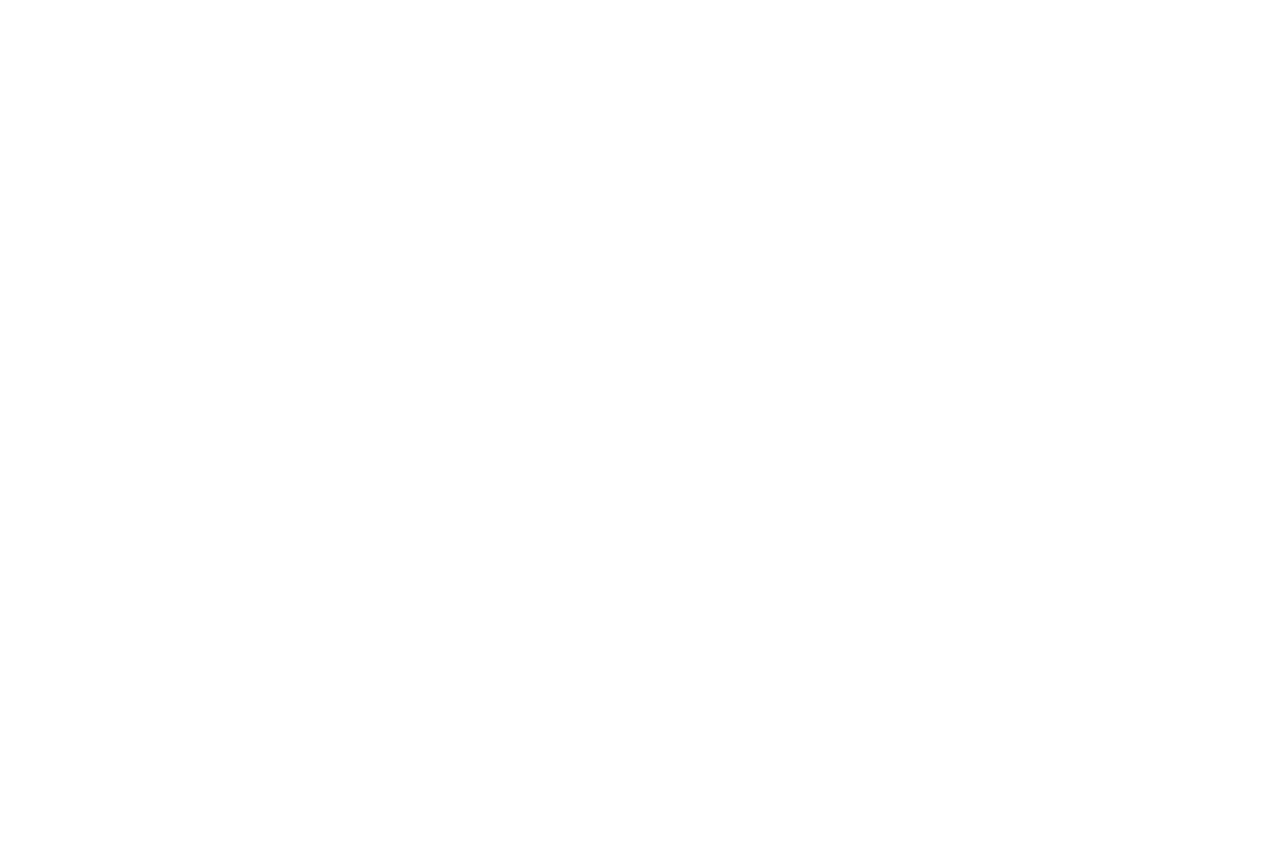 scroll, scrollTop: 0, scrollLeft: 0, axis: both 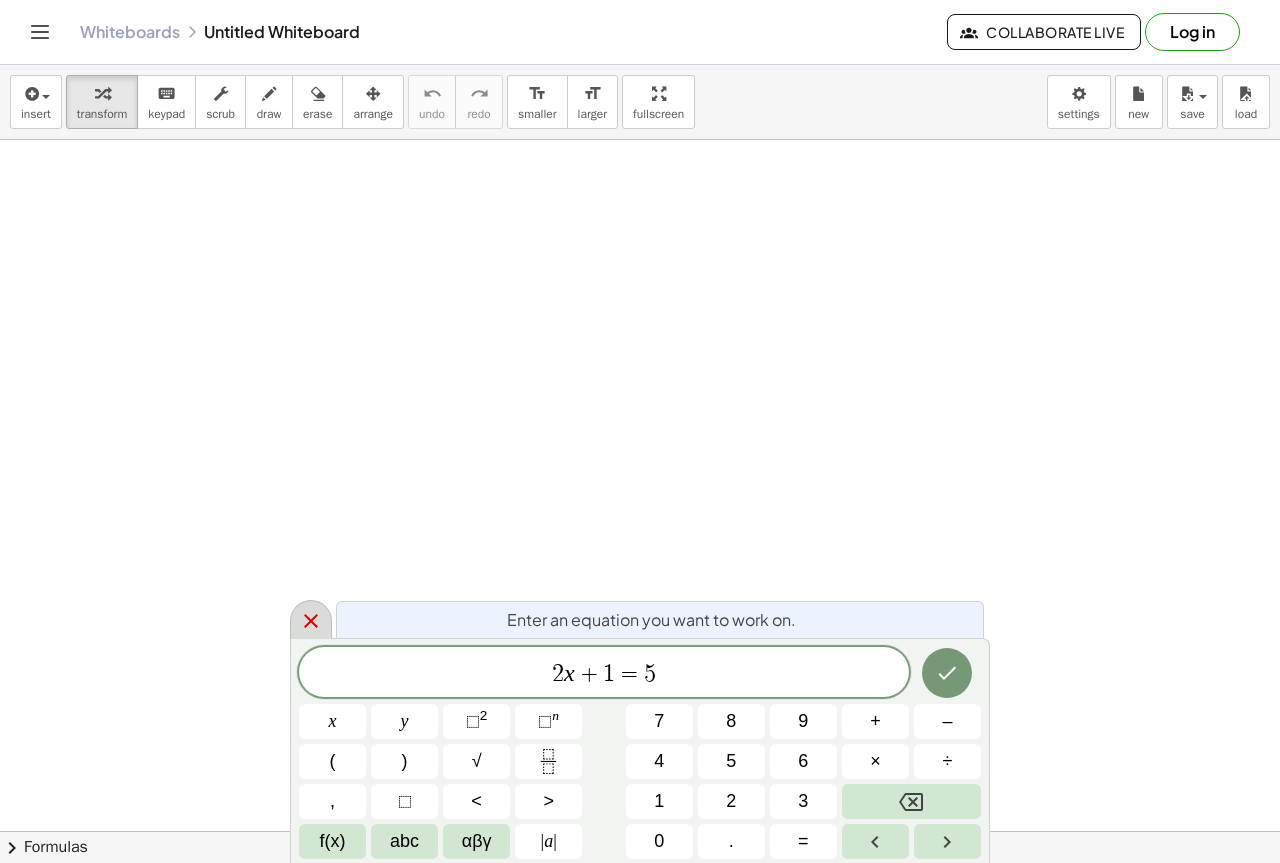 click at bounding box center [311, 619] 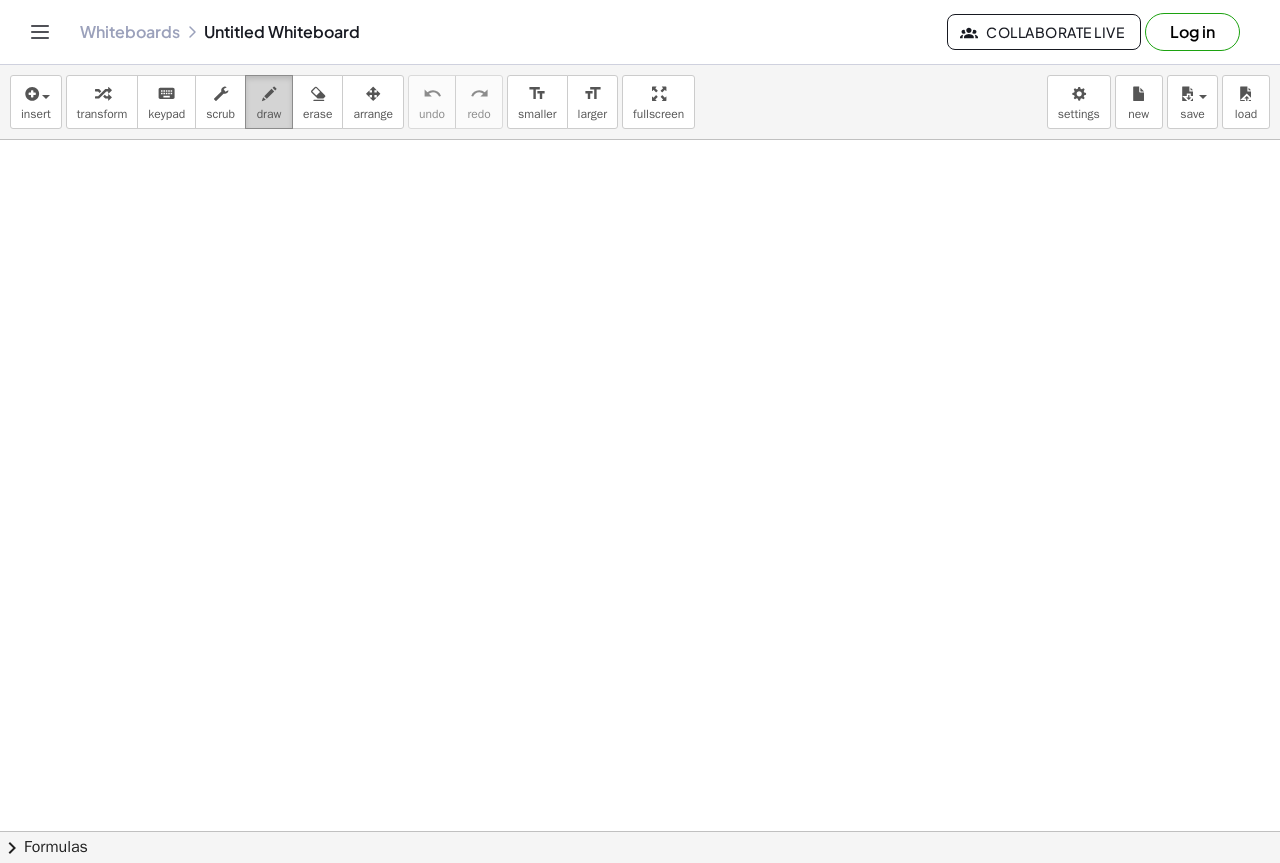 click on "draw" at bounding box center [269, 102] 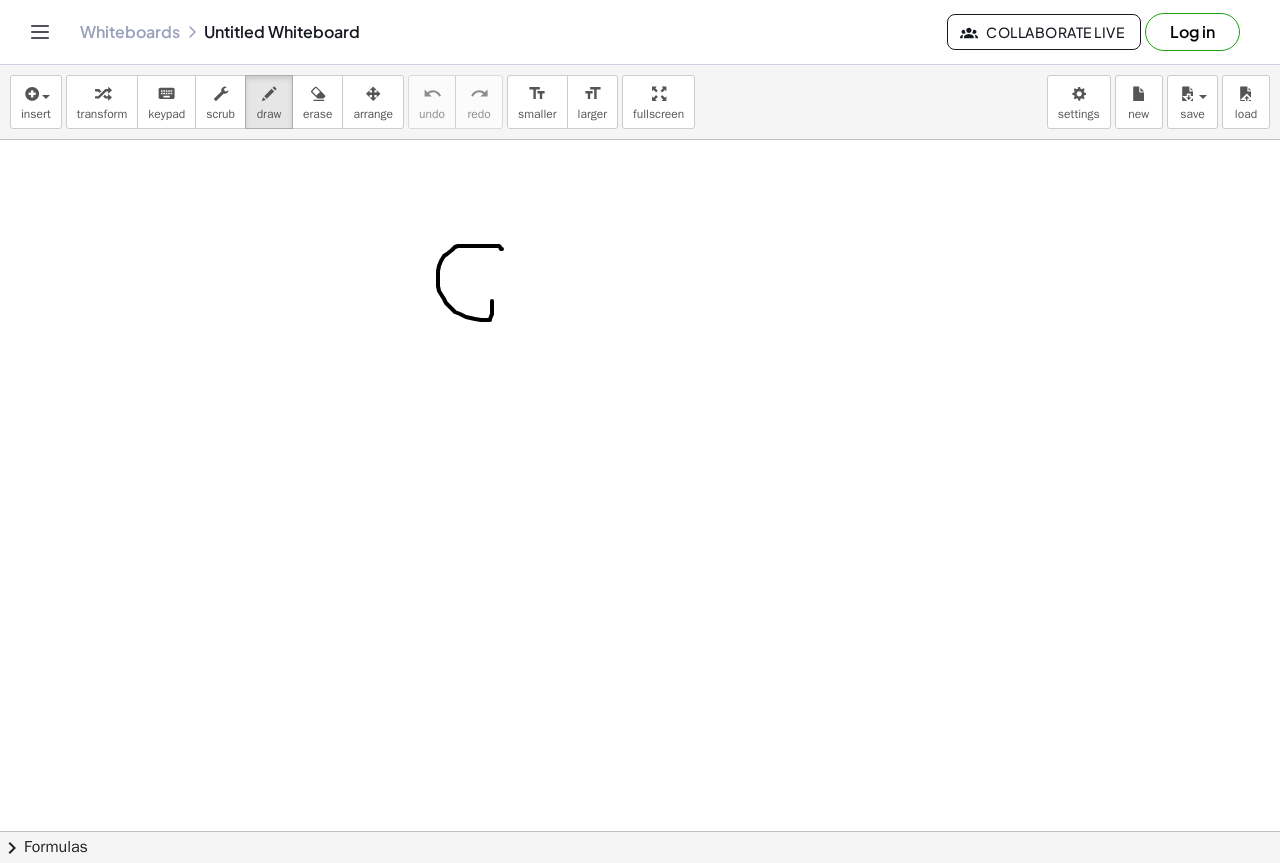 drag, startPoint x: 500, startPoint y: 247, endPoint x: 453, endPoint y: 310, distance: 78.60026 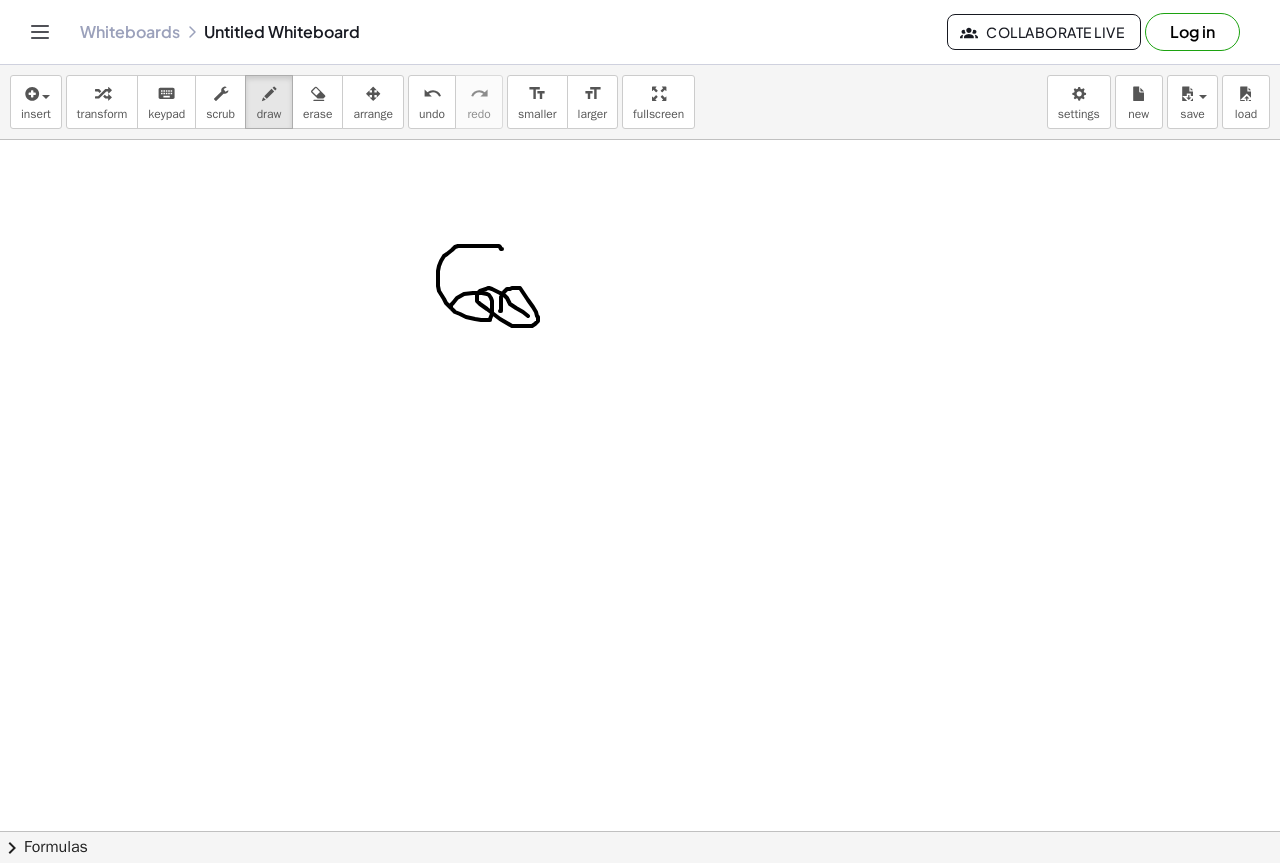 drag, startPoint x: 500, startPoint y: 311, endPoint x: 528, endPoint y: 316, distance: 28.442924 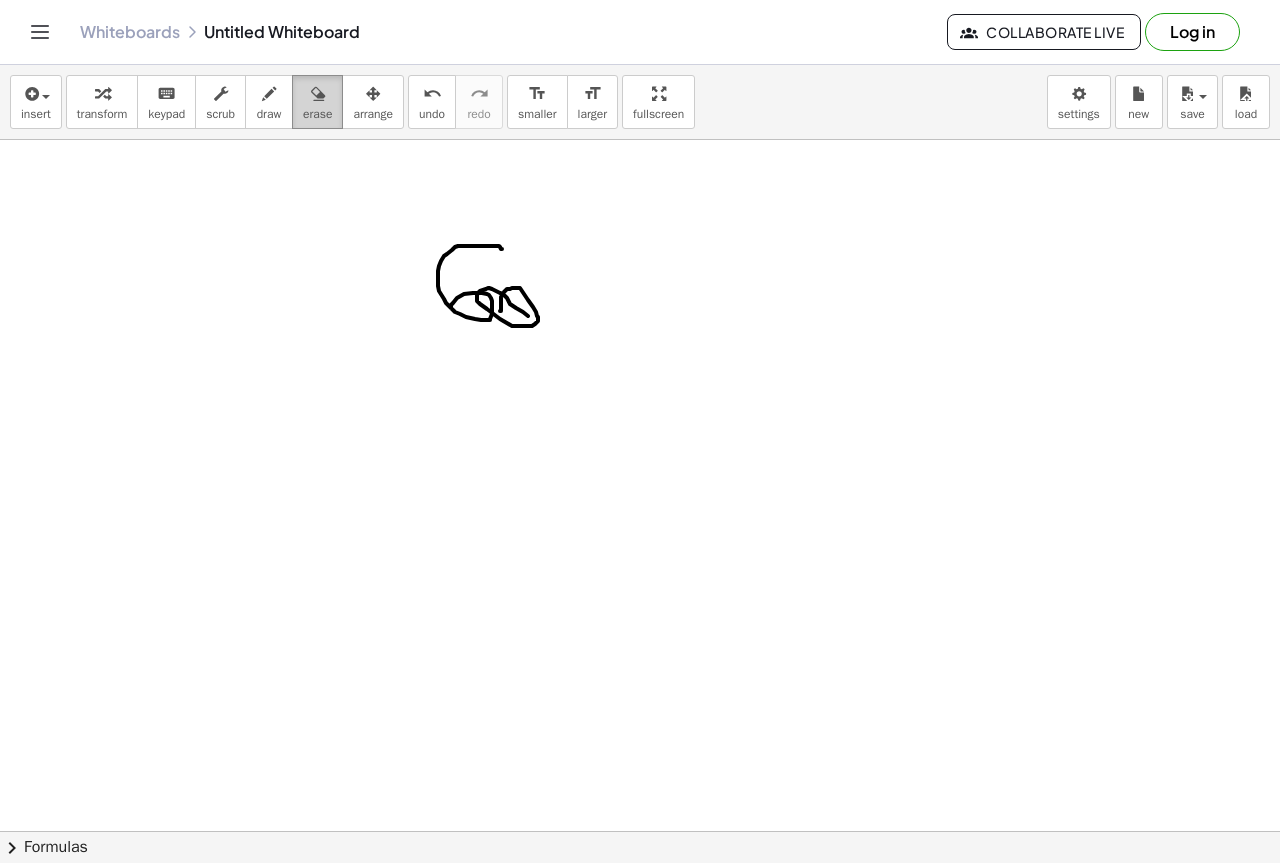 click at bounding box center (318, 94) 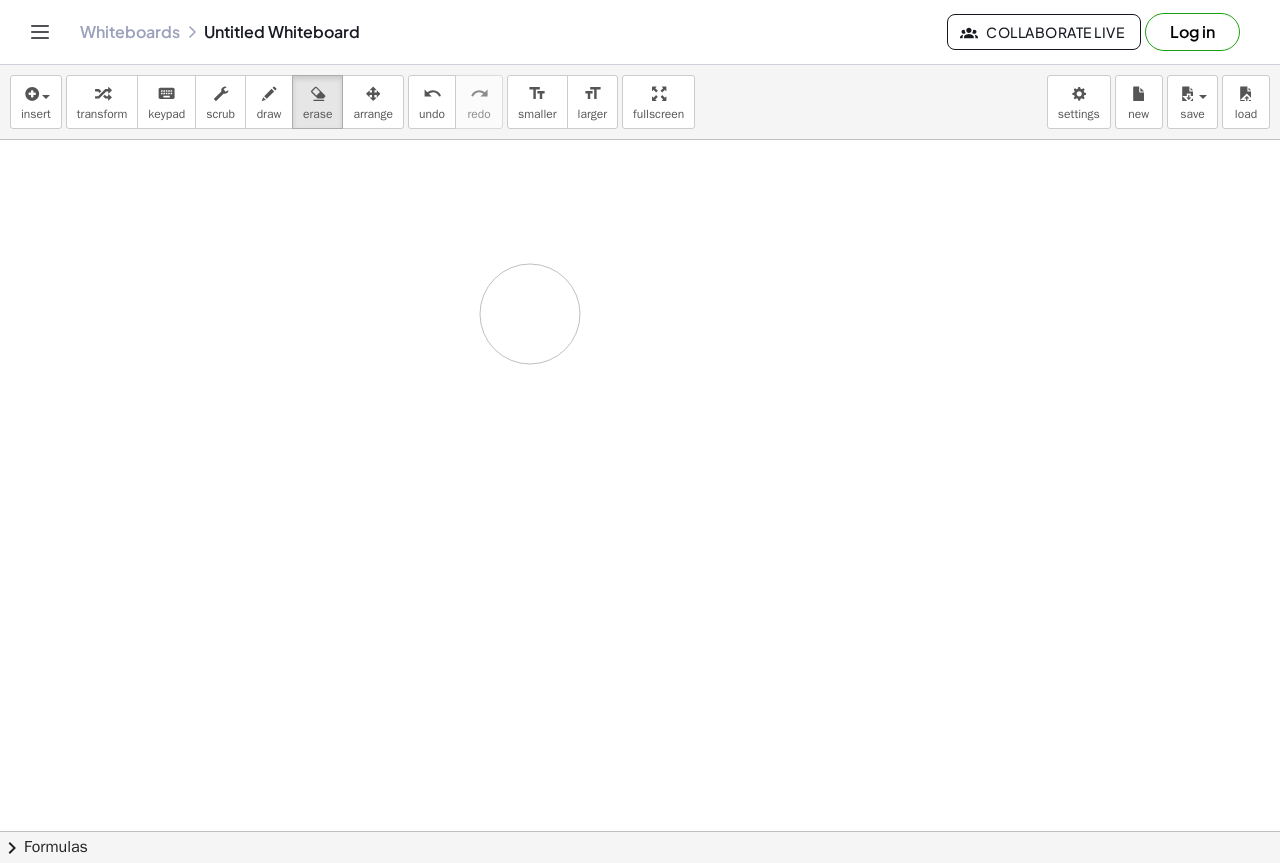 drag, startPoint x: 463, startPoint y: 231, endPoint x: 386, endPoint y: 209, distance: 80.08121 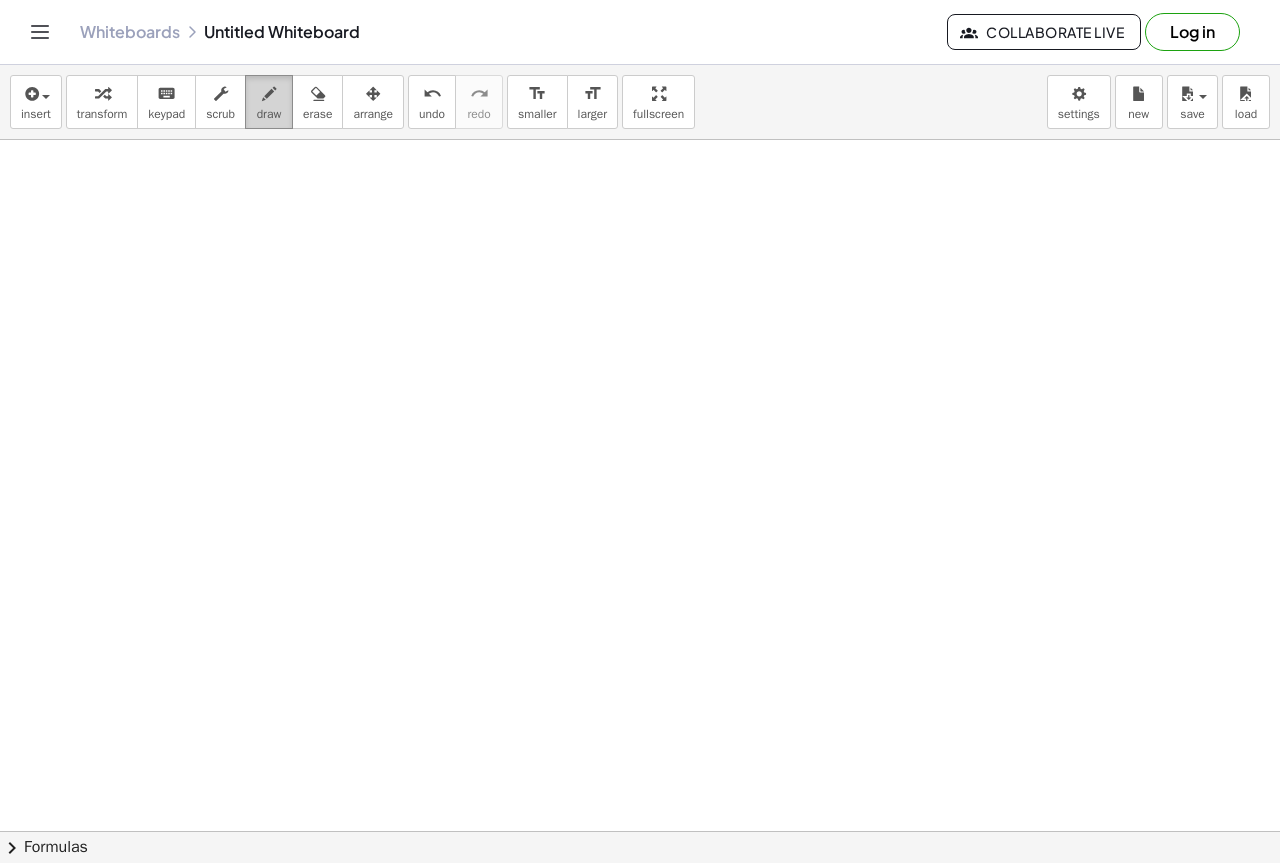 click on "draw" at bounding box center [269, 102] 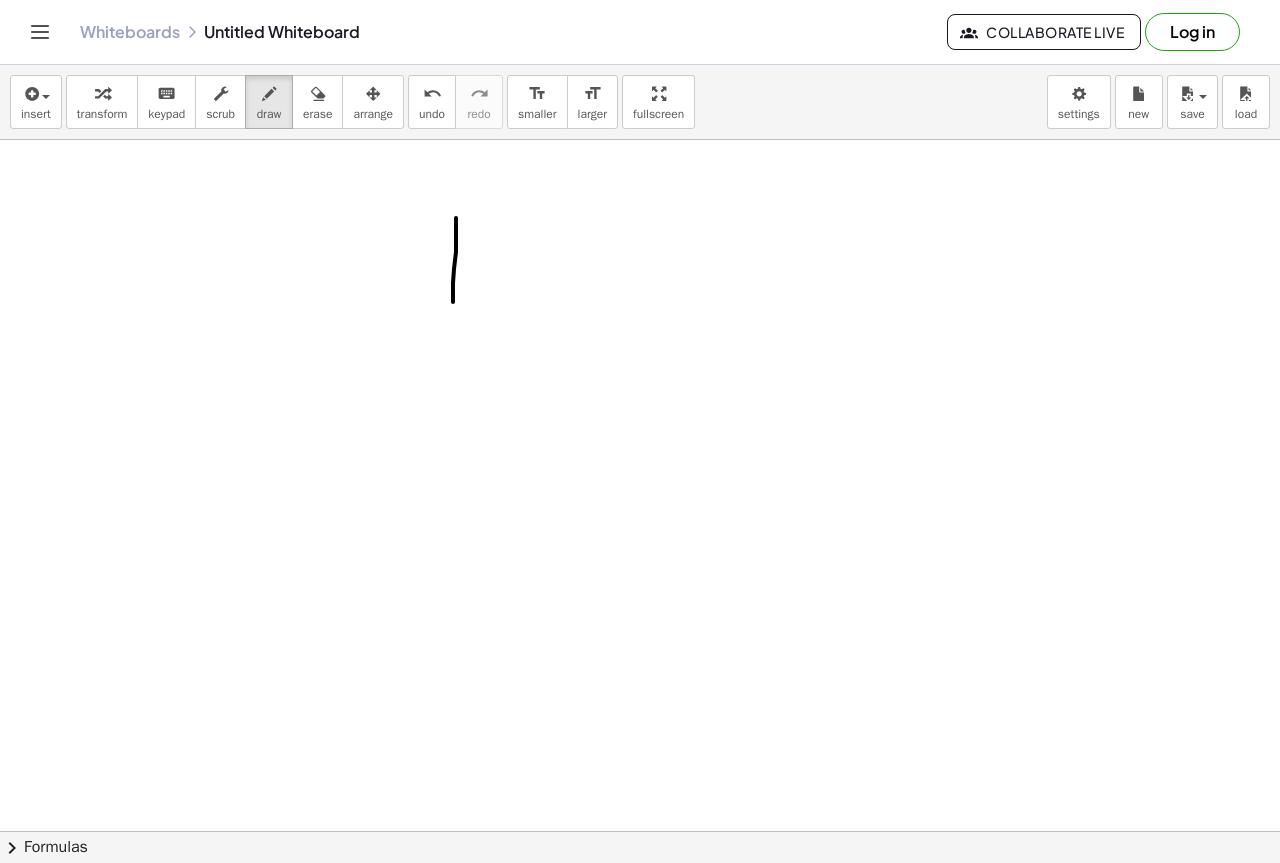 drag, startPoint x: 456, startPoint y: 252, endPoint x: 421, endPoint y: 248, distance: 35.22783 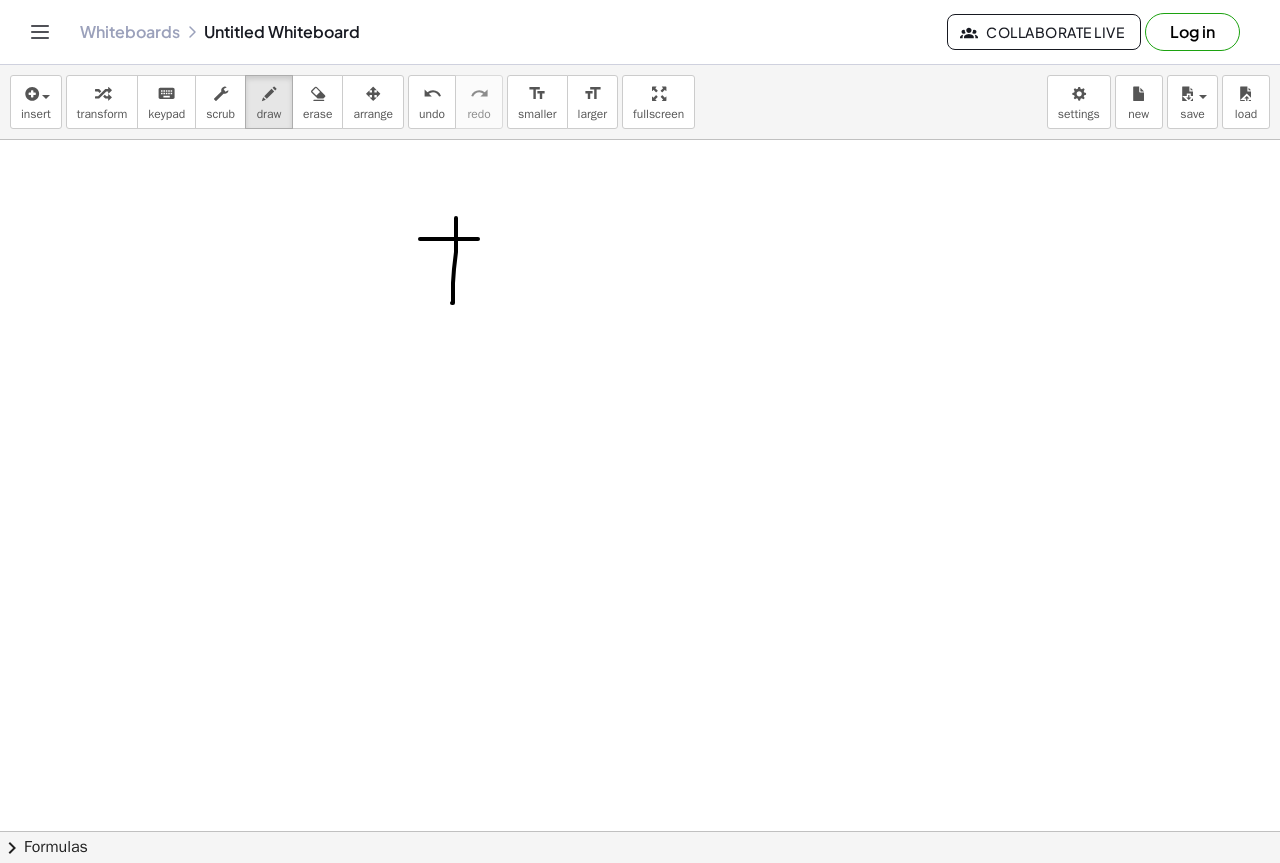 drag, startPoint x: 434, startPoint y: 239, endPoint x: 478, endPoint y: 239, distance: 44 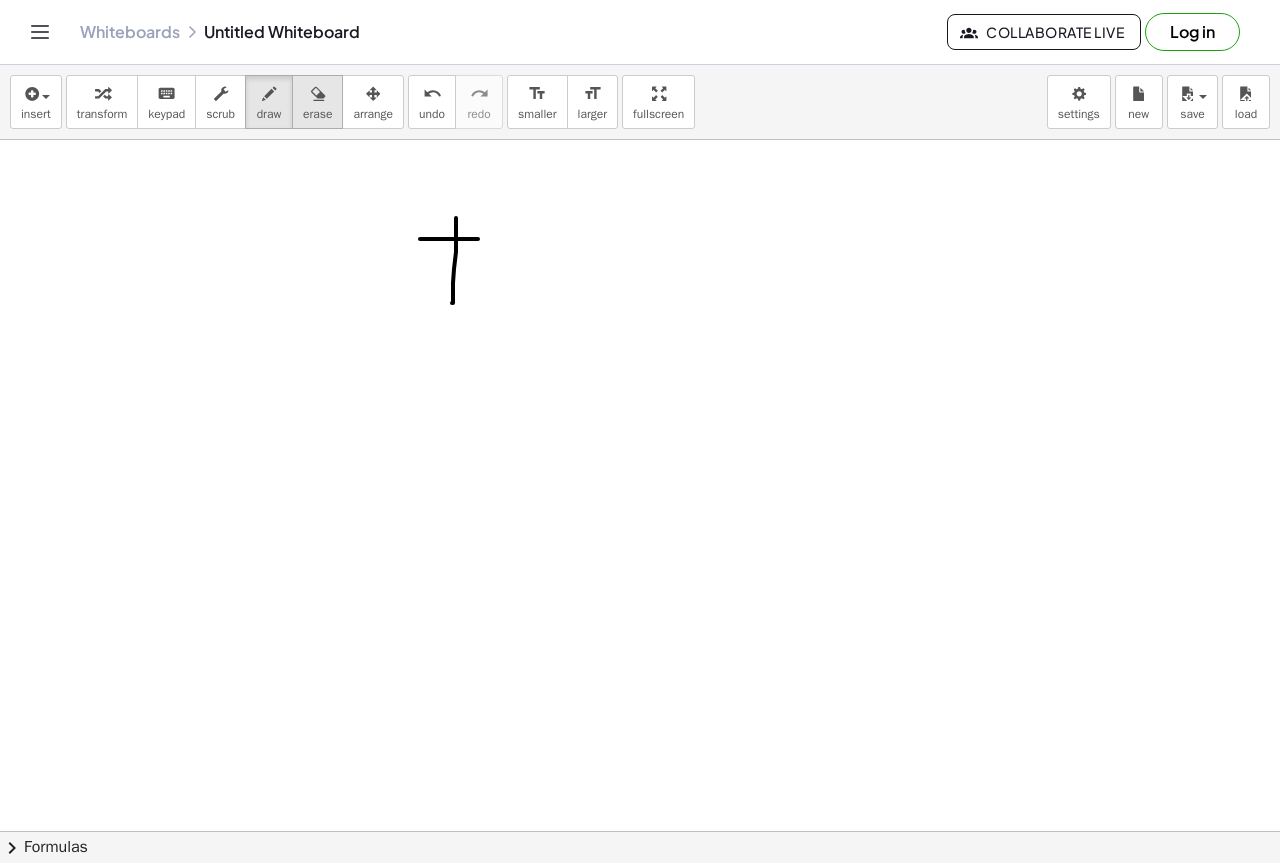 click at bounding box center (318, 94) 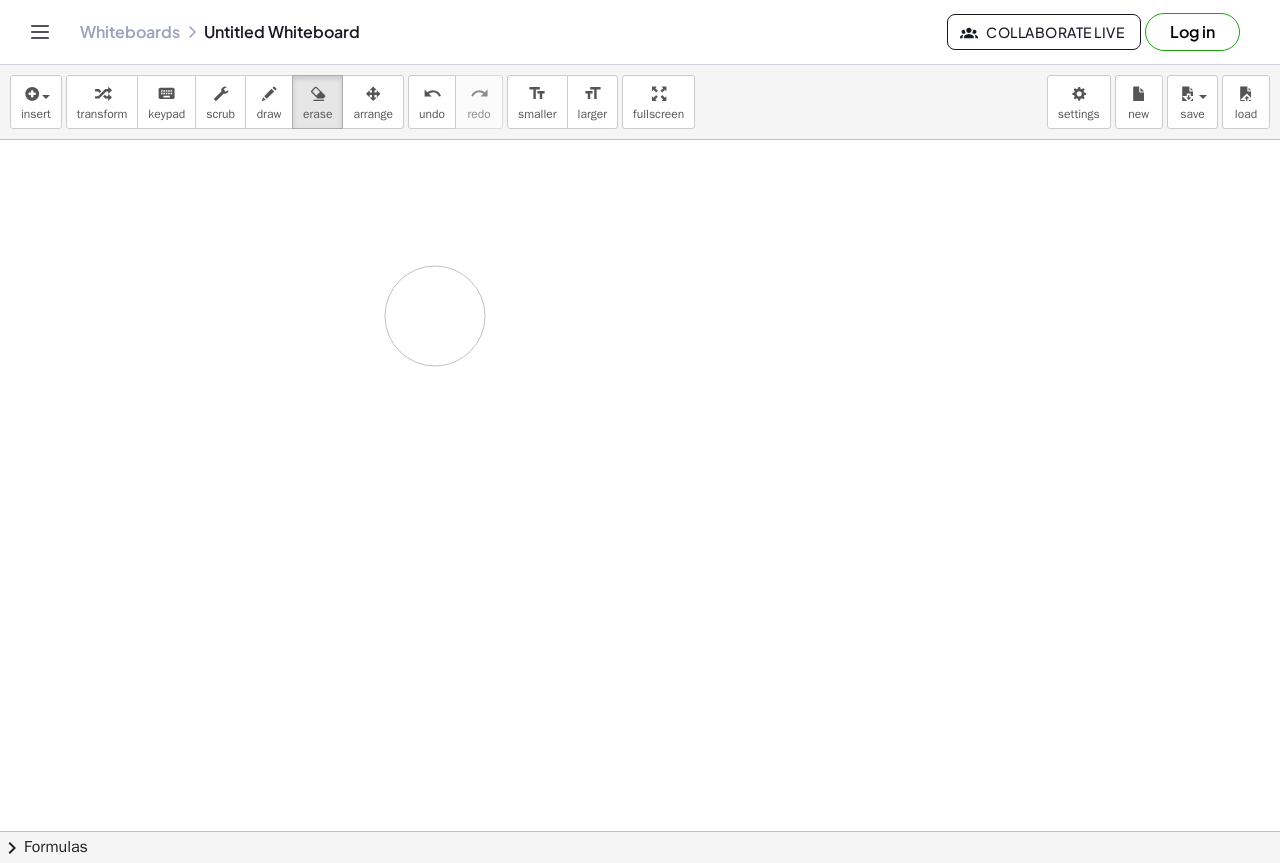drag, startPoint x: 463, startPoint y: 210, endPoint x: 459, endPoint y: 273, distance: 63.126858 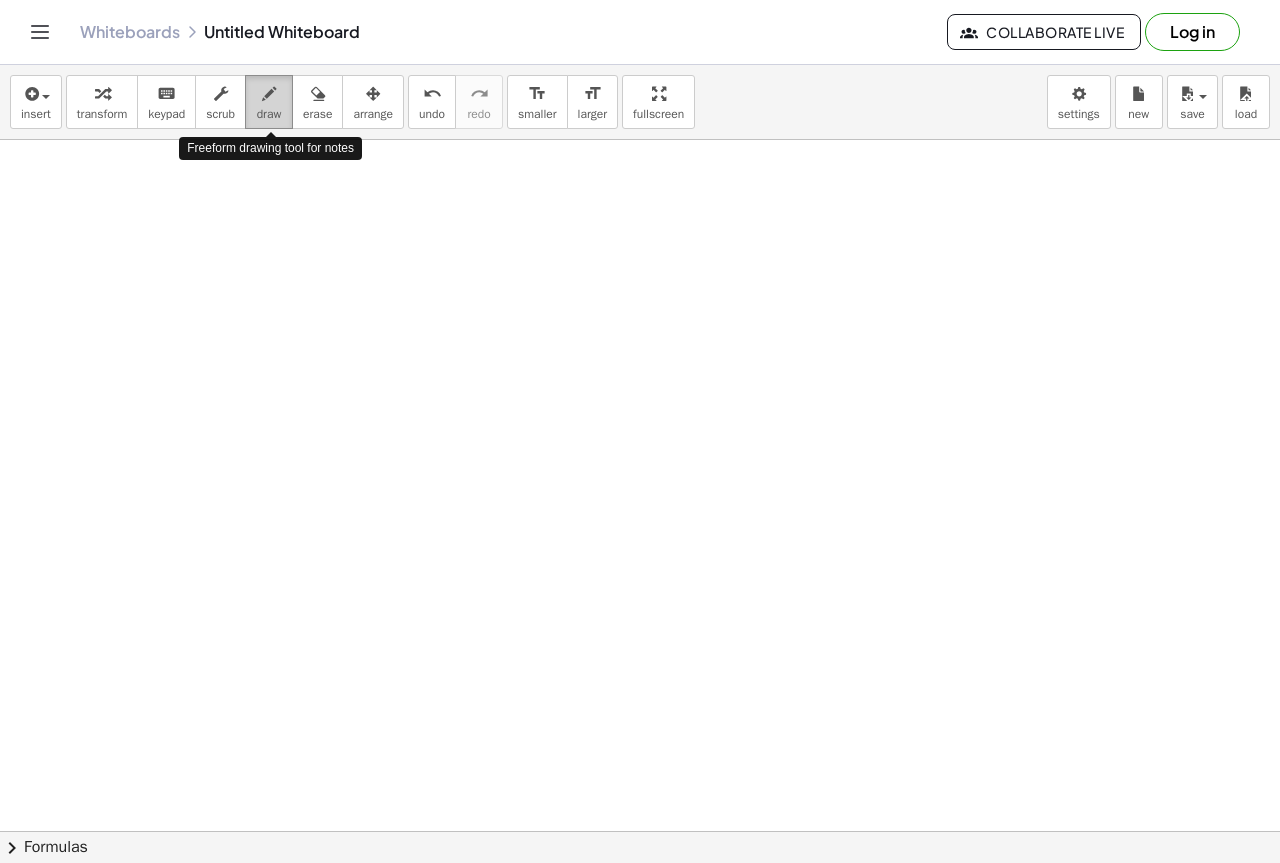 click at bounding box center [269, 94] 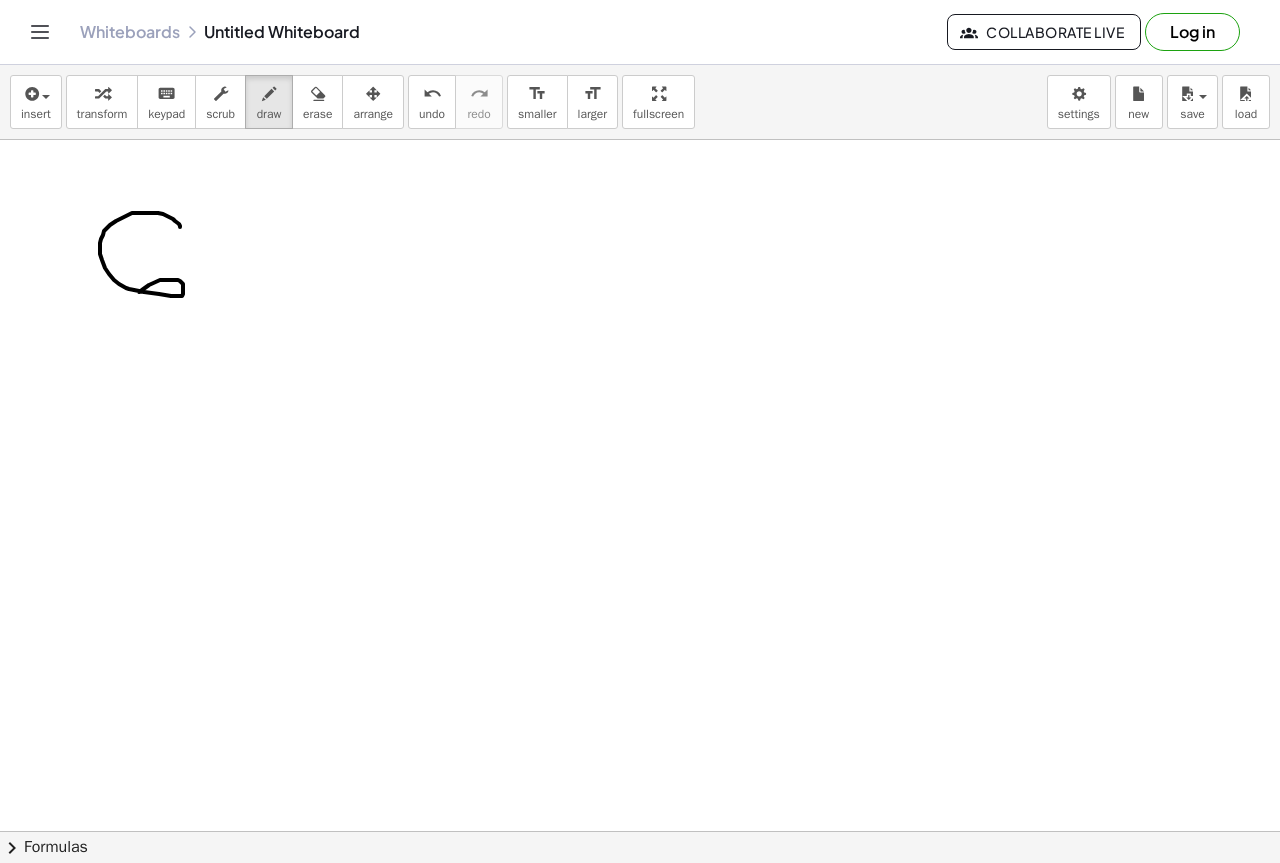 drag, startPoint x: 180, startPoint y: 227, endPoint x: 215, endPoint y: 294, distance: 75.591 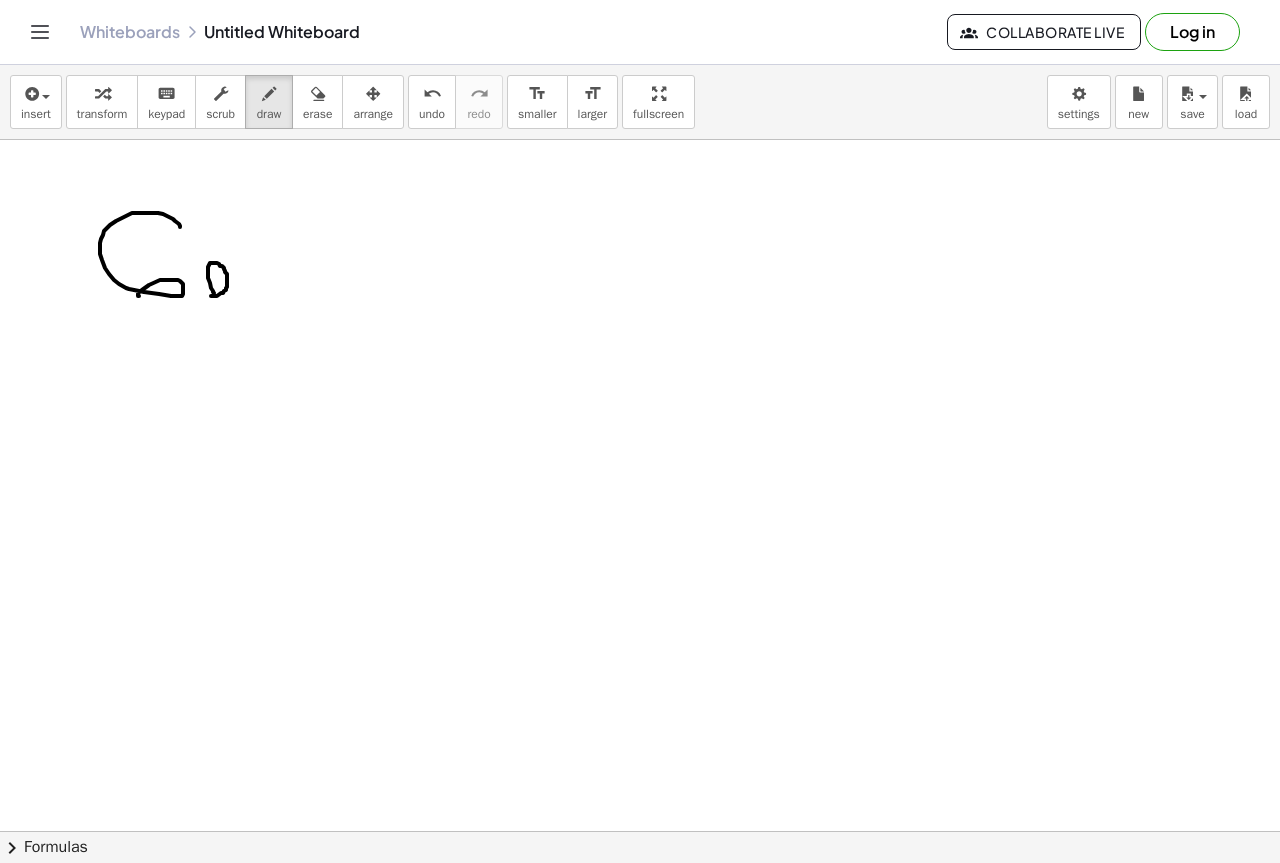drag, startPoint x: 214, startPoint y: 293, endPoint x: 208, endPoint y: 271, distance: 22.803509 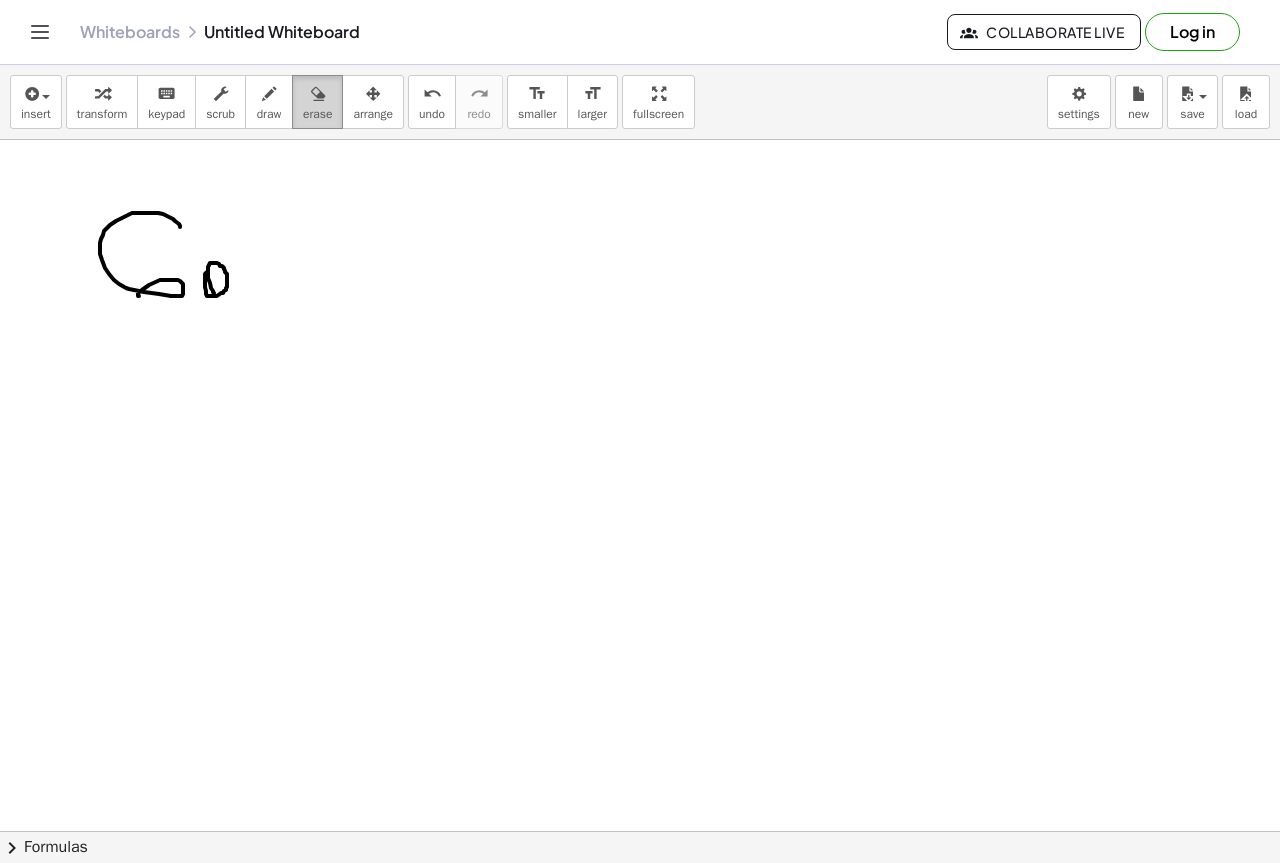 click at bounding box center (317, 93) 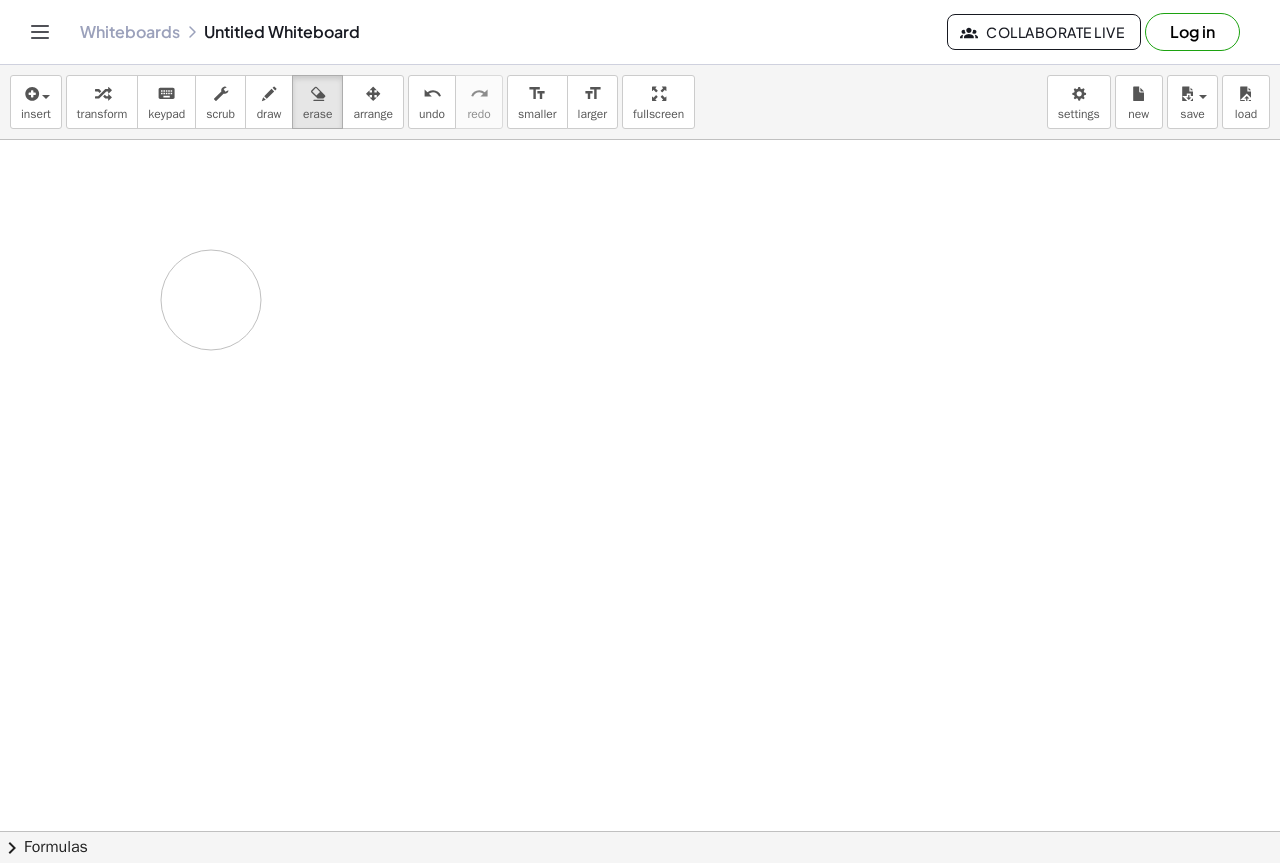 drag, startPoint x: 314, startPoint y: 232, endPoint x: 207, endPoint y: 282, distance: 118.10589 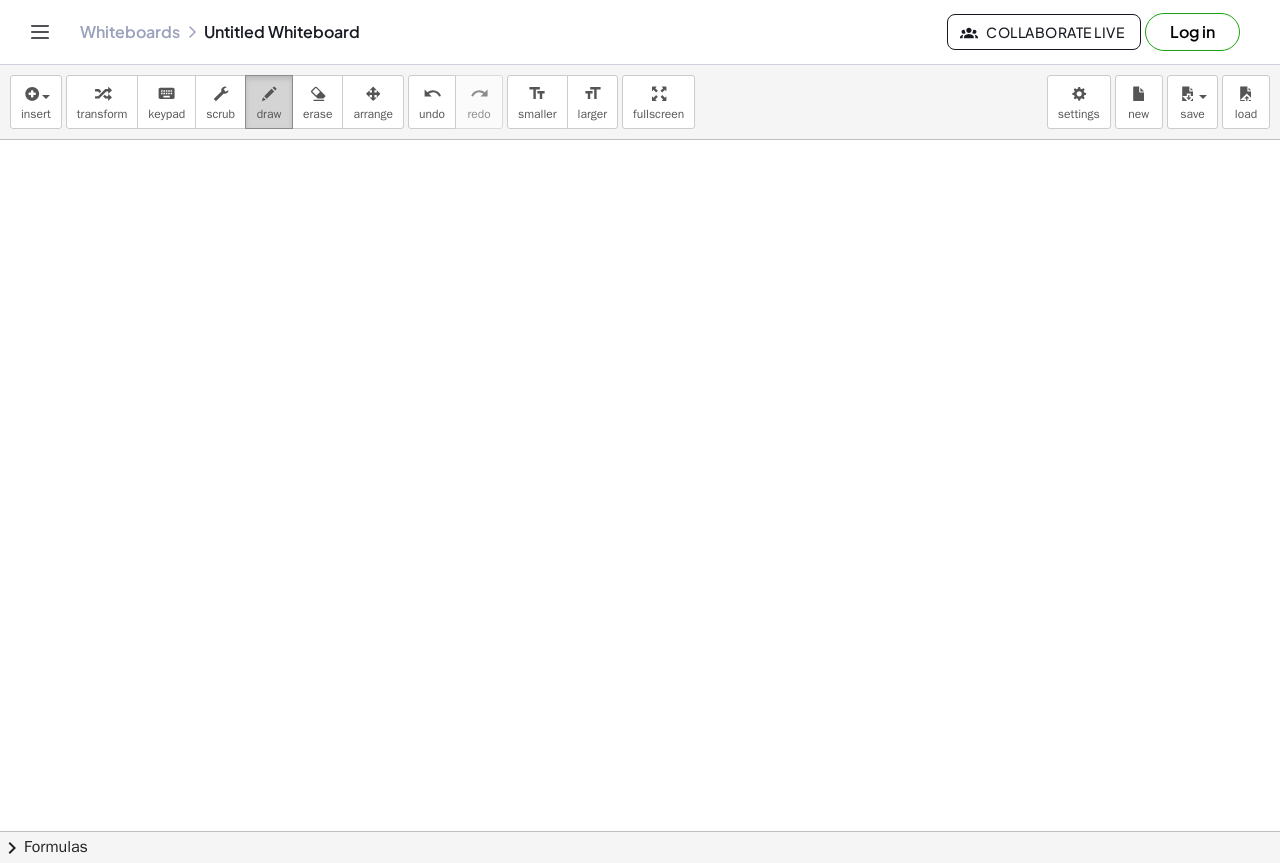 click on "draw" at bounding box center [269, 114] 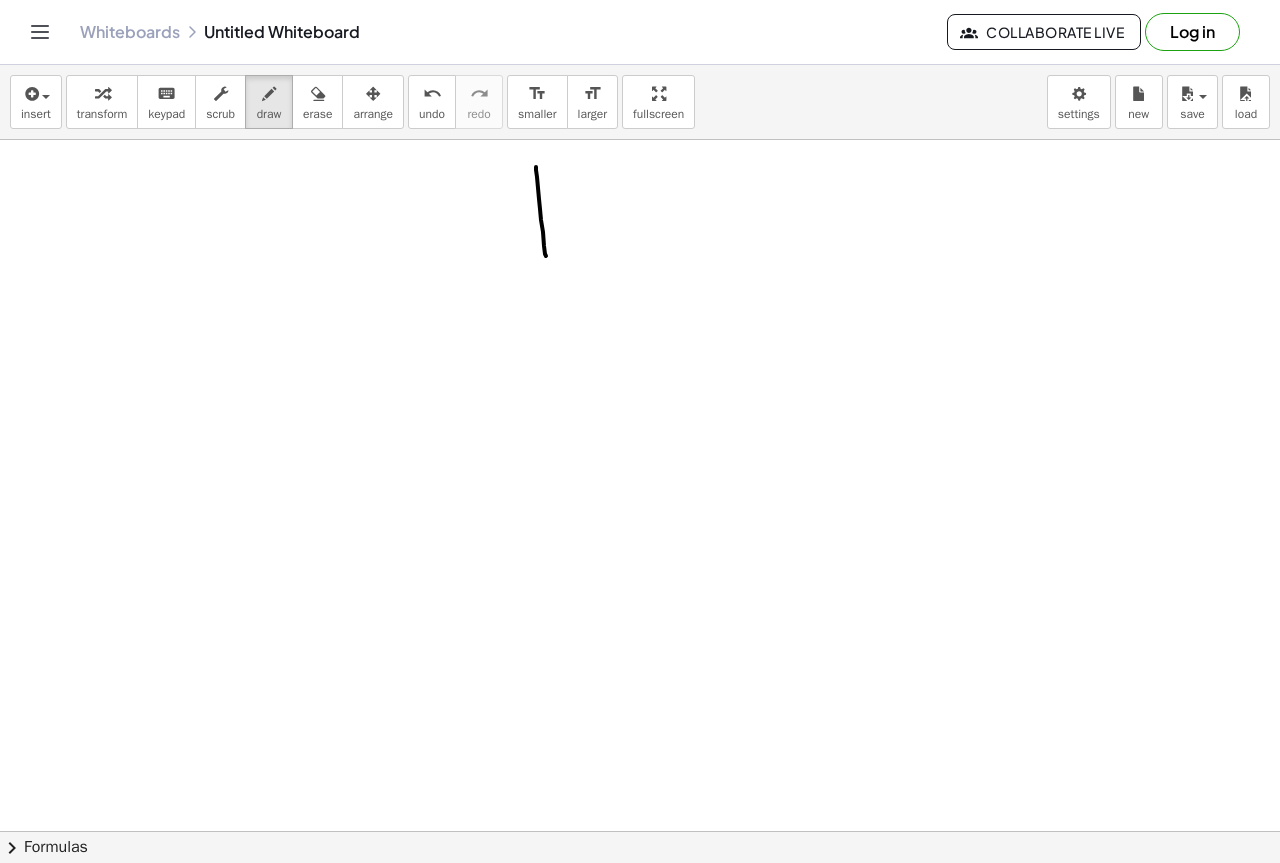 drag, startPoint x: 546, startPoint y: 256, endPoint x: 536, endPoint y: 167, distance: 89.560036 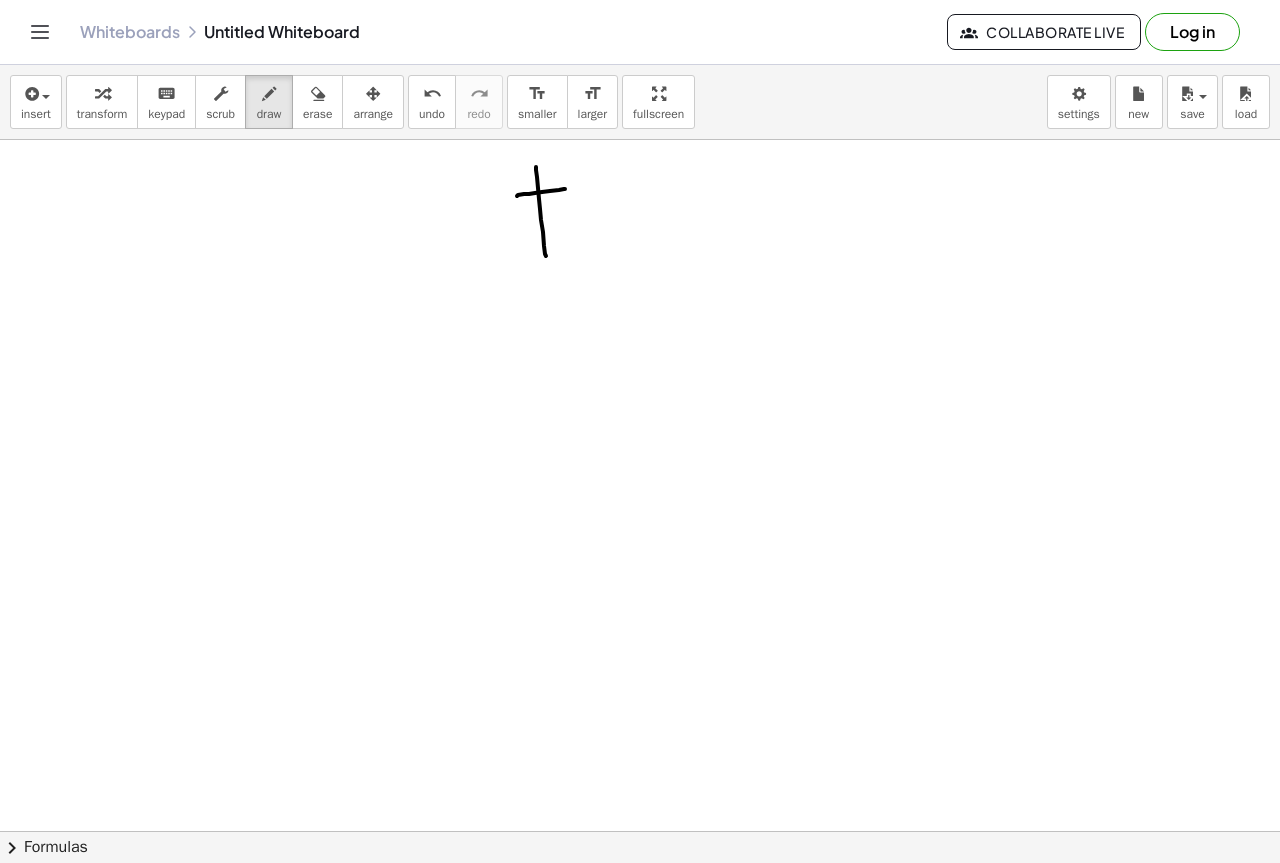drag, startPoint x: 542, startPoint y: 192, endPoint x: 565, endPoint y: 189, distance: 23.194826 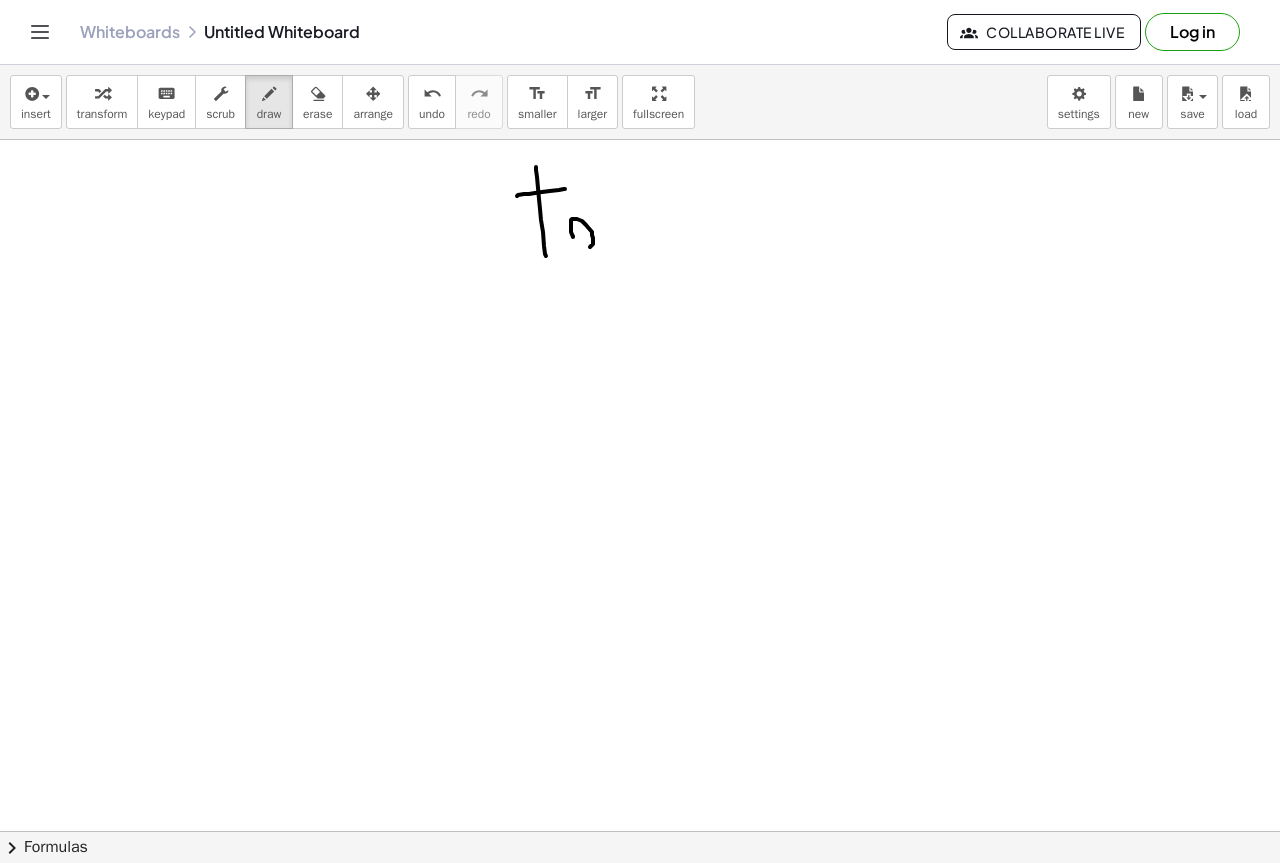 click at bounding box center (640, 896) 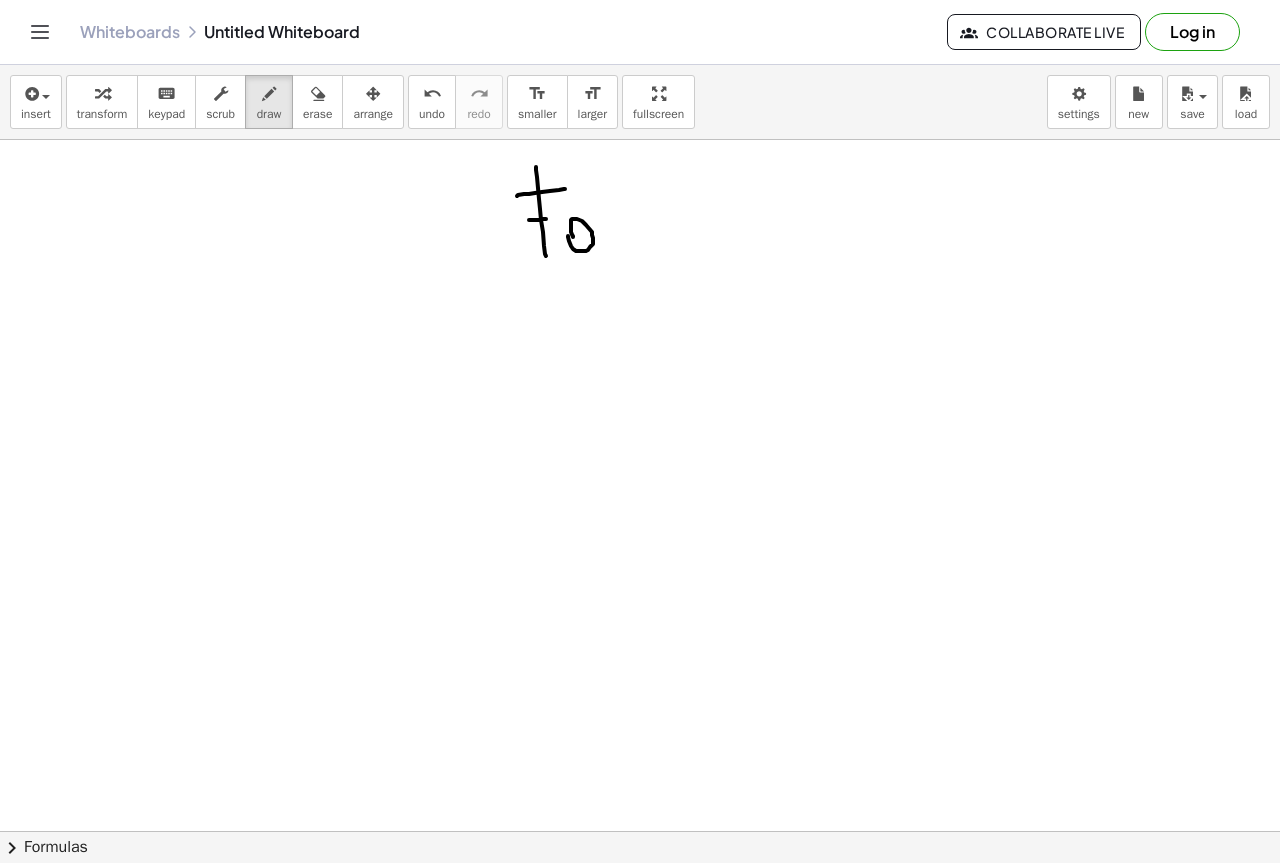 drag, startPoint x: 529, startPoint y: 220, endPoint x: 546, endPoint y: 219, distance: 17.029387 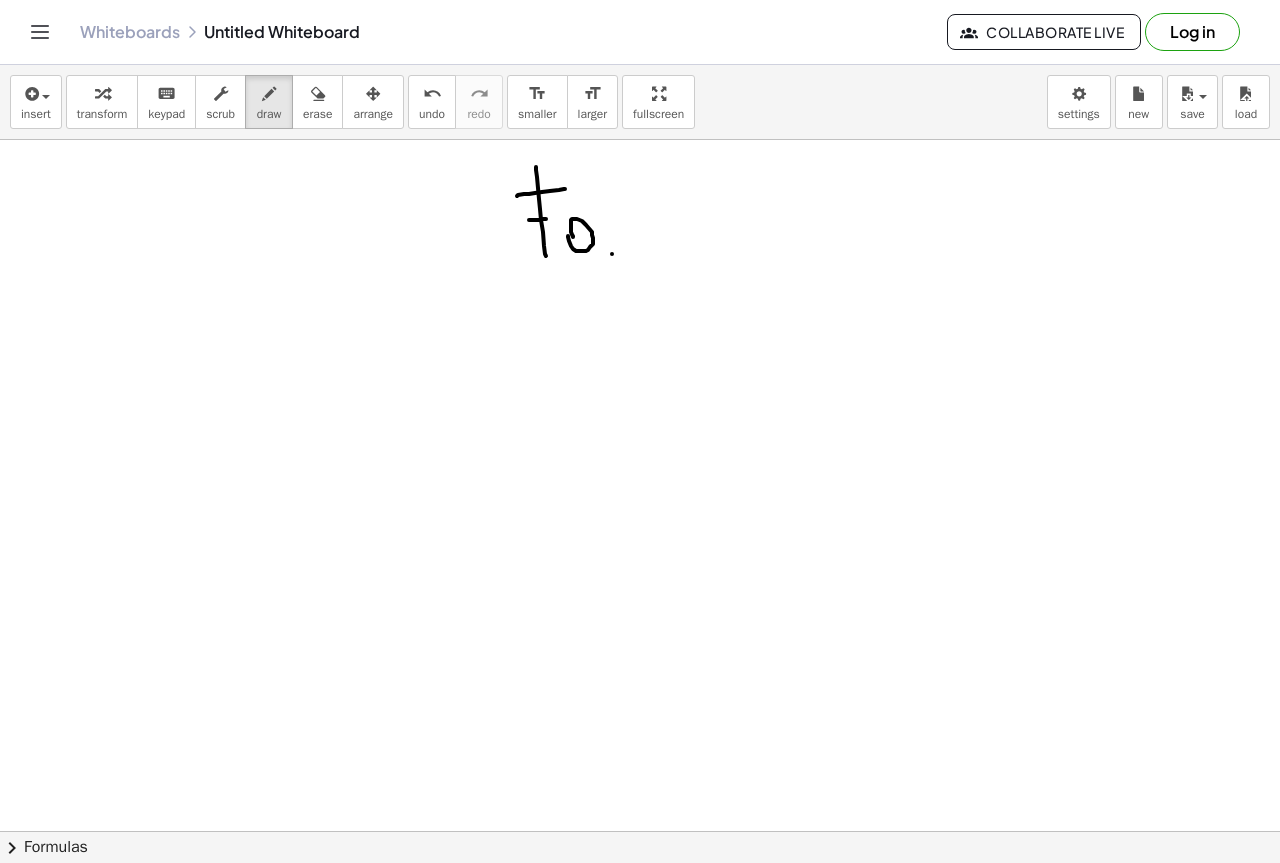 drag, startPoint x: 612, startPoint y: 254, endPoint x: 613, endPoint y: 183, distance: 71.00704 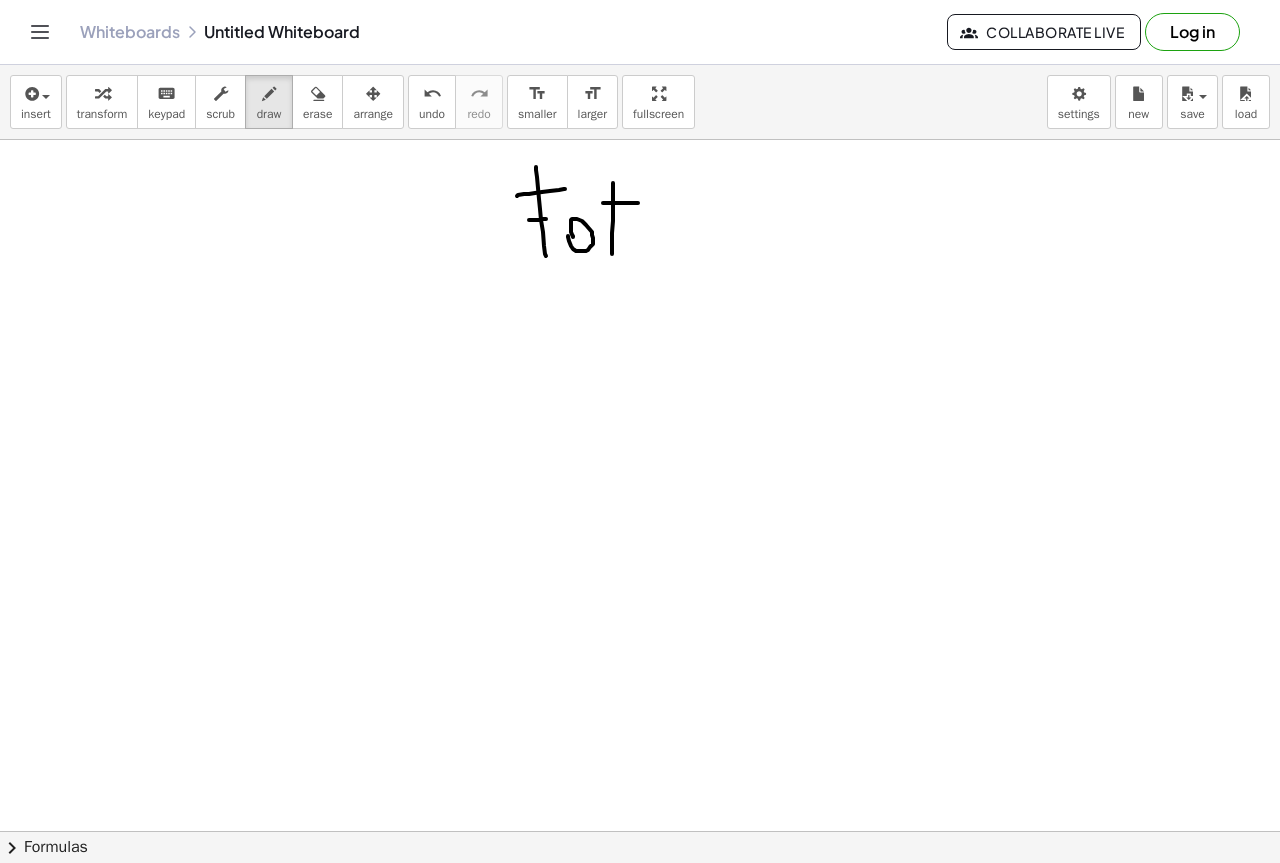 drag, startPoint x: 603, startPoint y: 203, endPoint x: 649, endPoint y: 203, distance: 46 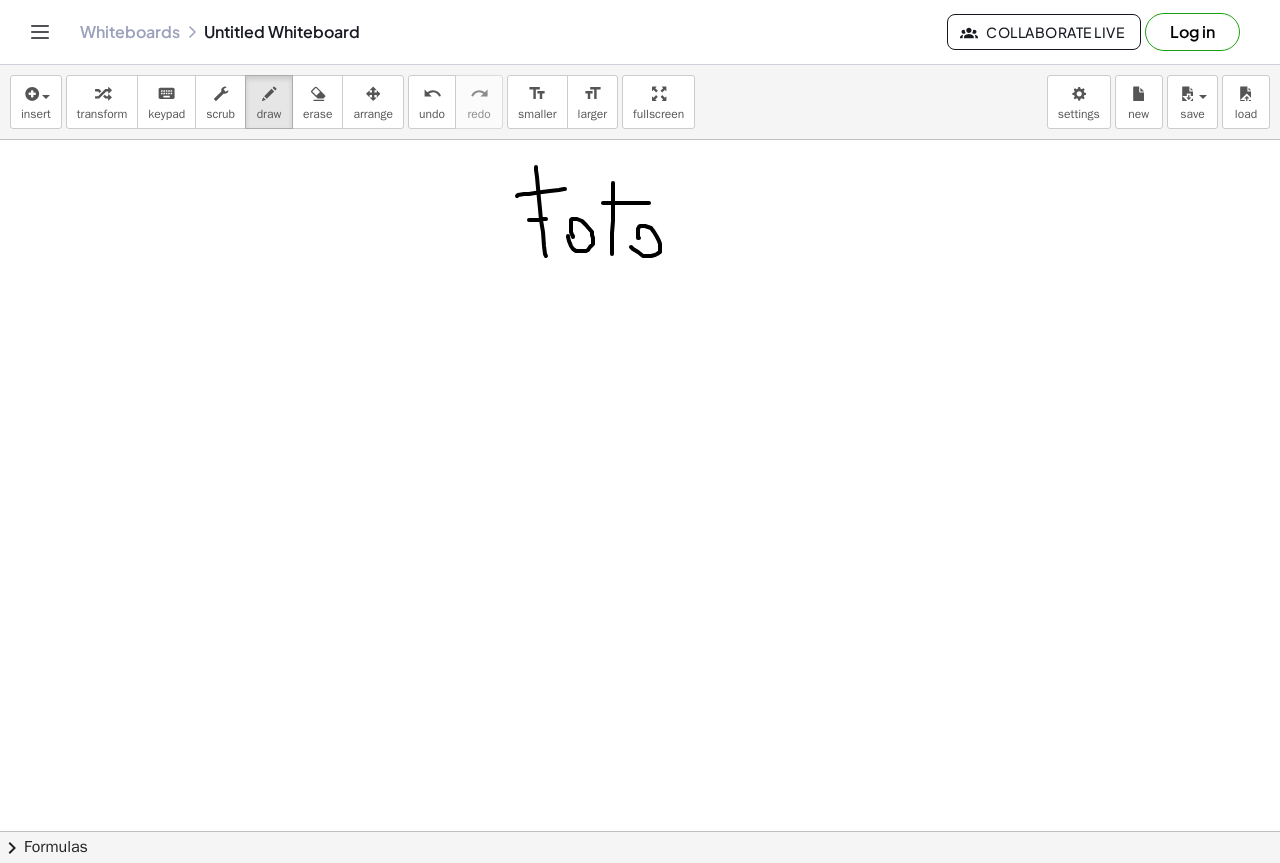 click at bounding box center (640, 896) 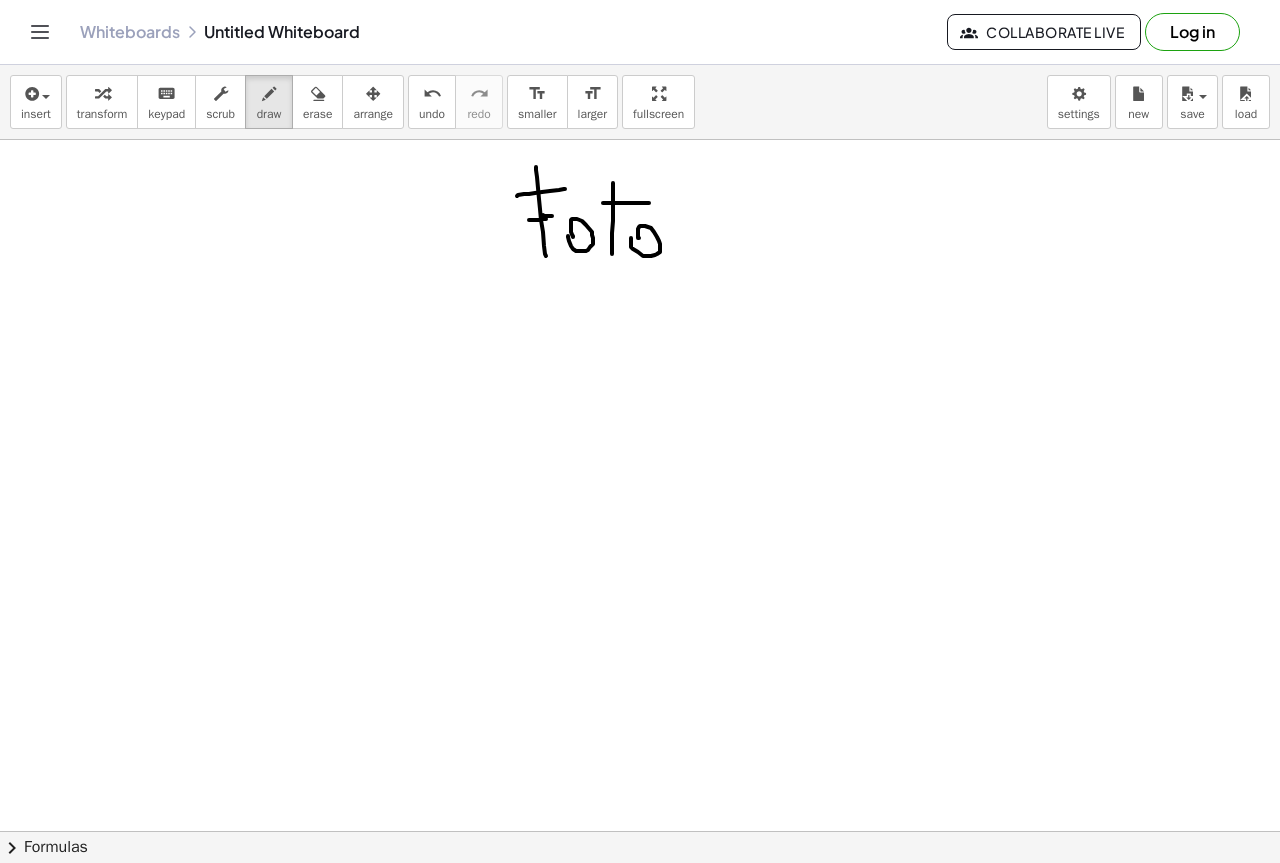 drag, startPoint x: 543, startPoint y: 215, endPoint x: 557, endPoint y: 217, distance: 14.142136 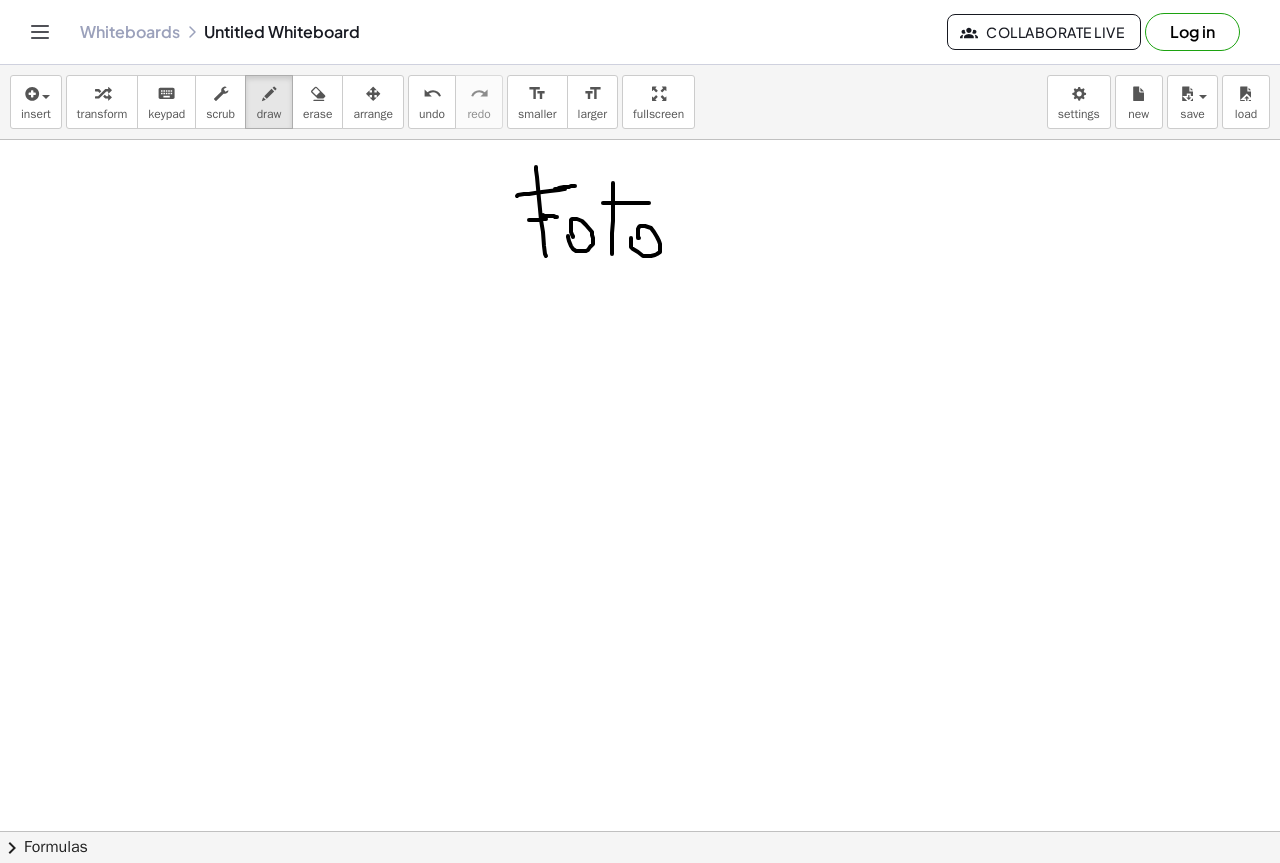 drag, startPoint x: 555, startPoint y: 189, endPoint x: 575, endPoint y: 186, distance: 20.22375 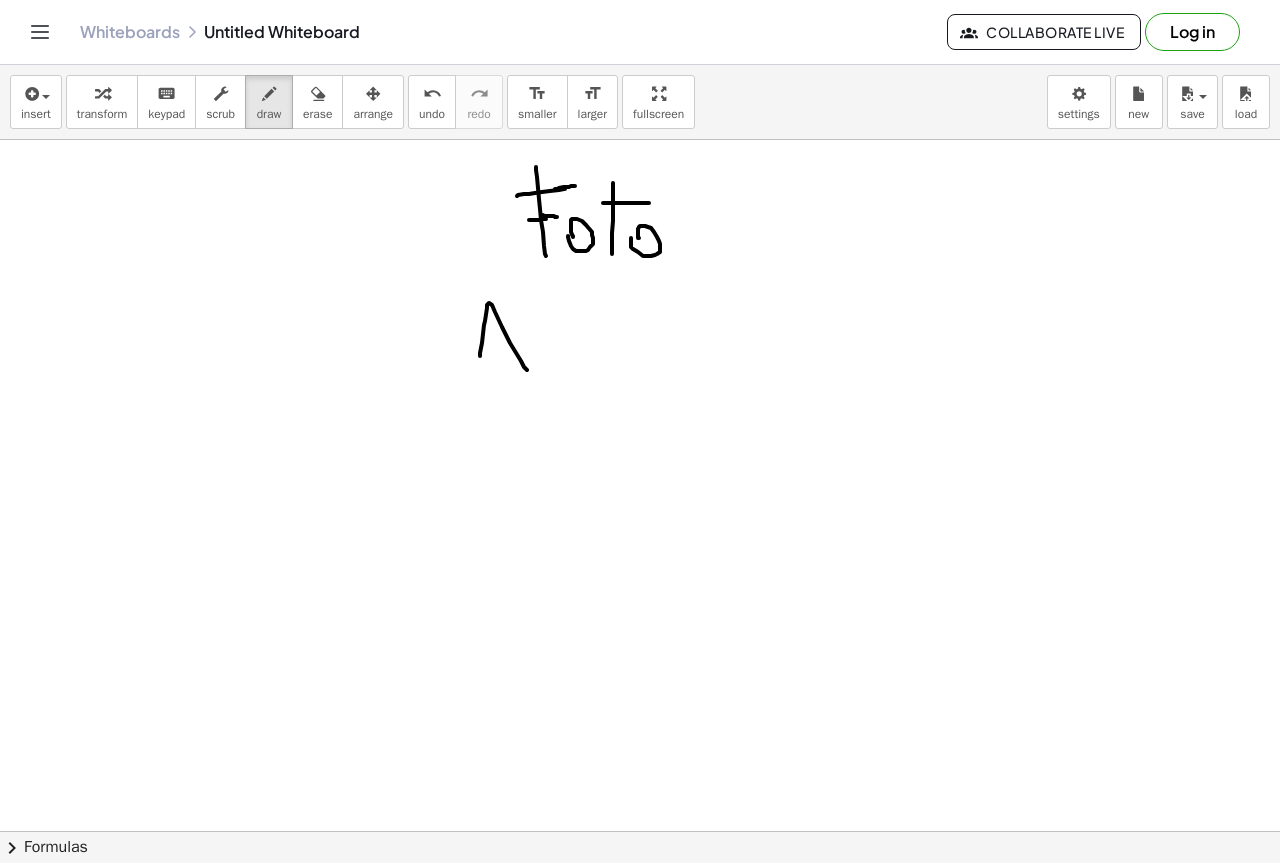 drag, startPoint x: 488, startPoint y: 304, endPoint x: 546, endPoint y: 293, distance: 59.03389 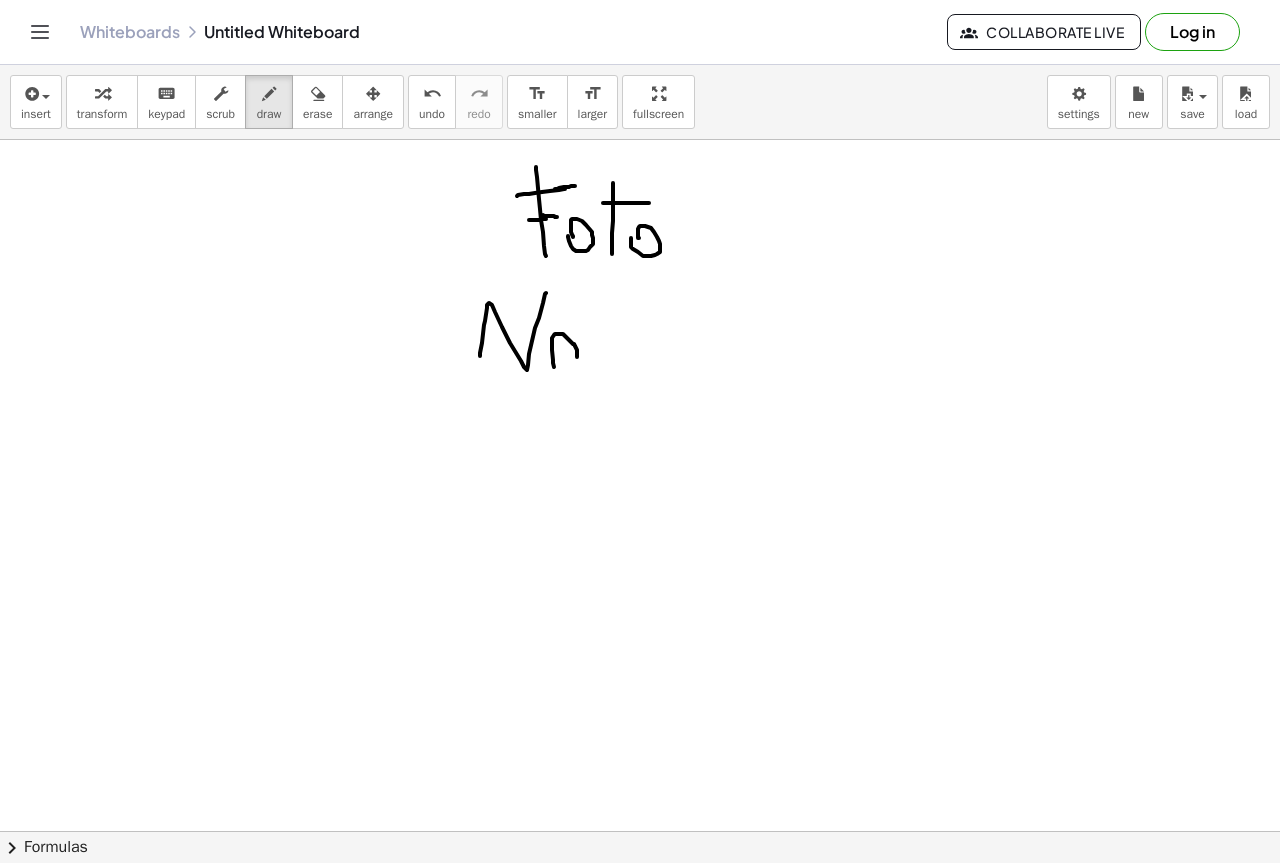 click at bounding box center [640, 896] 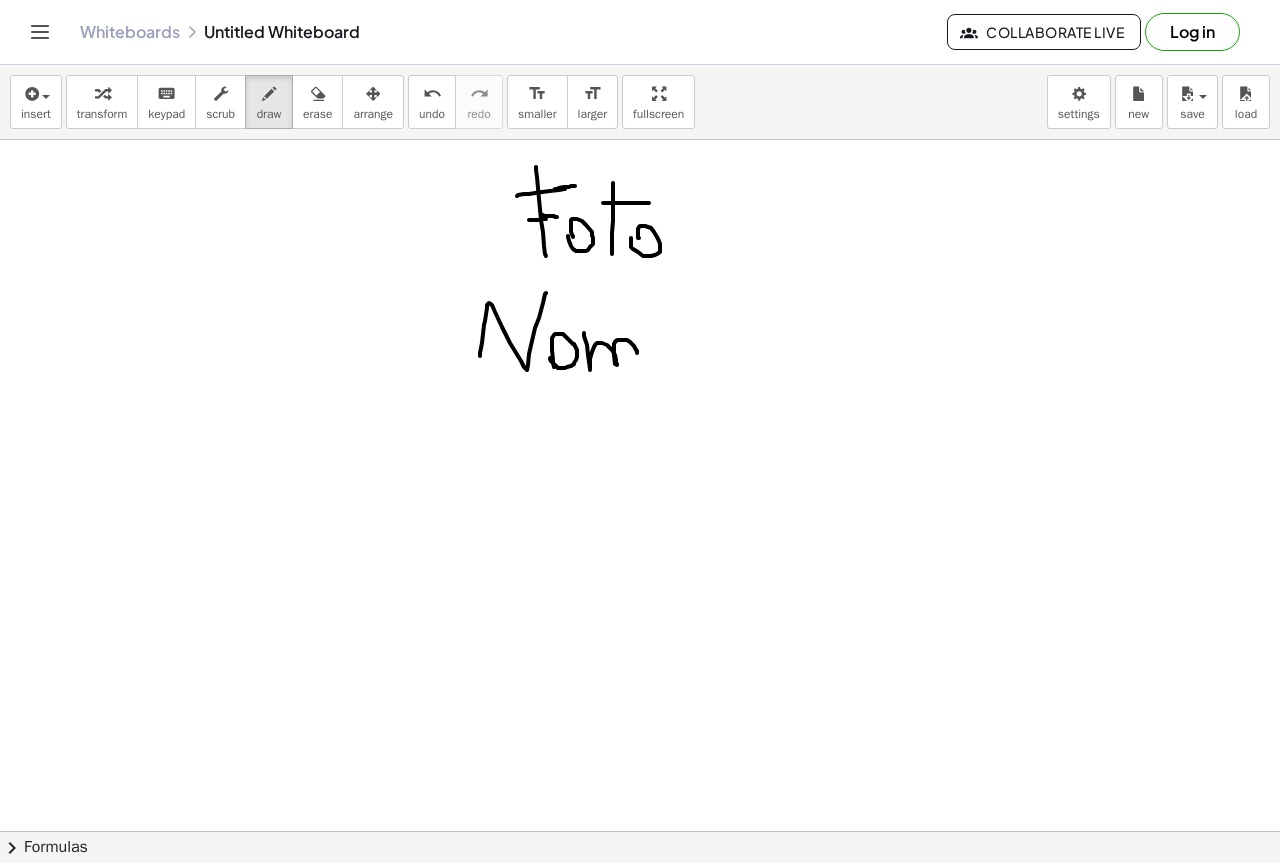 drag, startPoint x: 589, startPoint y: 362, endPoint x: 633, endPoint y: 363, distance: 44.011364 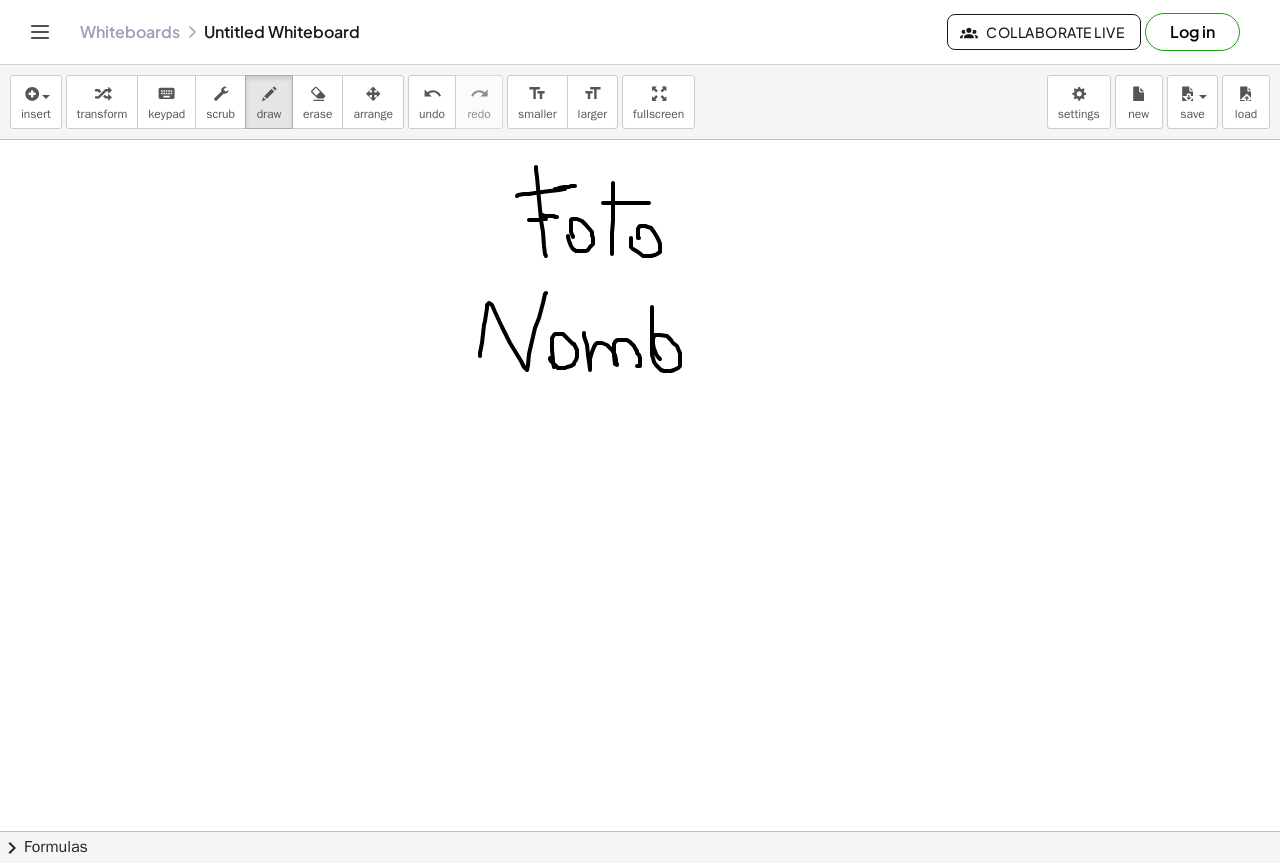 drag, startPoint x: 660, startPoint y: 359, endPoint x: 652, endPoint y: 307, distance: 52.611786 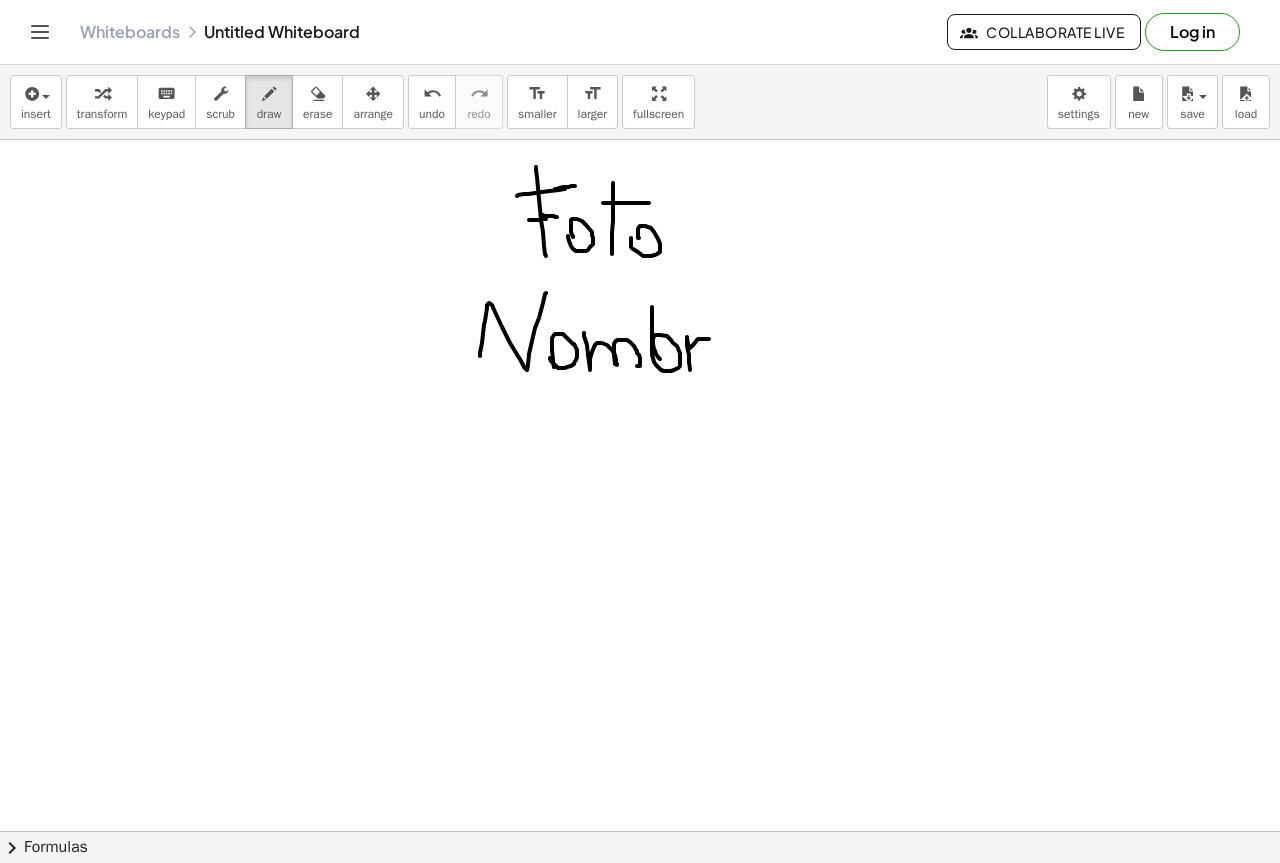 drag, startPoint x: 690, startPoint y: 369, endPoint x: 709, endPoint y: 339, distance: 35.510563 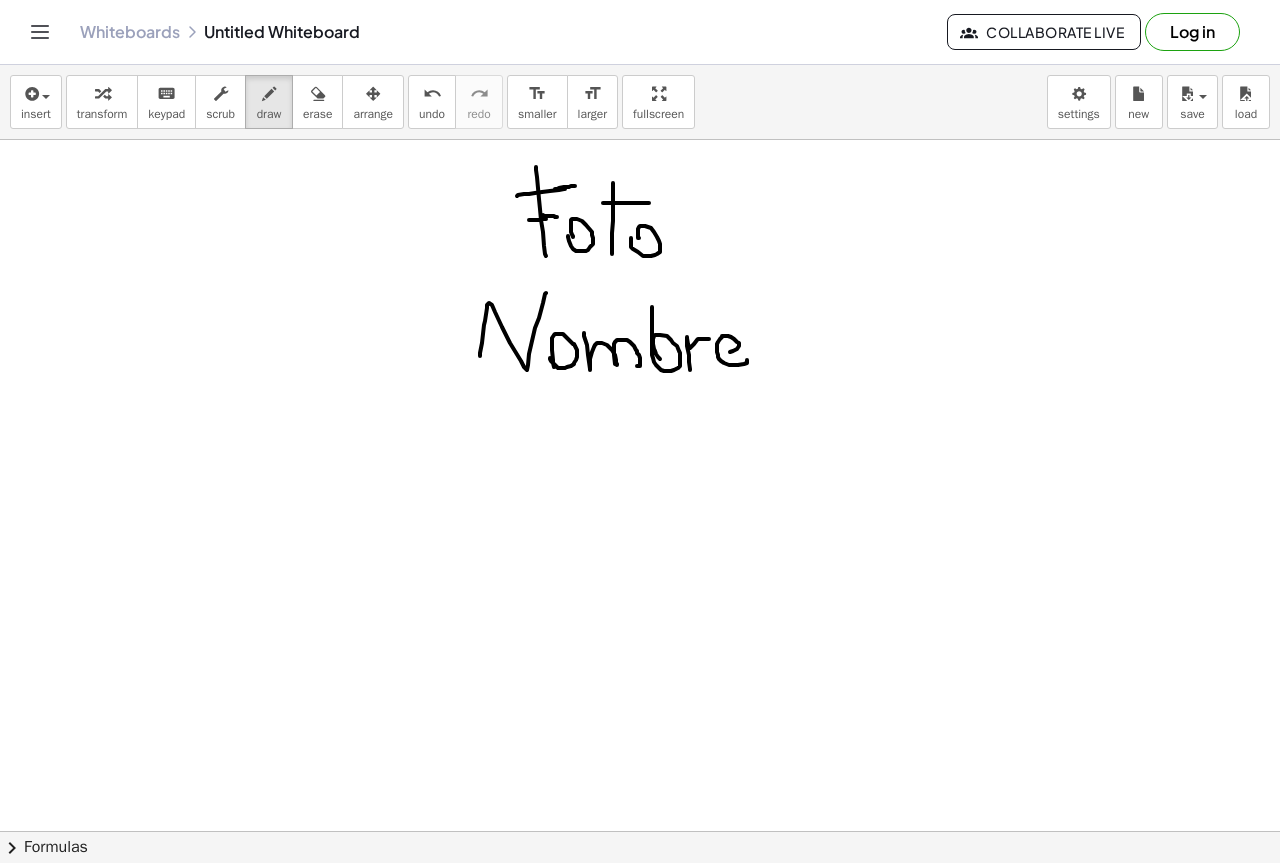 drag, startPoint x: 747, startPoint y: 360, endPoint x: 728, endPoint y: 353, distance: 20.248457 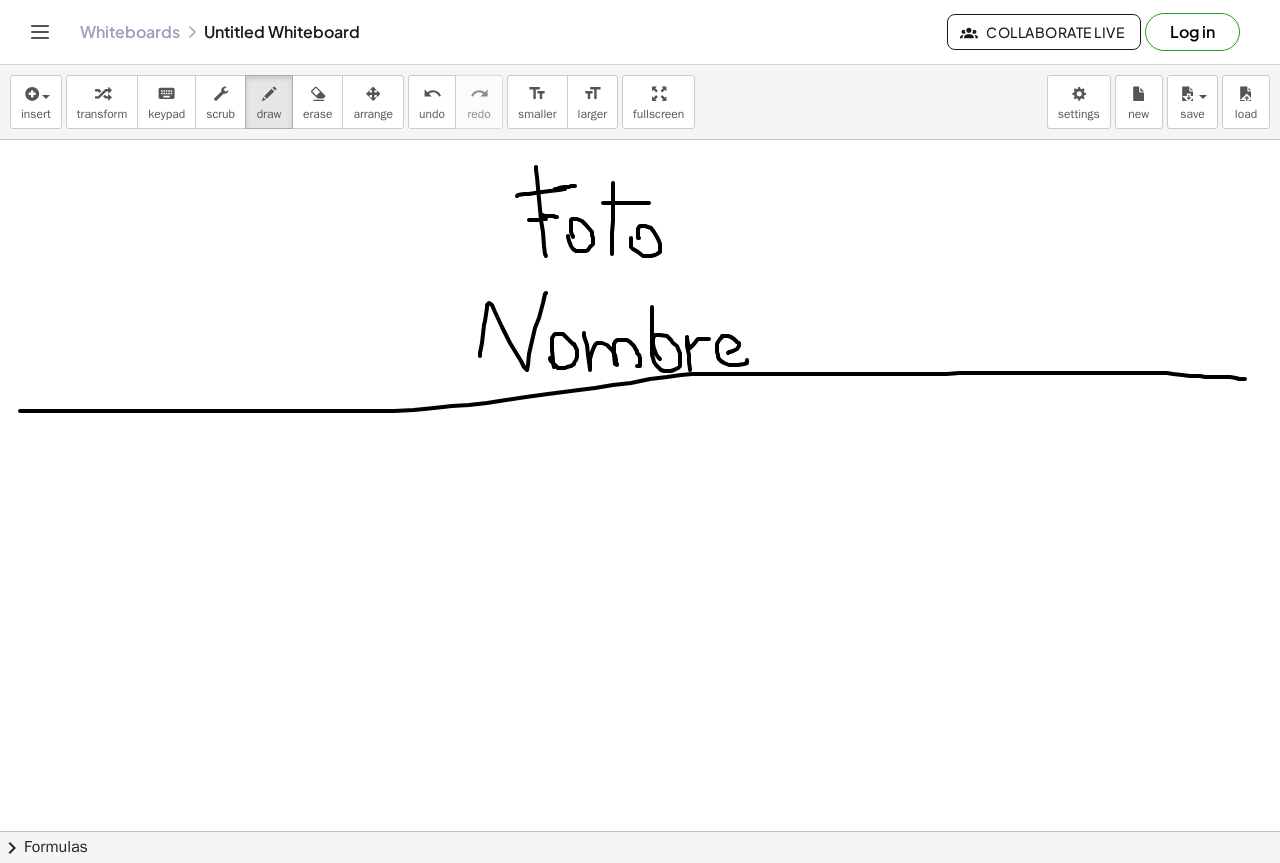 drag, startPoint x: 47, startPoint y: 411, endPoint x: 1245, endPoint y: 379, distance: 1198.4272 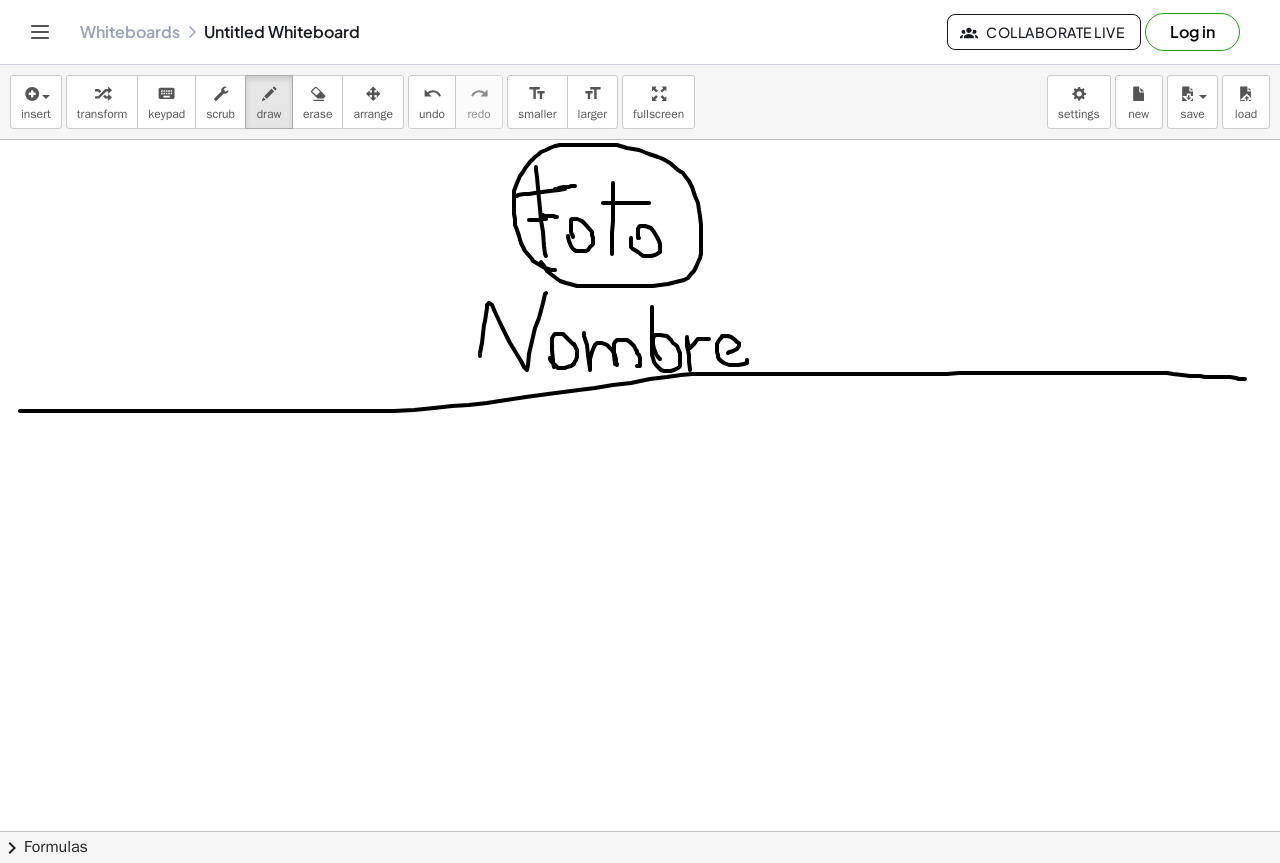 drag, startPoint x: 555, startPoint y: 270, endPoint x: 535, endPoint y: 254, distance: 25.612497 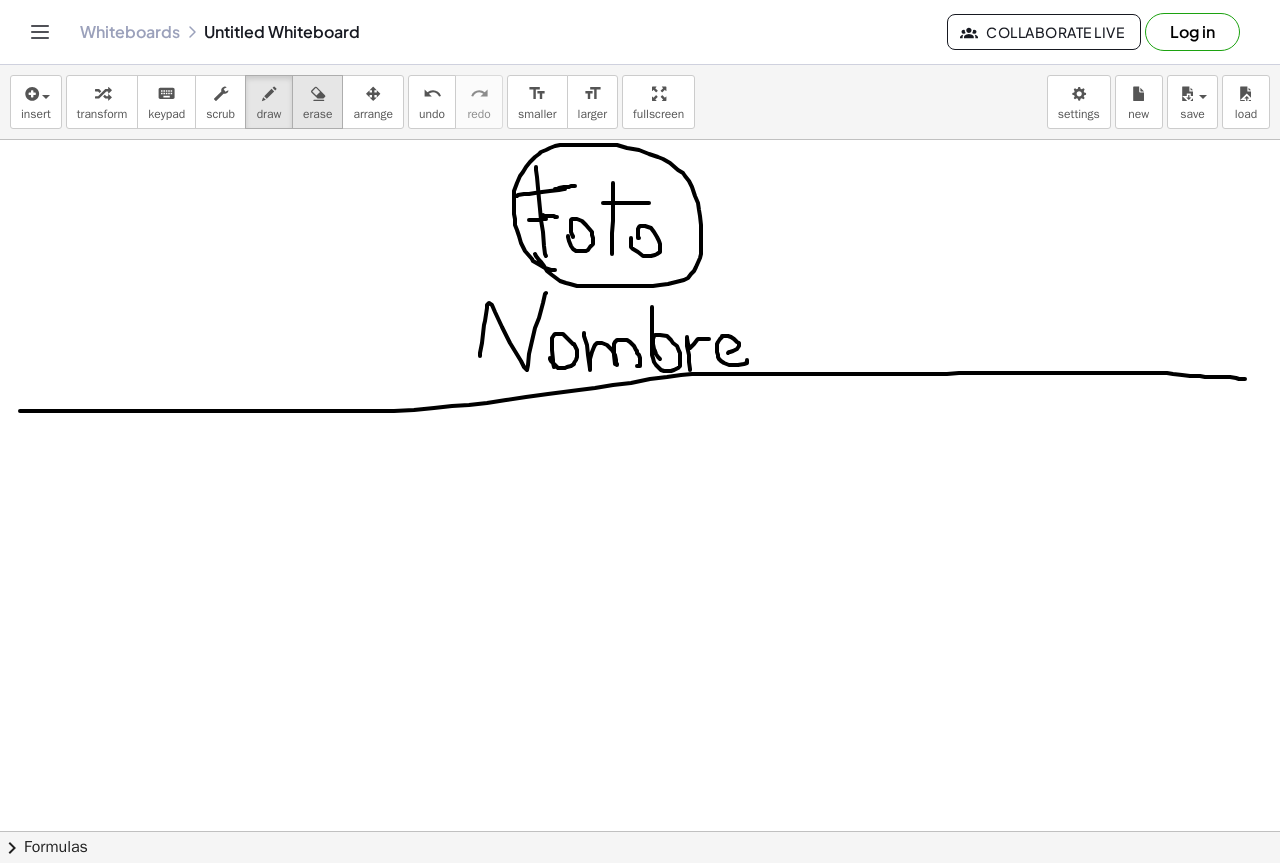 click on "erase" at bounding box center (317, 114) 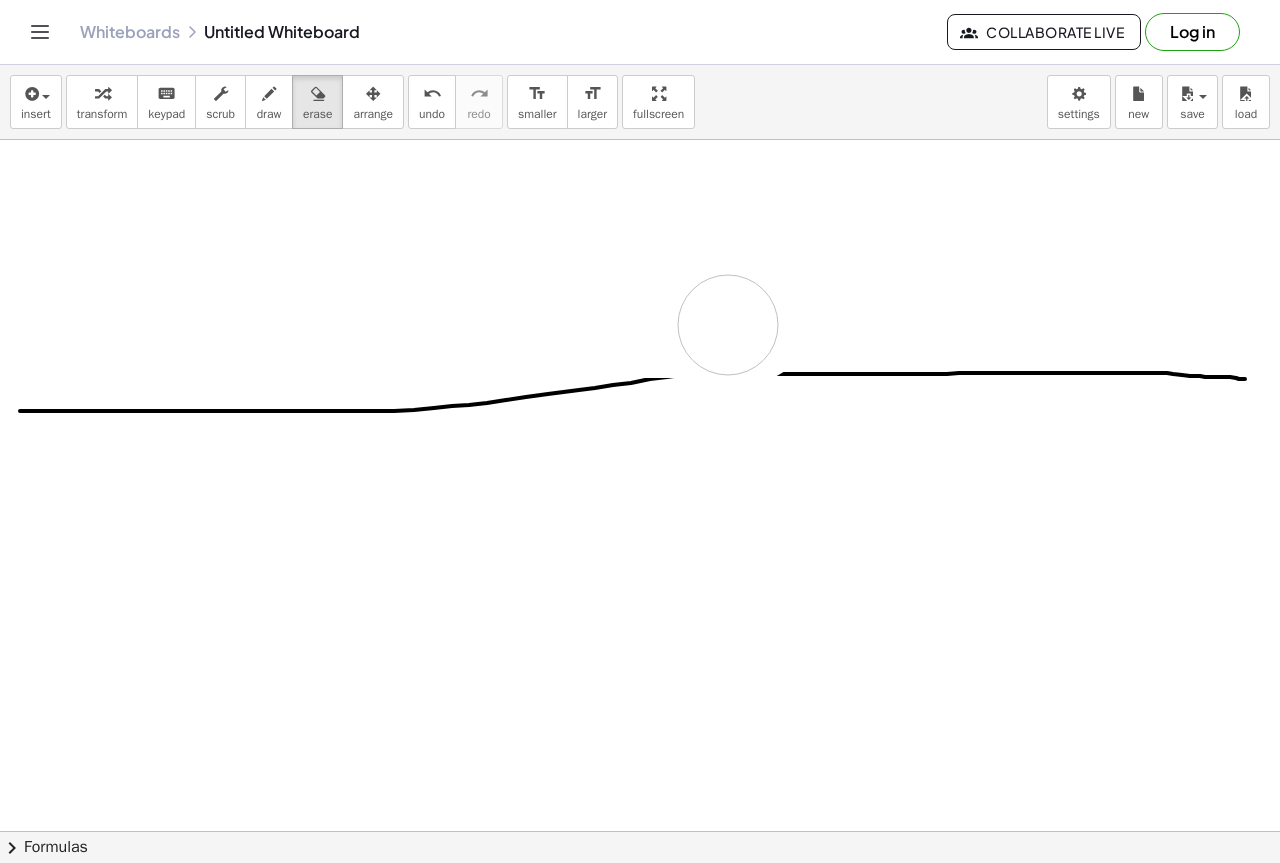 drag, startPoint x: 612, startPoint y: 274, endPoint x: 586, endPoint y: 281, distance: 26.925823 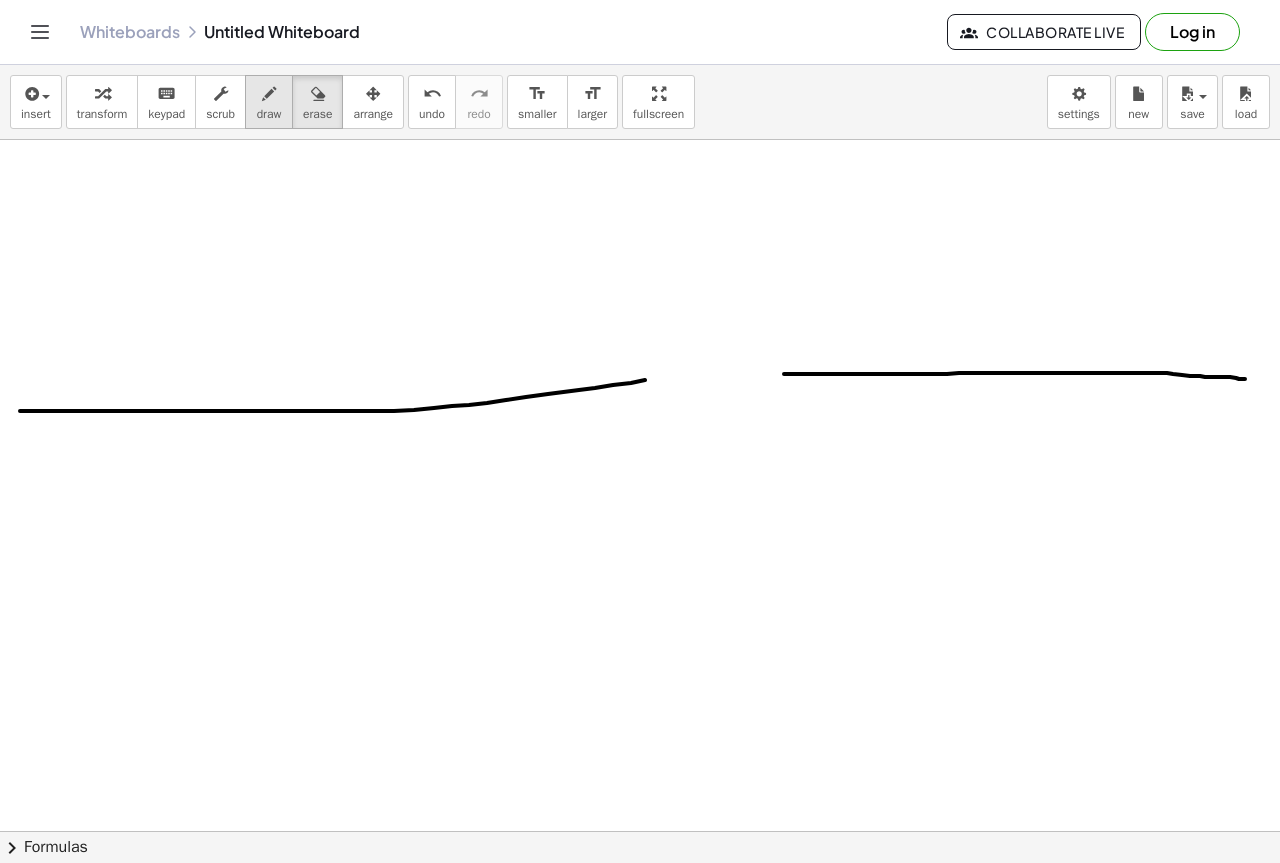 click on "draw" at bounding box center [269, 114] 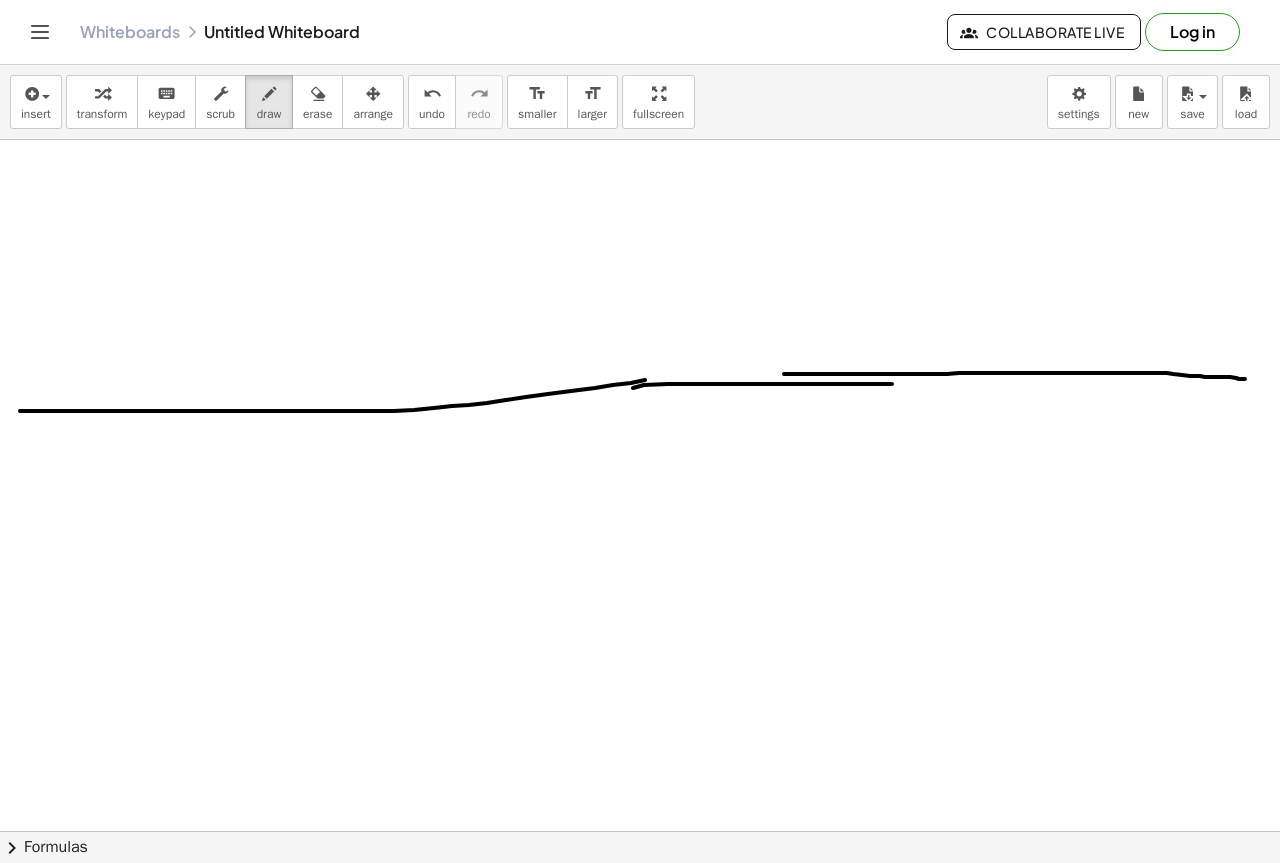 drag, startPoint x: 633, startPoint y: 388, endPoint x: 917, endPoint y: 383, distance: 284.044 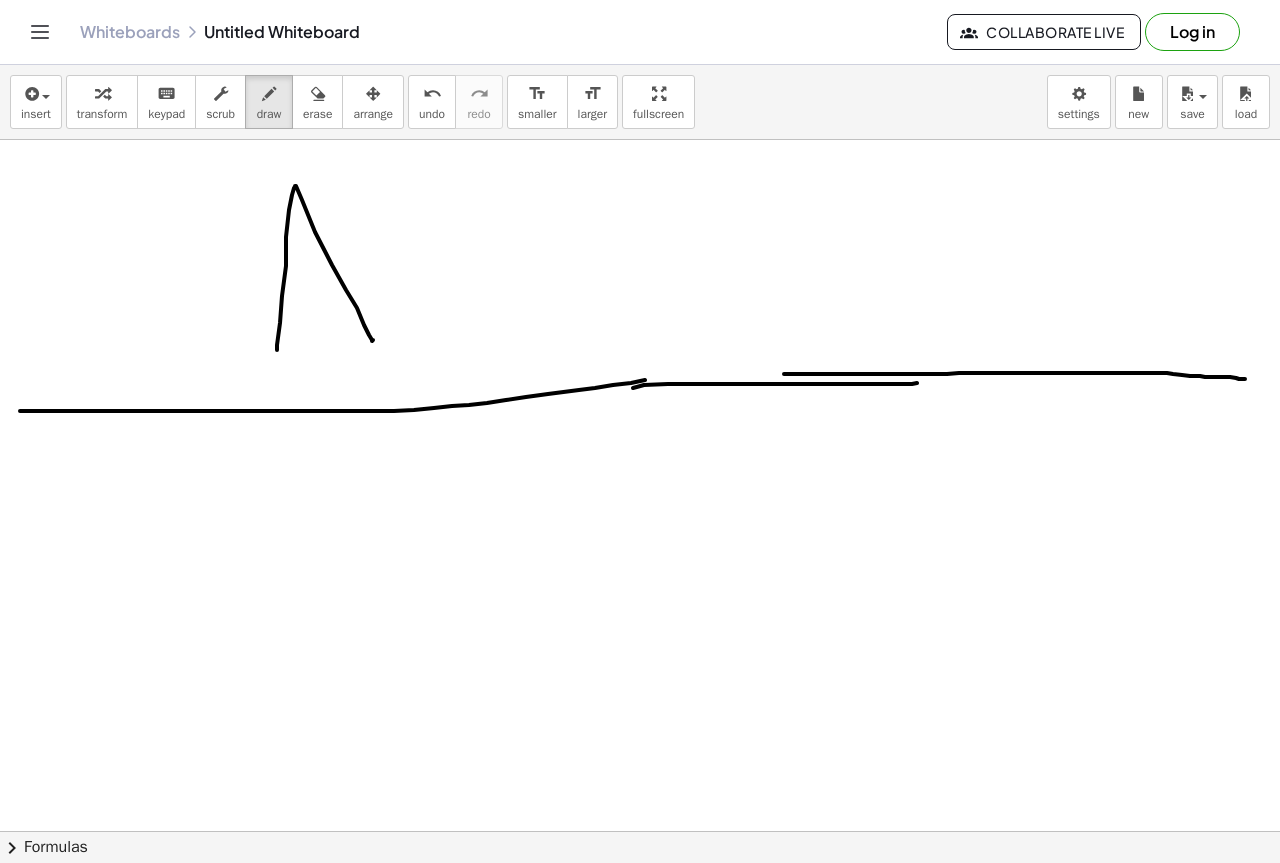 drag, startPoint x: 286, startPoint y: 237, endPoint x: 438, endPoint y: 346, distance: 187.04277 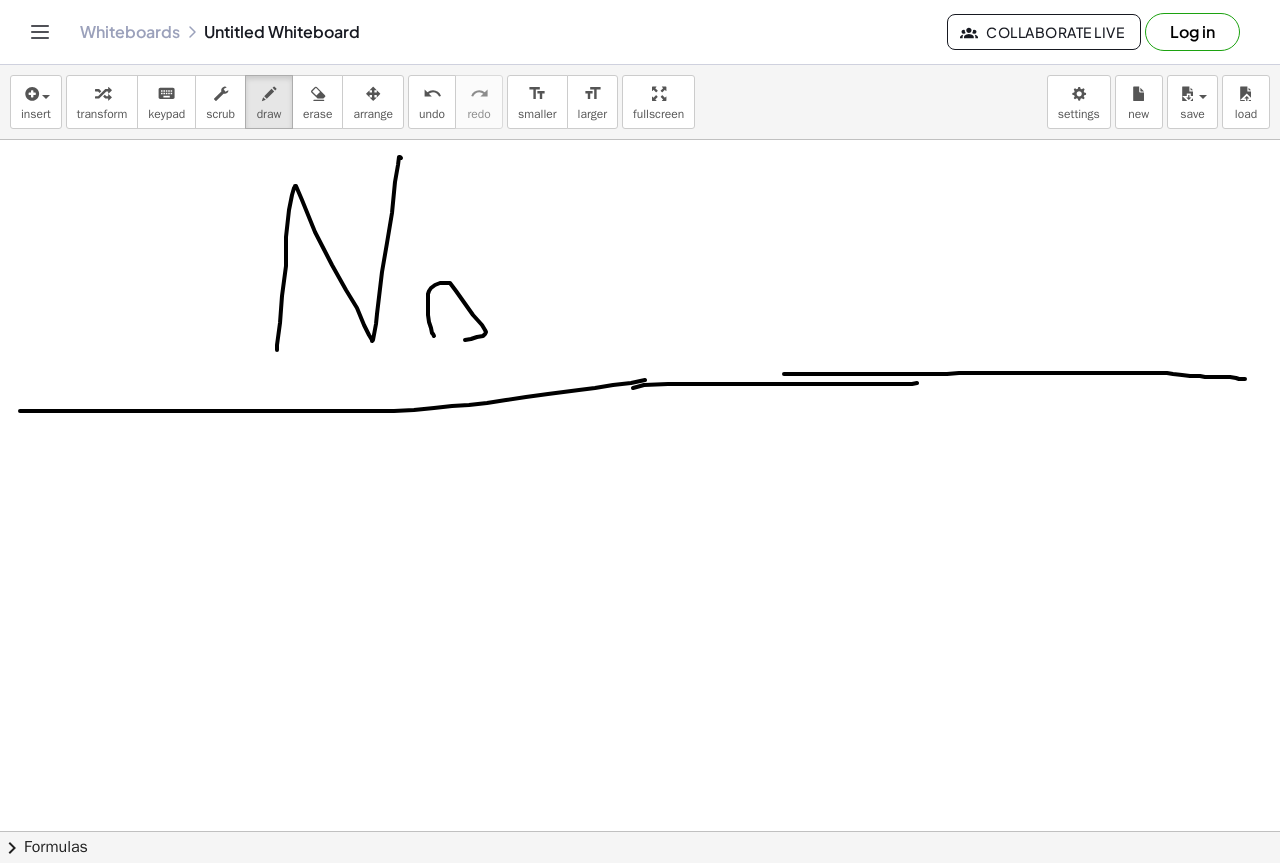 drag, startPoint x: 428, startPoint y: 300, endPoint x: 470, endPoint y: 316, distance: 44.94441 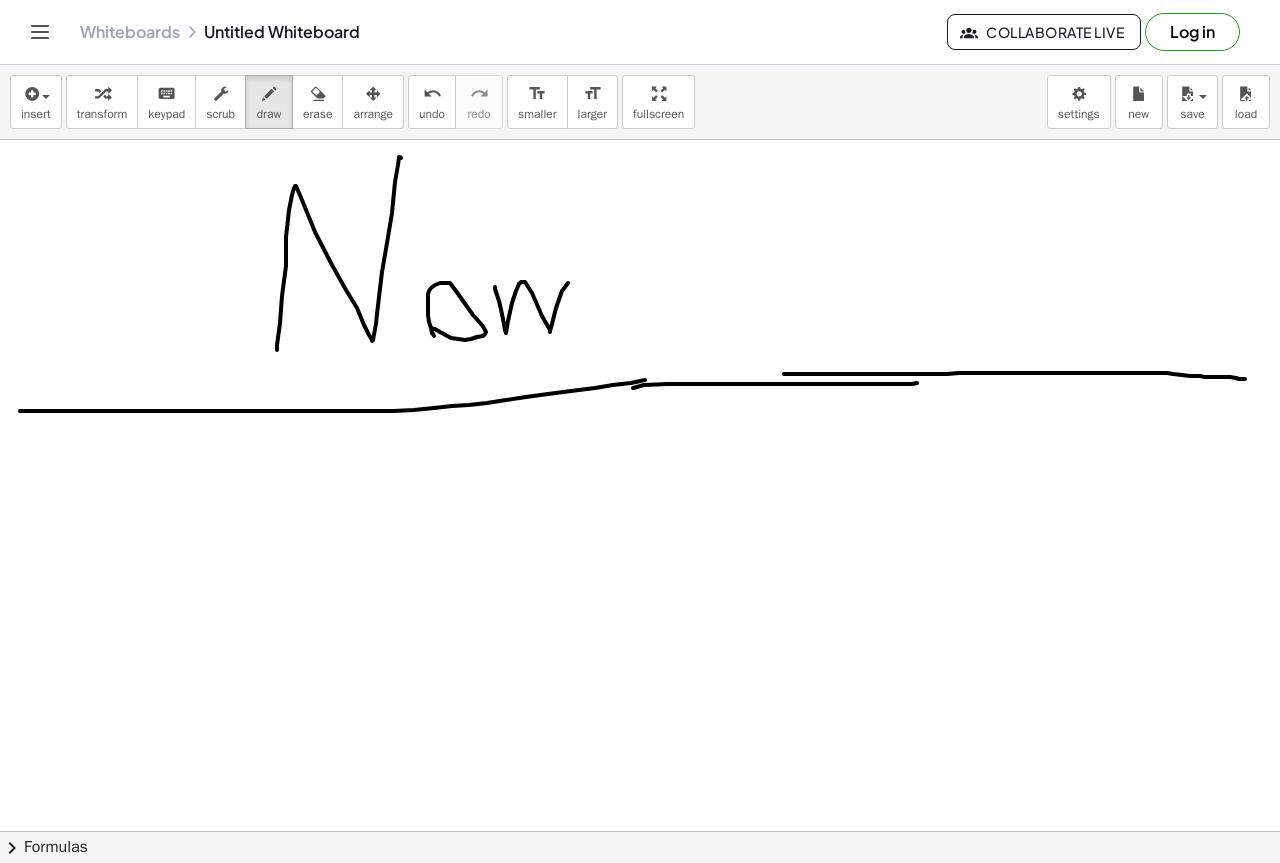 drag, startPoint x: 495, startPoint y: 287, endPoint x: 607, endPoint y: 338, distance: 123.065025 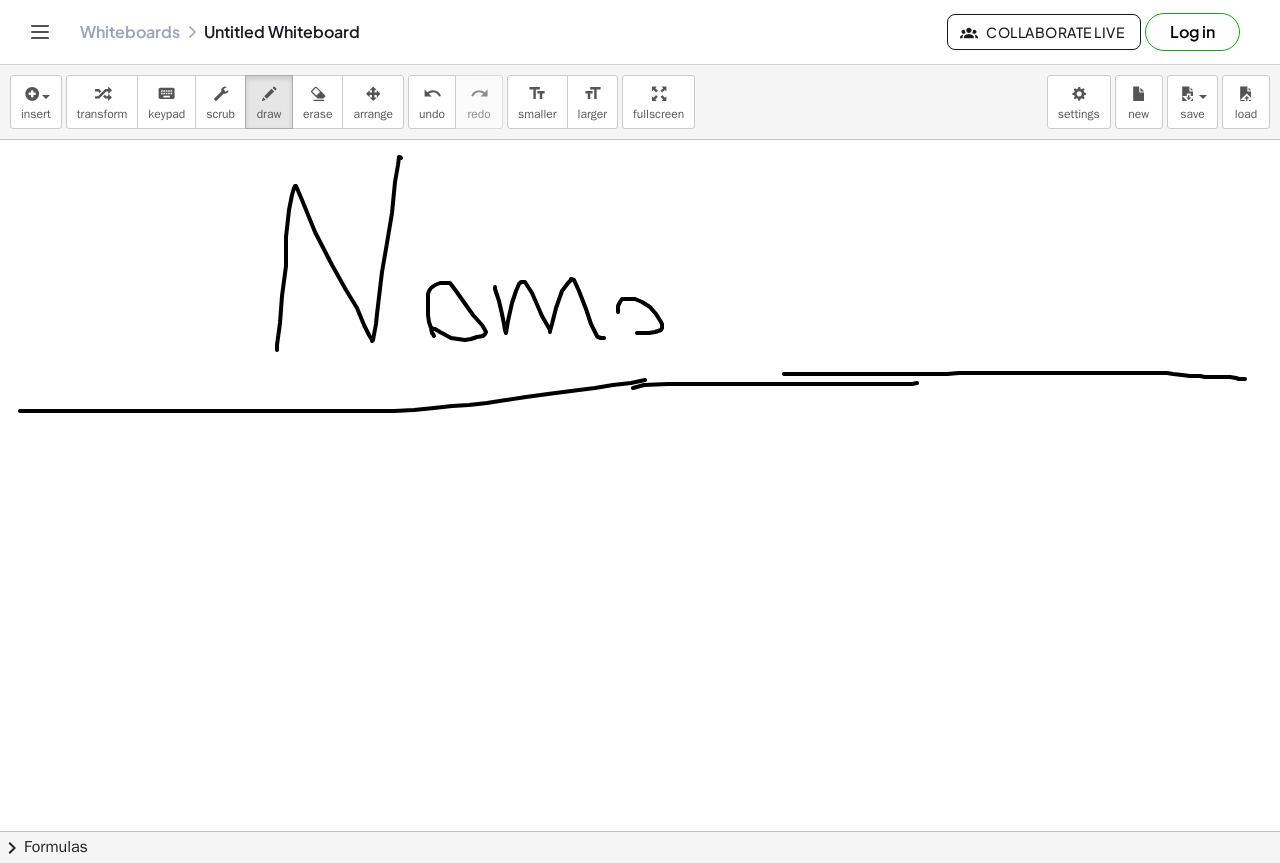 drag, startPoint x: 618, startPoint y: 306, endPoint x: 623, endPoint y: 219, distance: 87.14356 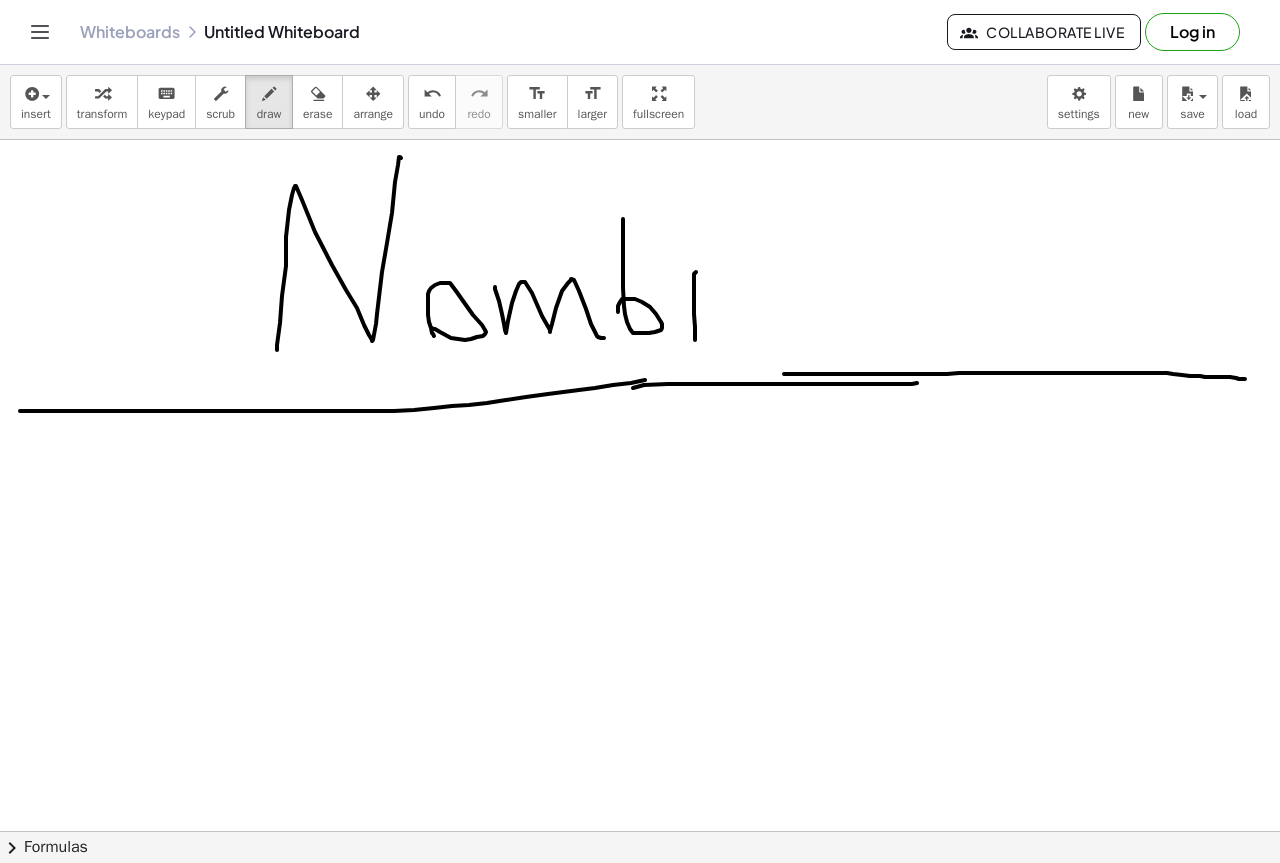 drag, startPoint x: 695, startPoint y: 336, endPoint x: 730, endPoint y: 286, distance: 61.03278 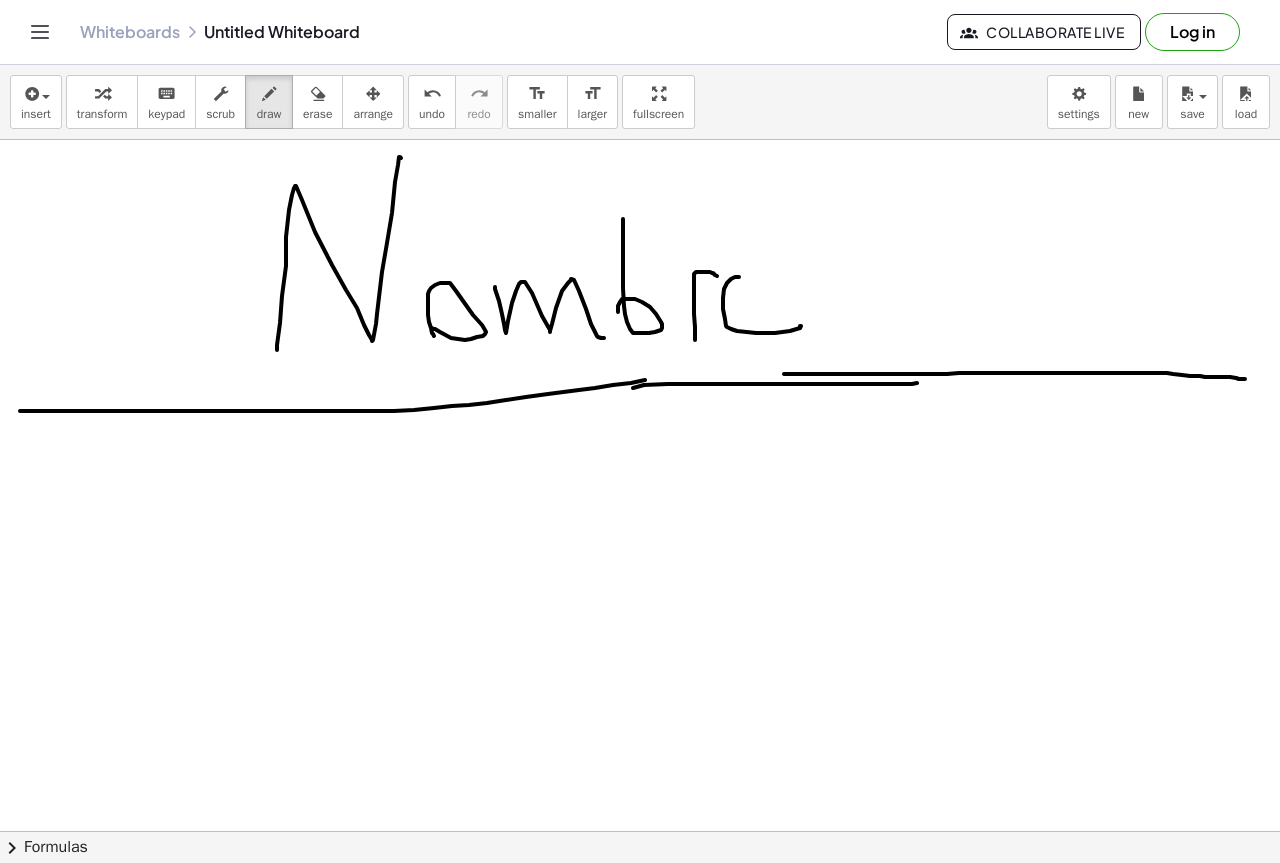 drag, startPoint x: 801, startPoint y: 326, endPoint x: 721, endPoint y: 329, distance: 80.05623 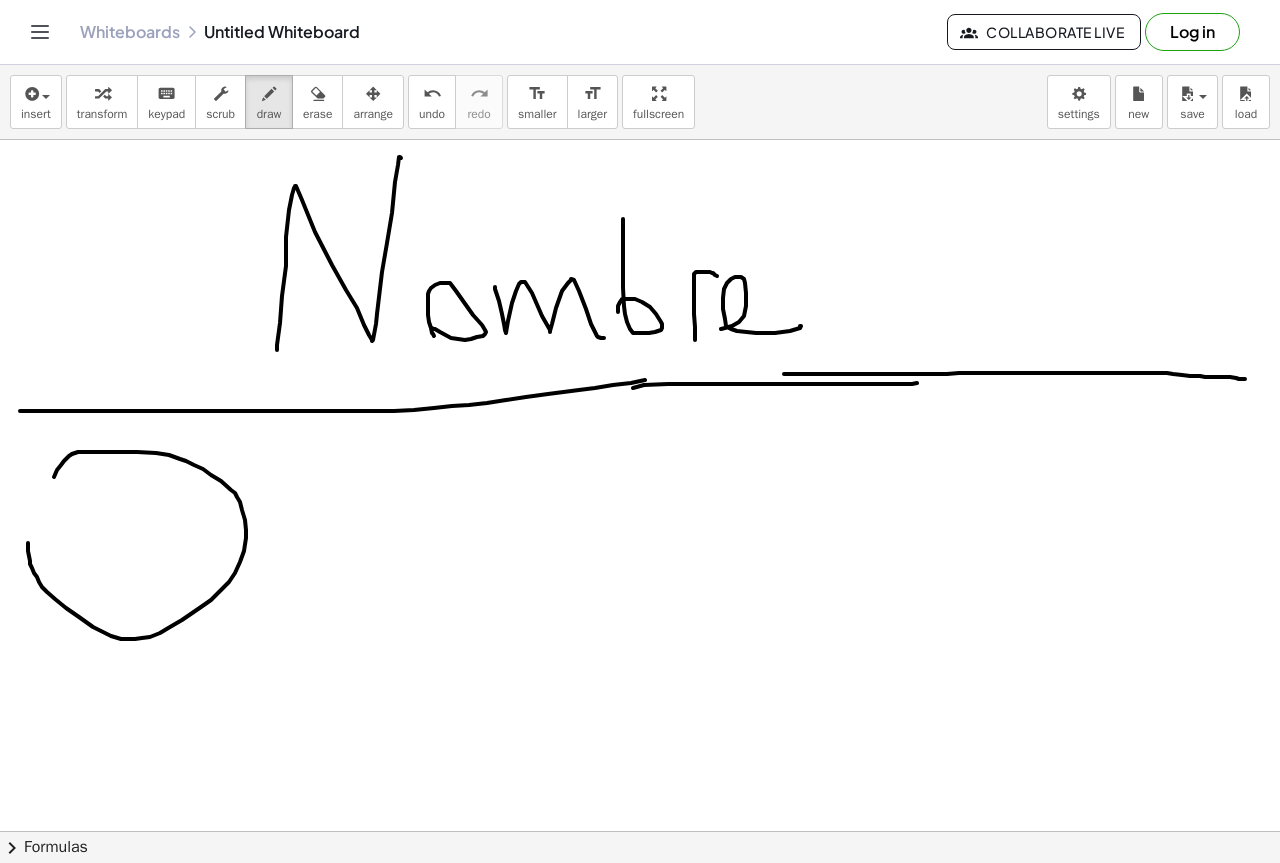 drag, startPoint x: 57, startPoint y: 470, endPoint x: 28, endPoint y: 543, distance: 78.54935 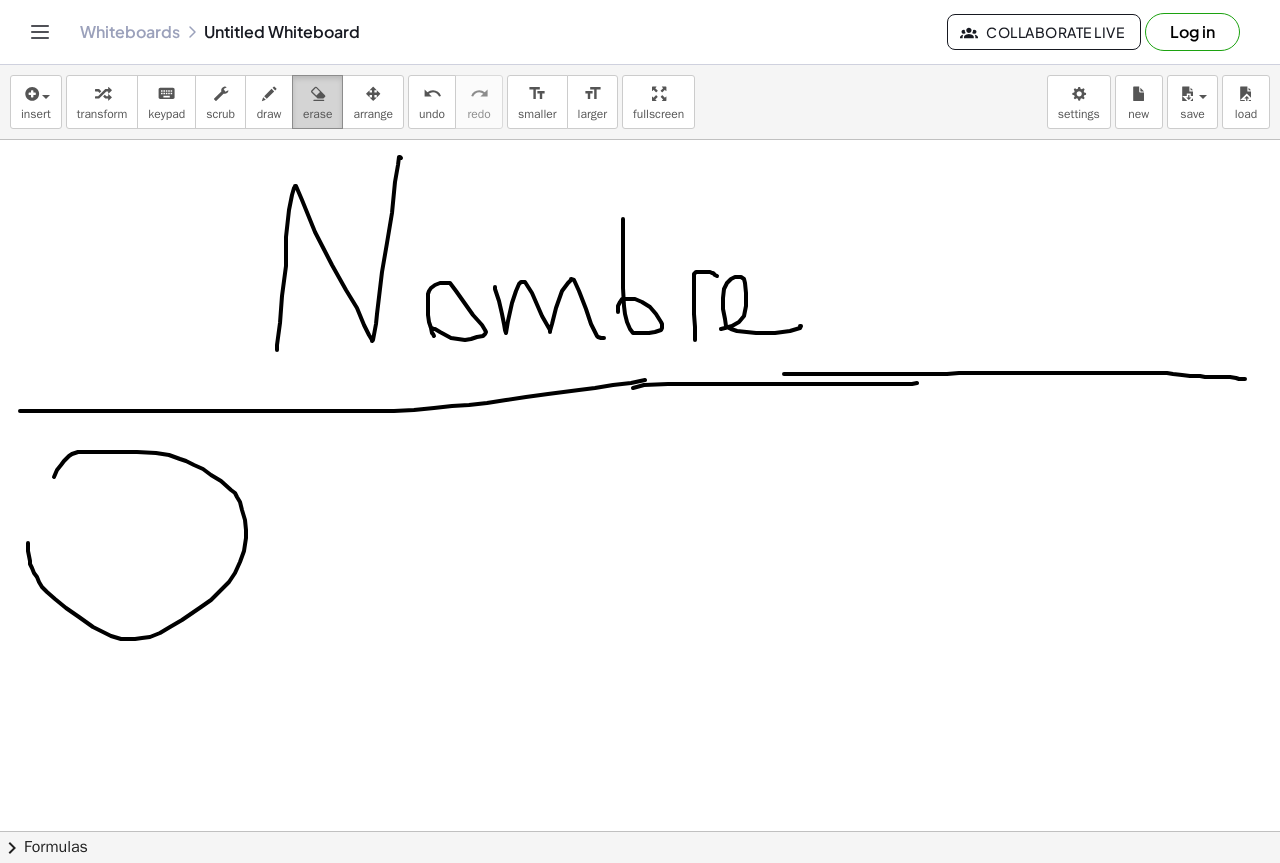 click at bounding box center [317, 93] 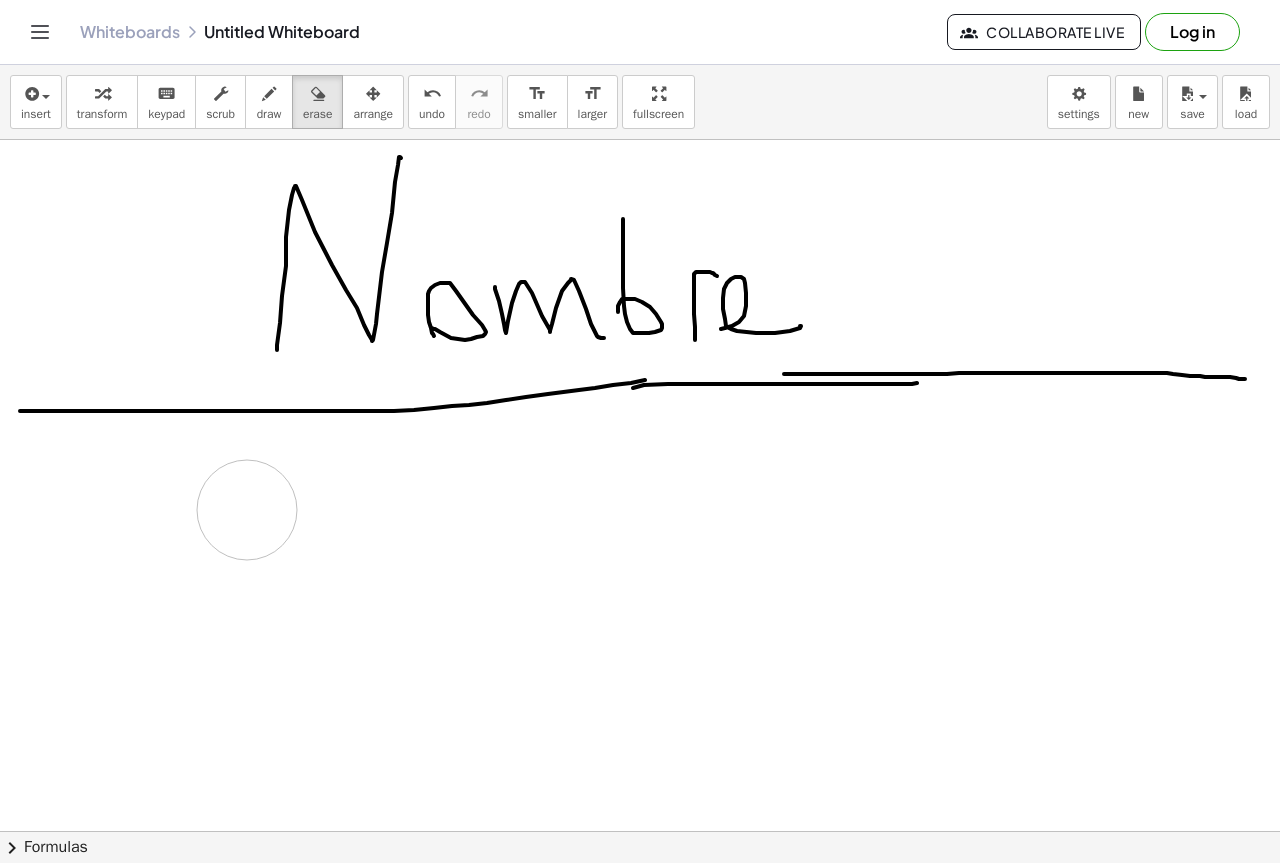 drag, startPoint x: 336, startPoint y: 514, endPoint x: 247, endPoint y: 510, distance: 89.08984 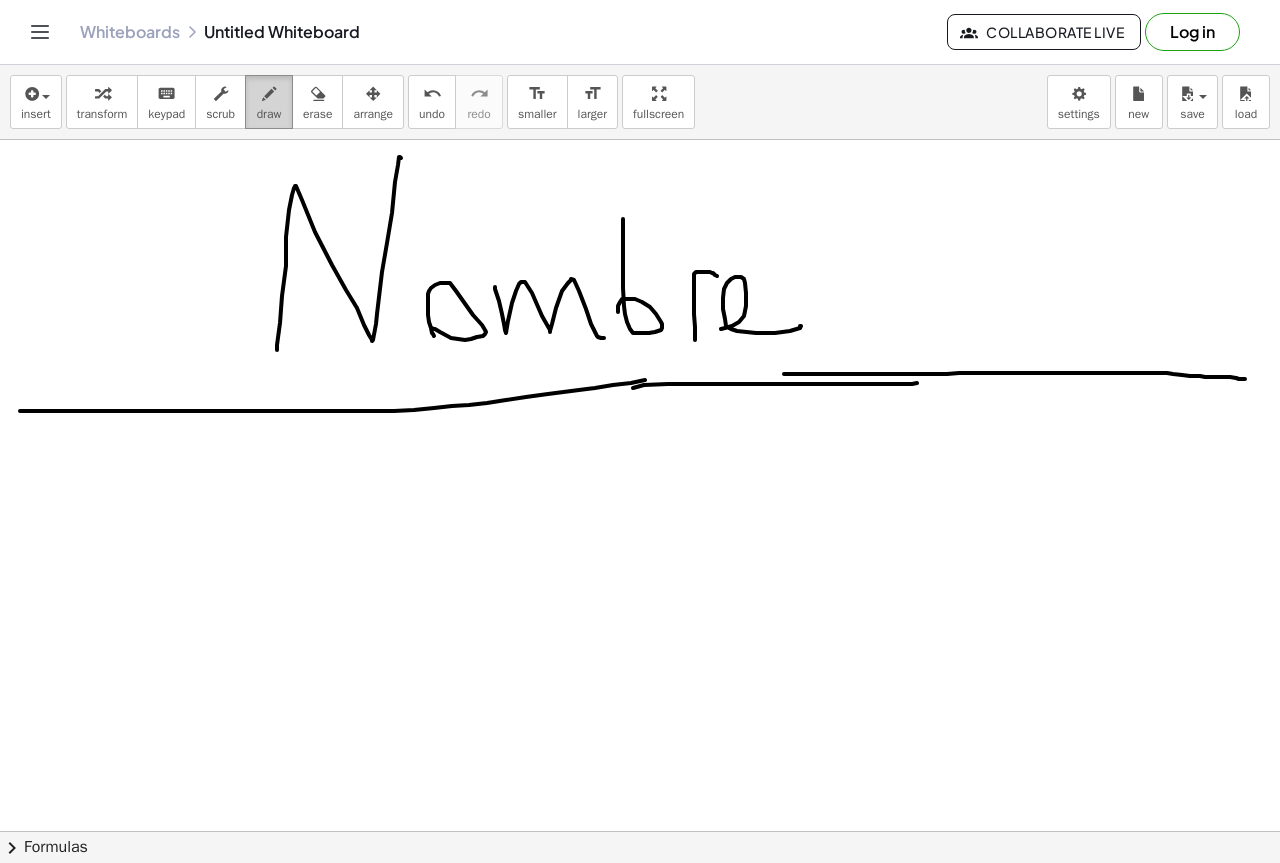 click at bounding box center (269, 94) 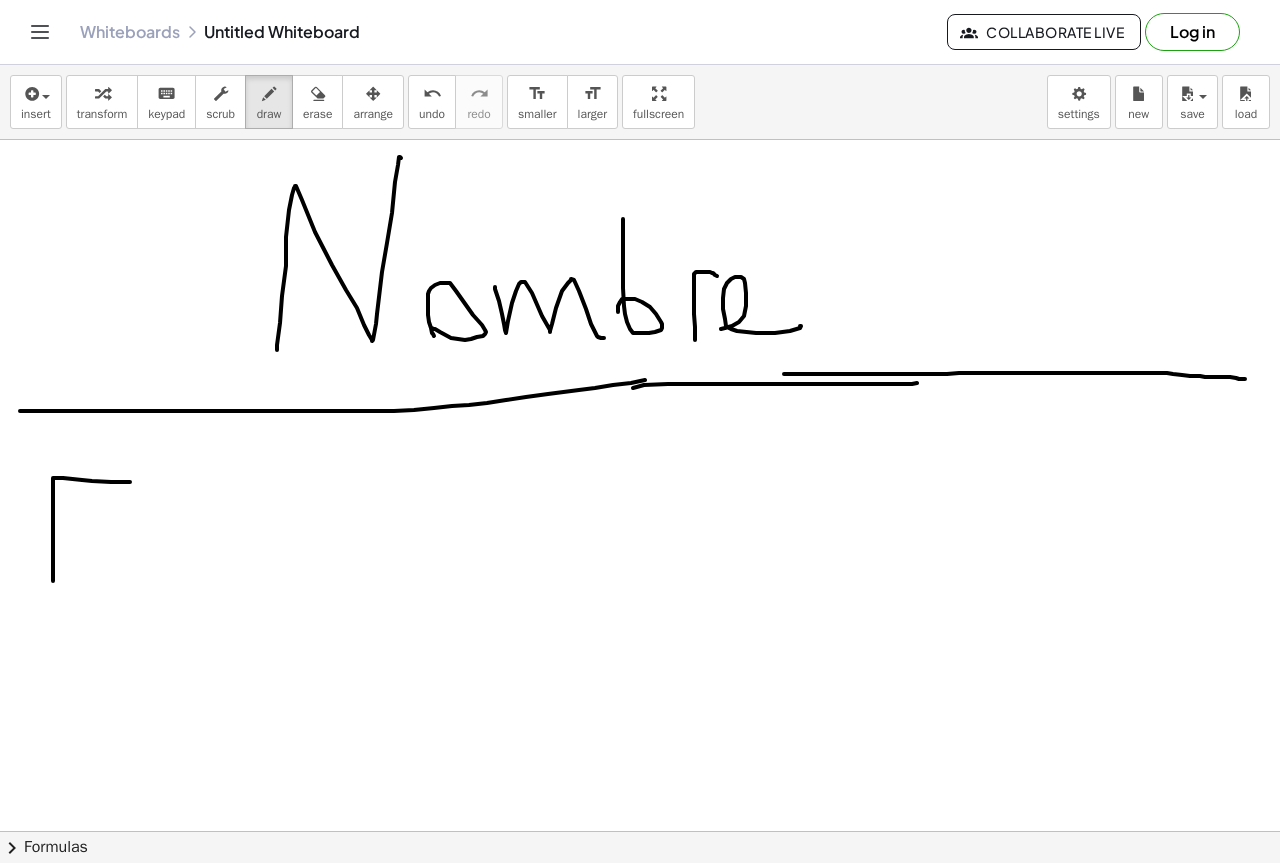 drag, startPoint x: 53, startPoint y: 581, endPoint x: 130, endPoint y: 482, distance: 125.4193 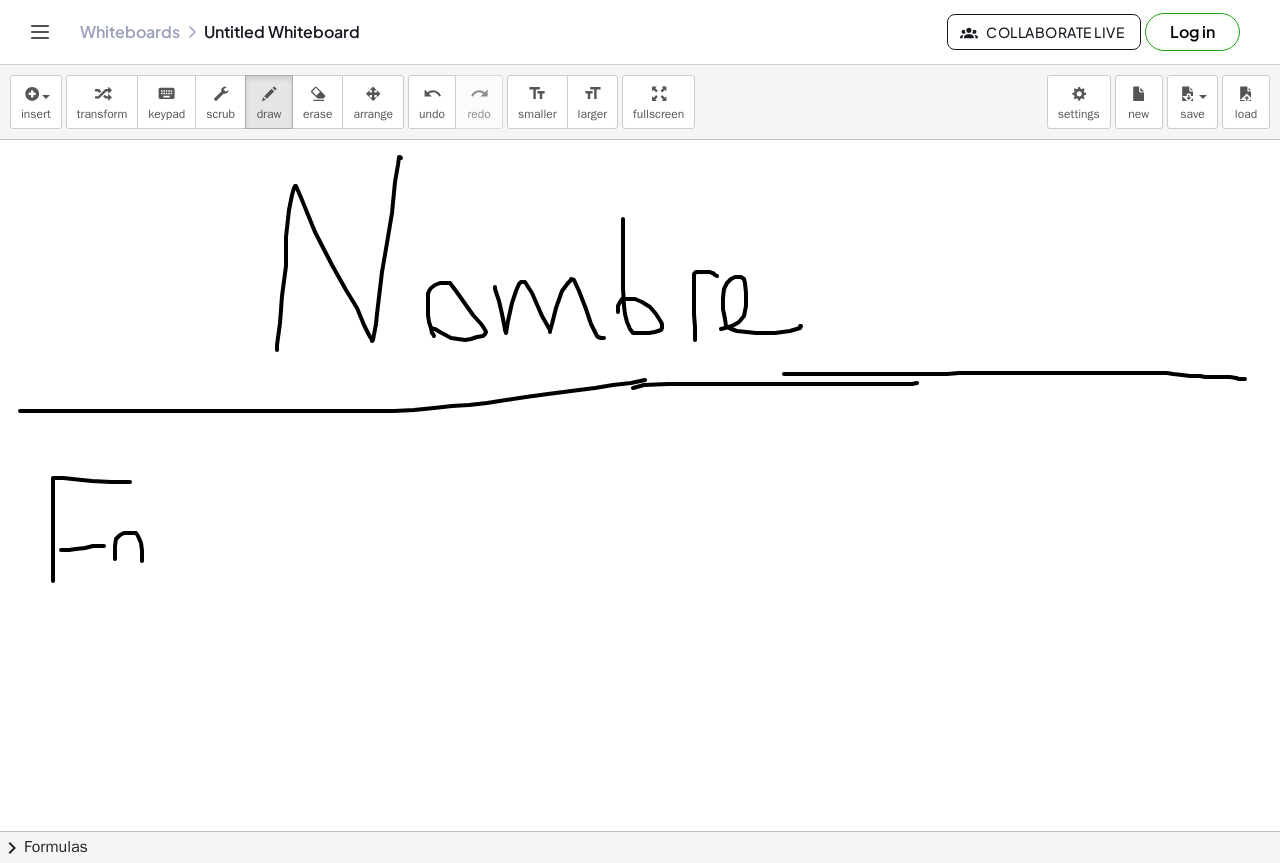 drag, startPoint x: 115, startPoint y: 559, endPoint x: 135, endPoint y: 553, distance: 20.880613 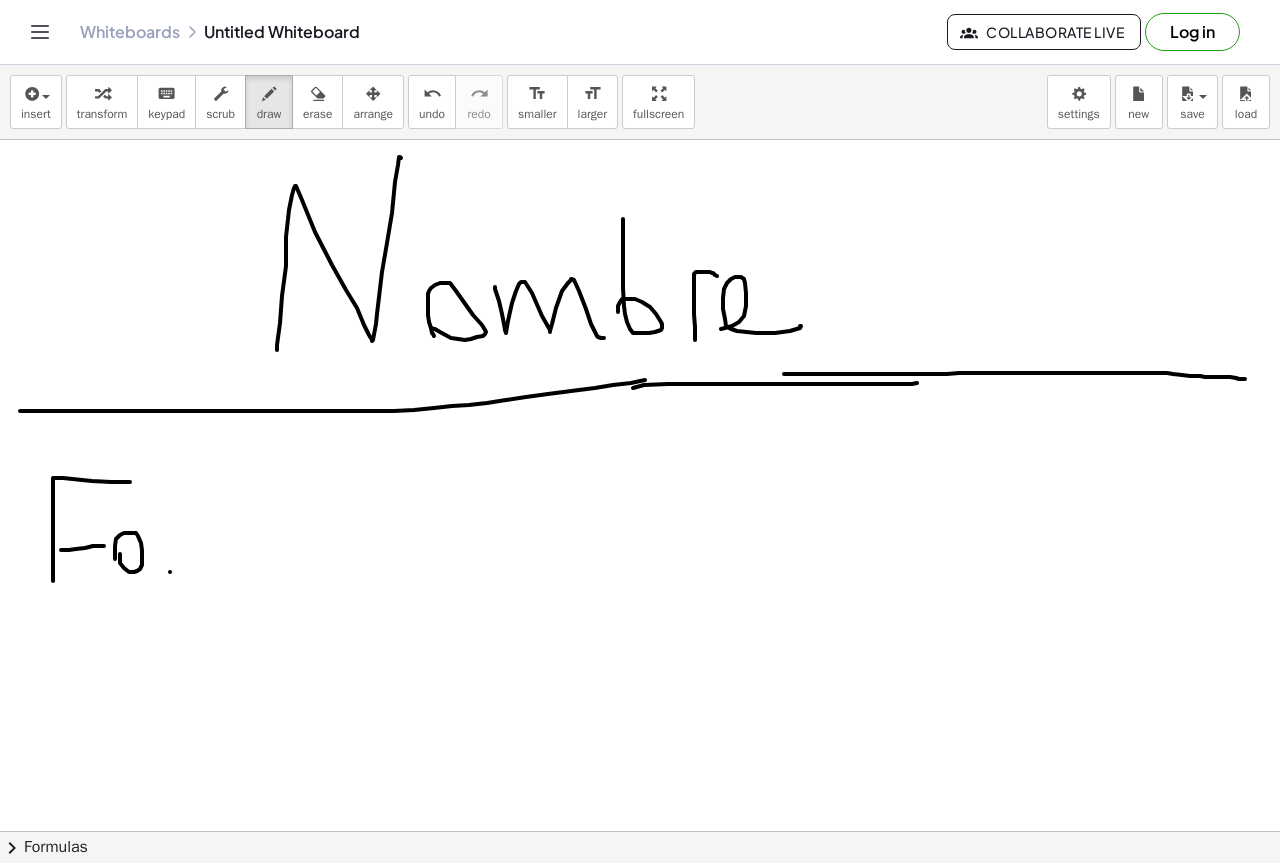 drag, startPoint x: 170, startPoint y: 572, endPoint x: 170, endPoint y: 490, distance: 82 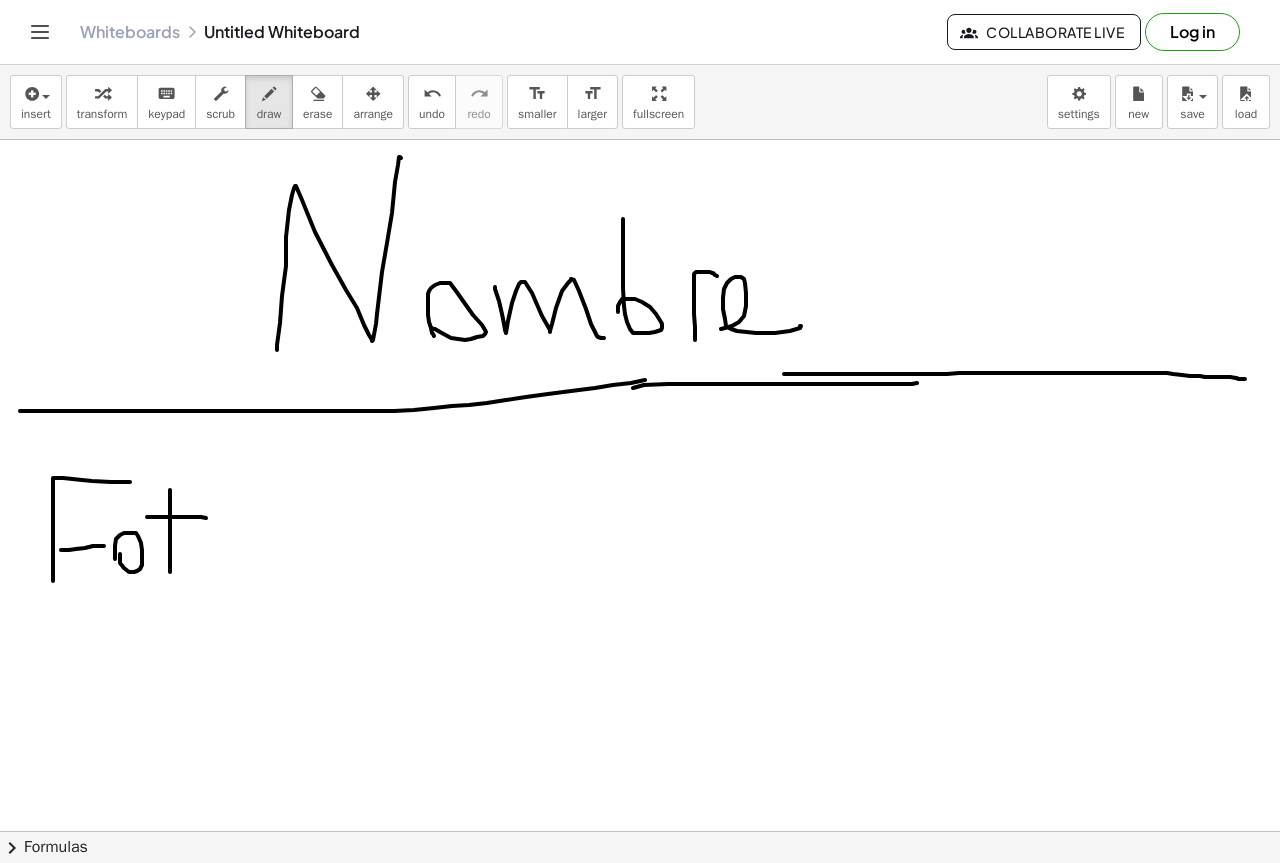 click at bounding box center [640, 896] 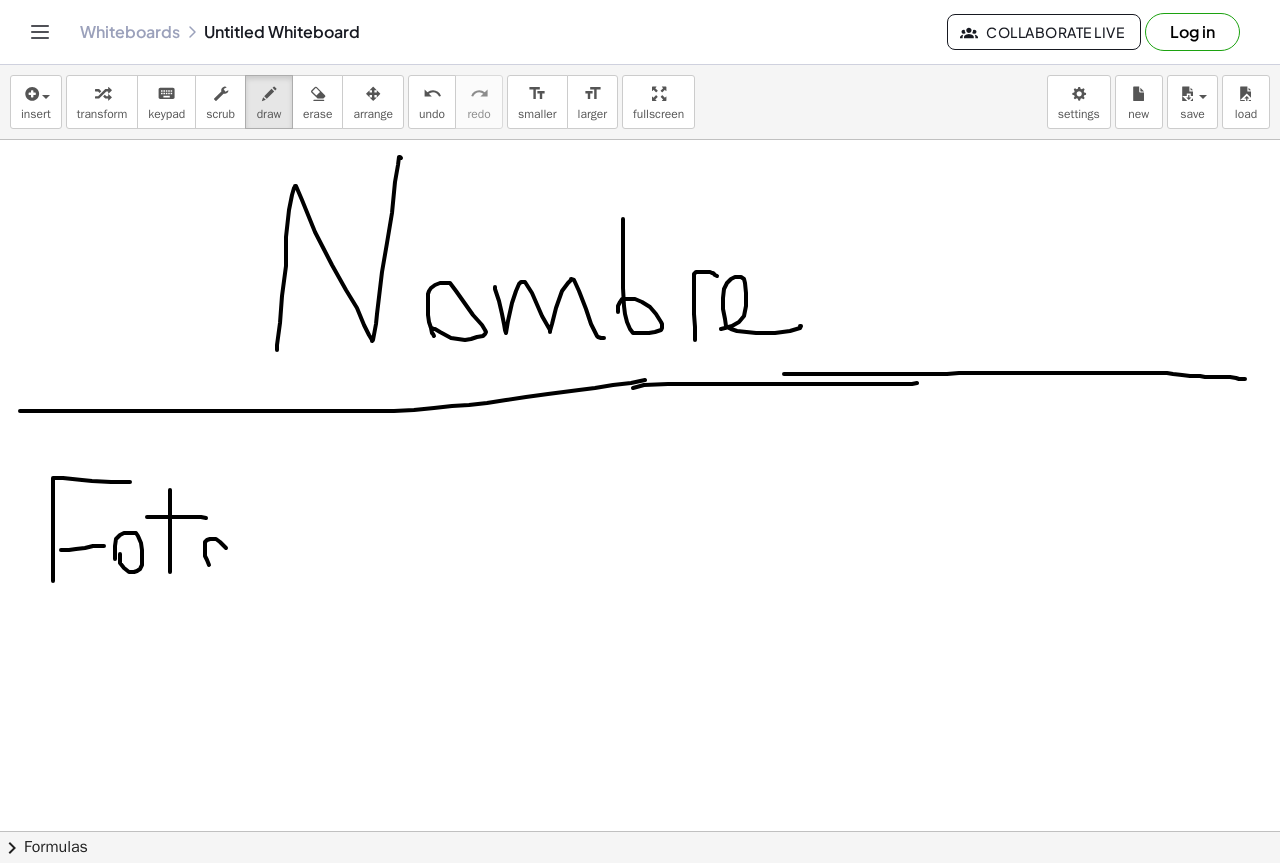 drag, startPoint x: 216, startPoint y: 539, endPoint x: 206, endPoint y: 564, distance: 26.925823 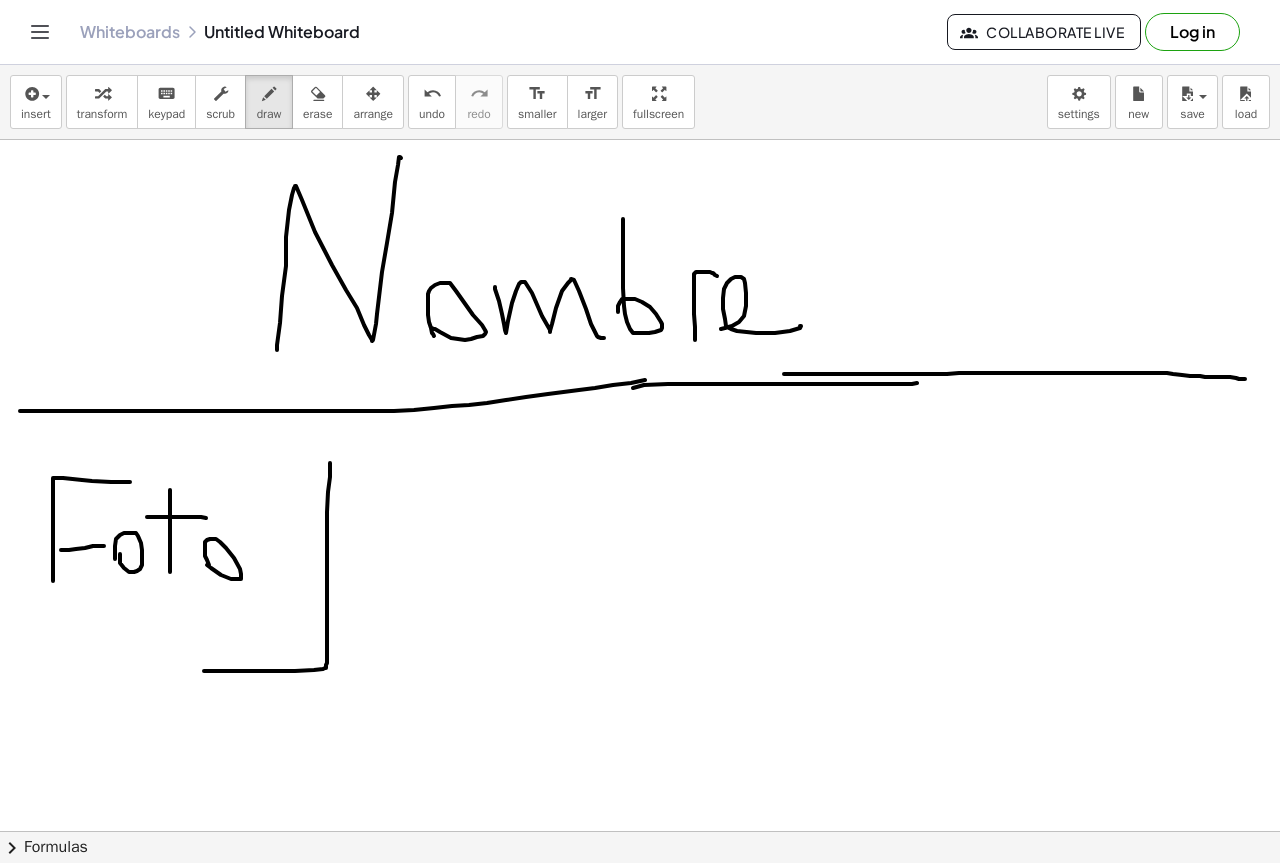 drag, startPoint x: 330, startPoint y: 463, endPoint x: 22, endPoint y: 671, distance: 371.65576 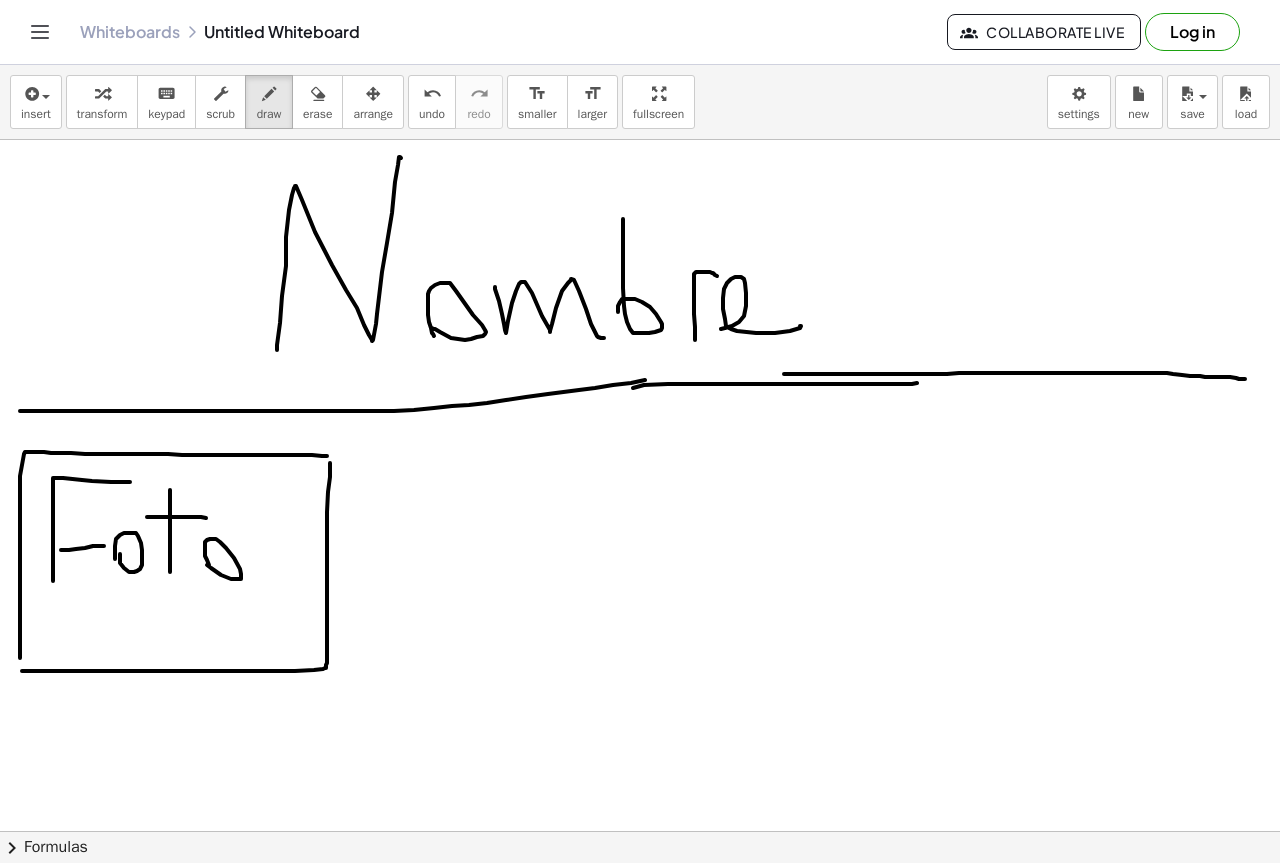drag, startPoint x: 273, startPoint y: 455, endPoint x: 20, endPoint y: 666, distance: 329.4389 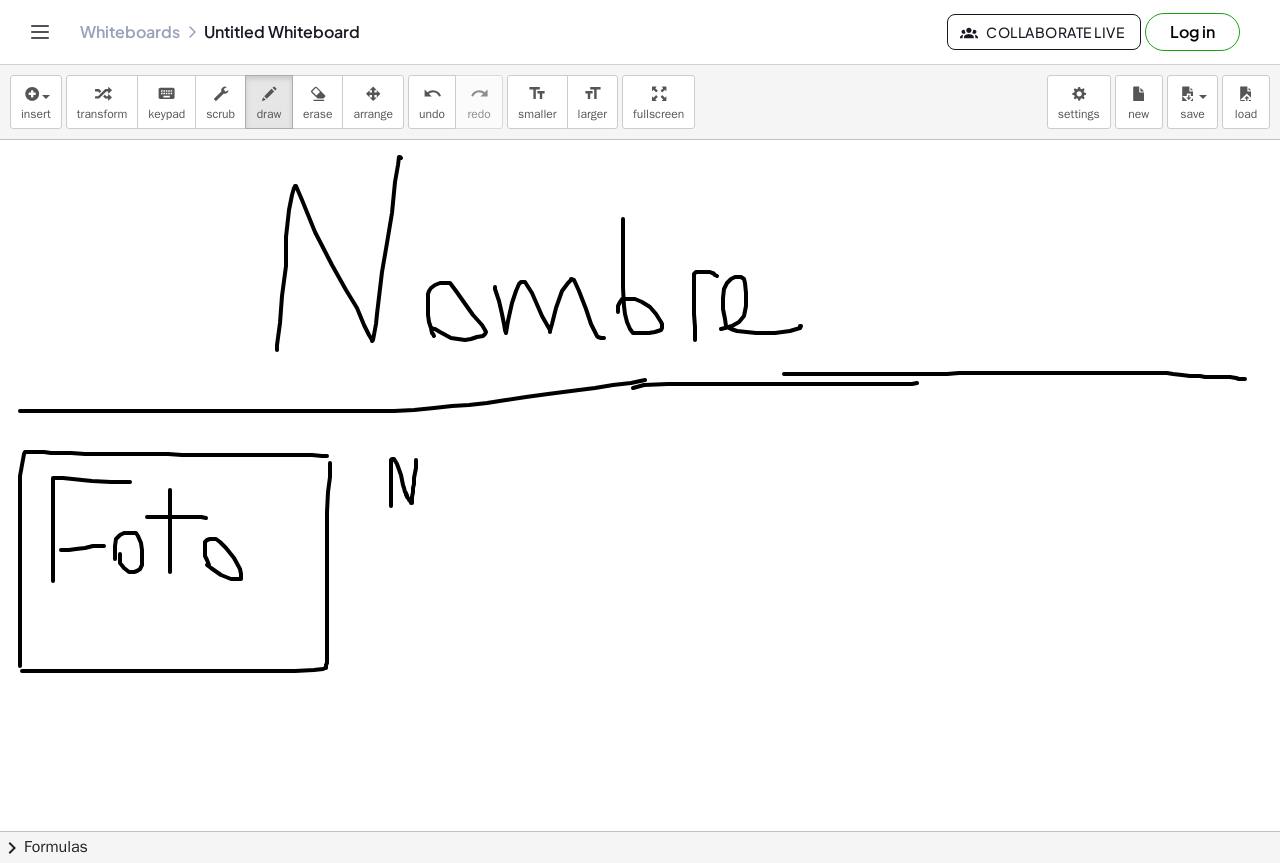 drag, startPoint x: 391, startPoint y: 506, endPoint x: 416, endPoint y: 460, distance: 52.35456 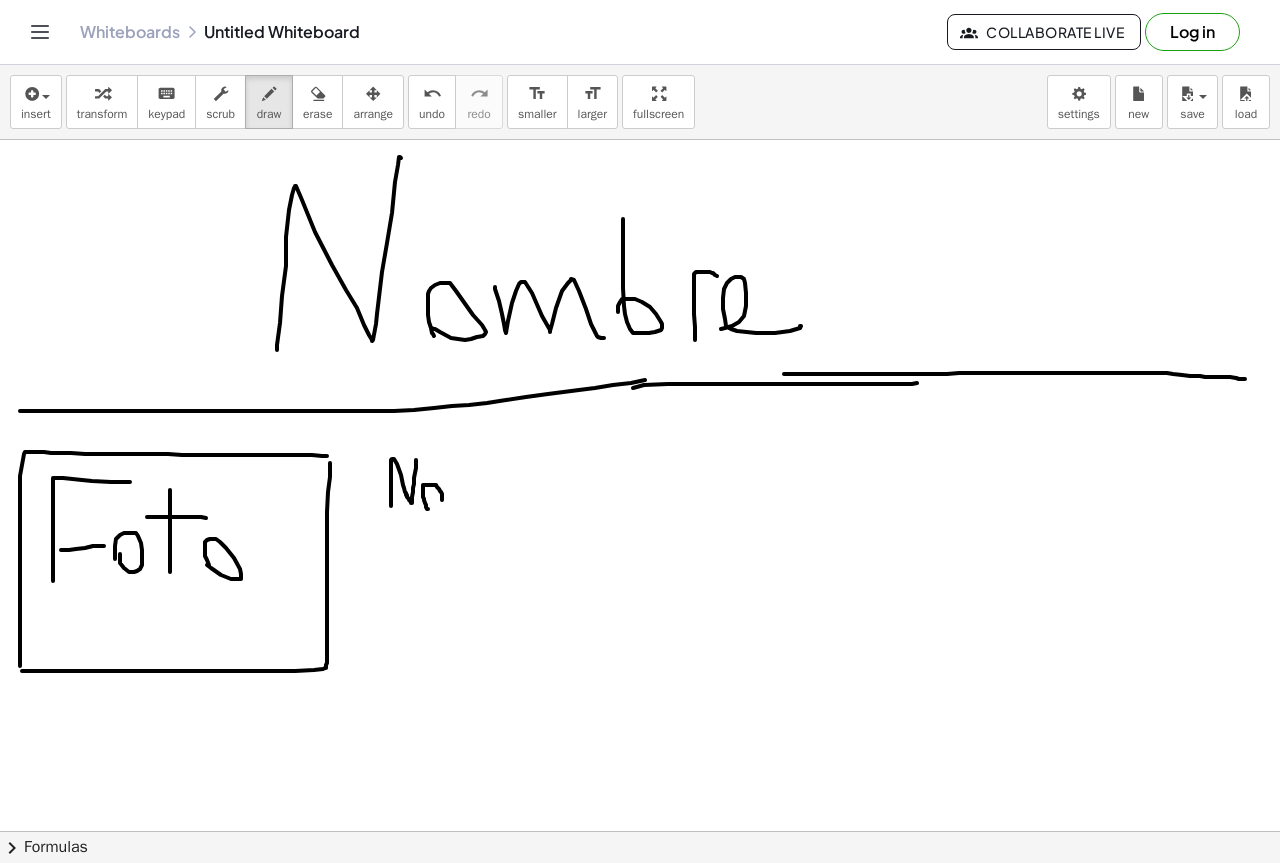 click at bounding box center [640, 896] 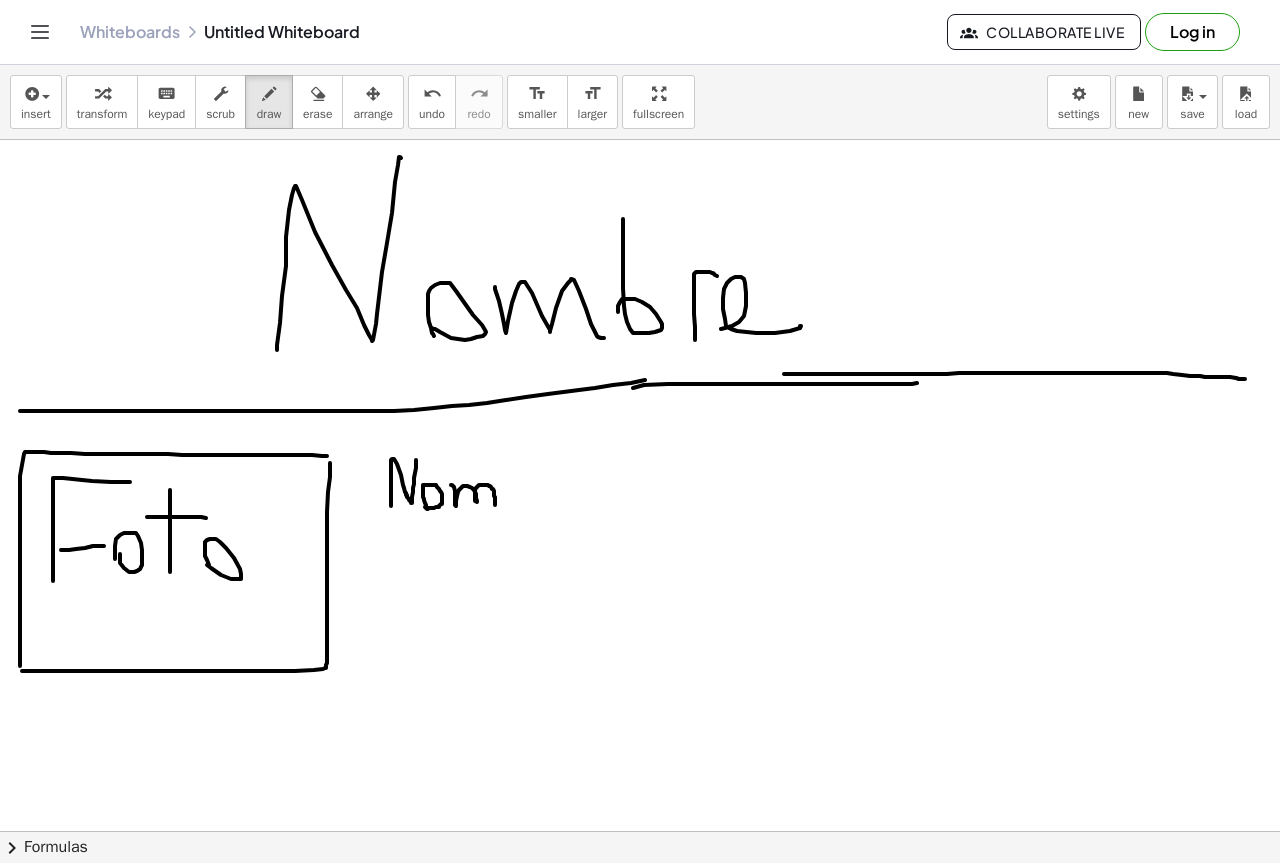 drag, startPoint x: 455, startPoint y: 494, endPoint x: 484, endPoint y: 495, distance: 29.017237 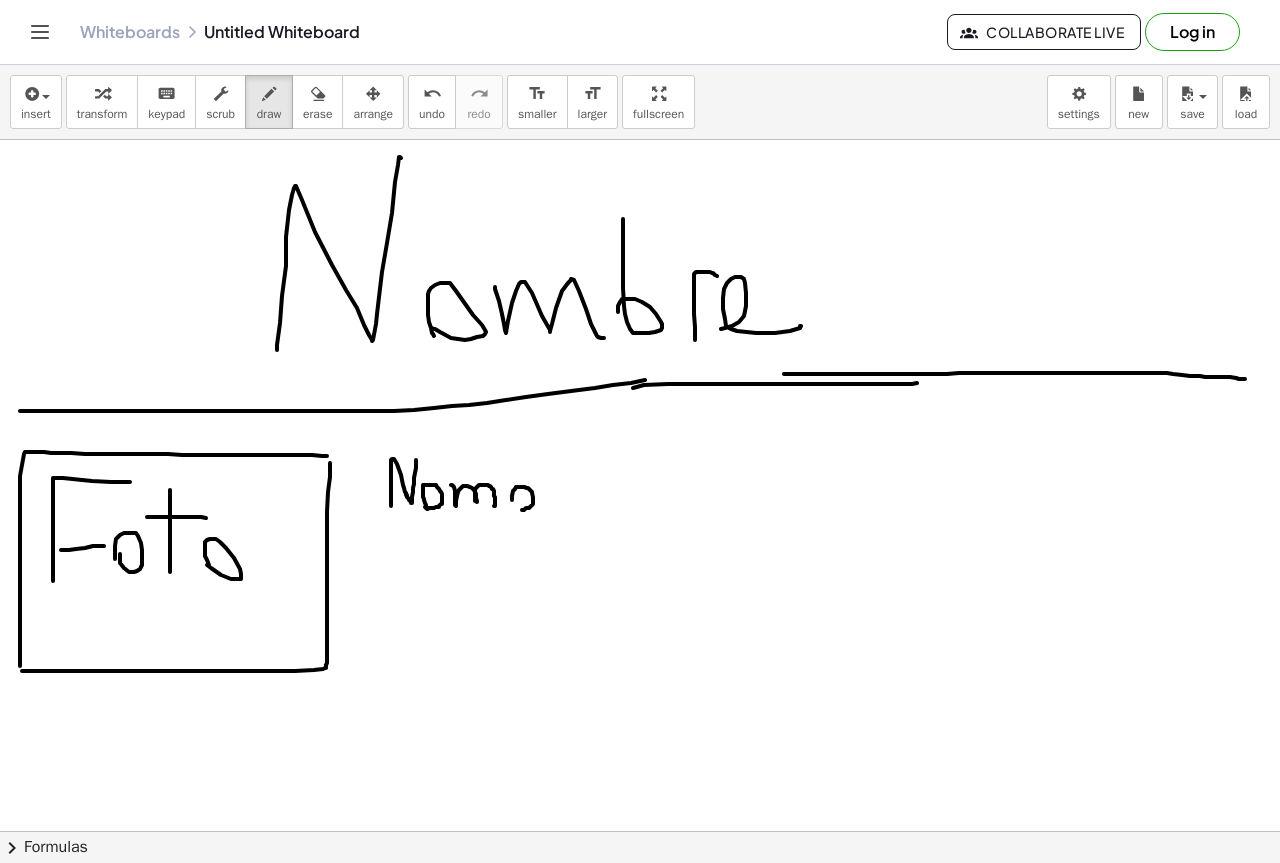 drag, startPoint x: 512, startPoint y: 500, endPoint x: 512, endPoint y: 465, distance: 35 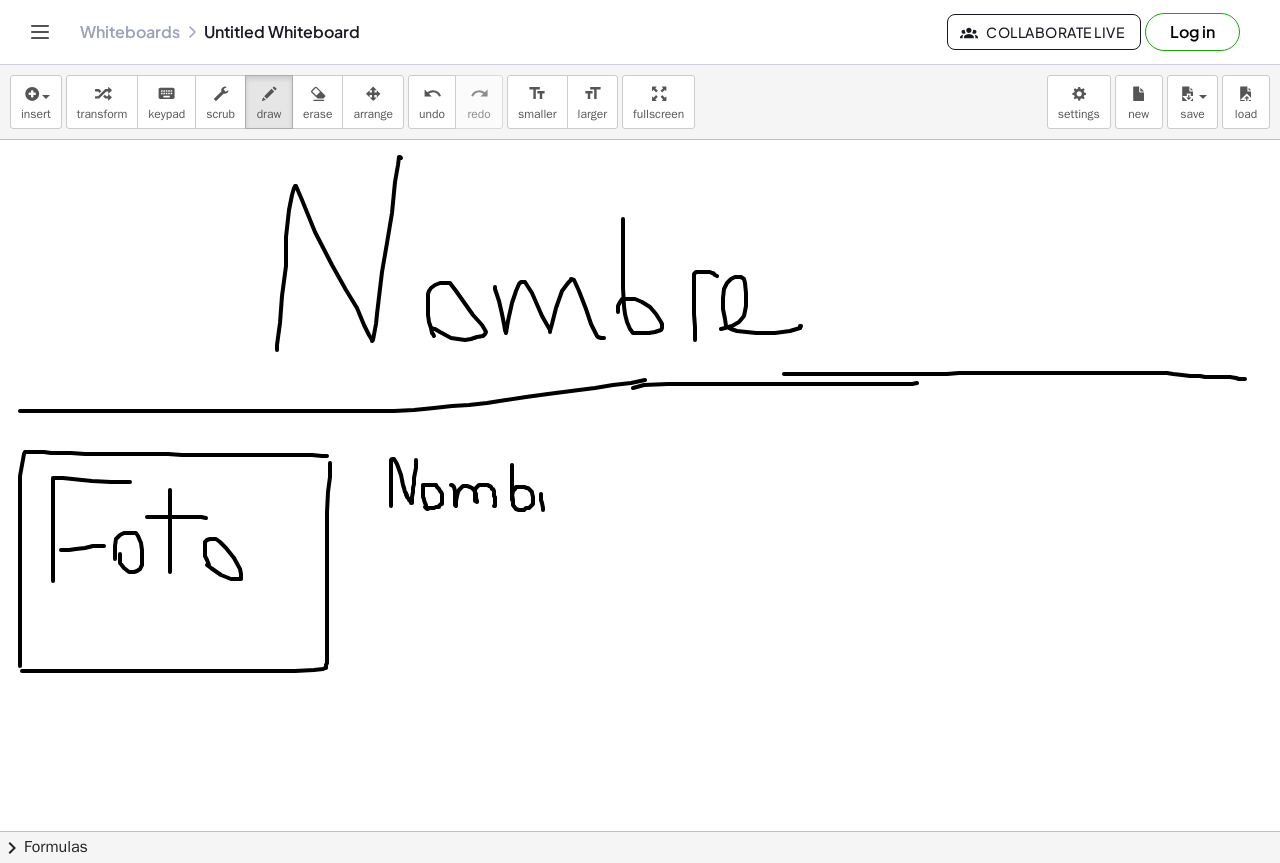drag, startPoint x: 541, startPoint y: 494, endPoint x: 557, endPoint y: 489, distance: 16.763054 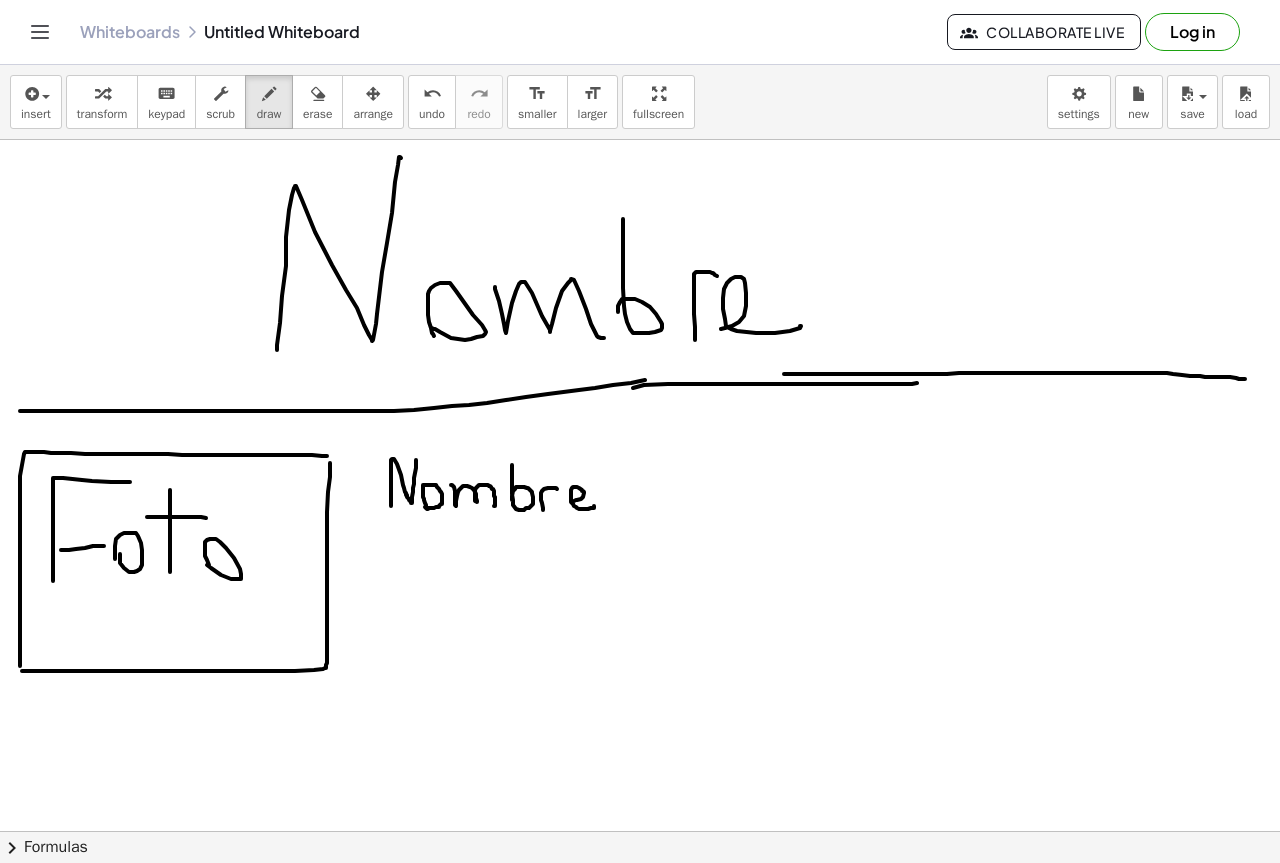 drag, startPoint x: 594, startPoint y: 507, endPoint x: 574, endPoint y: 501, distance: 20.880613 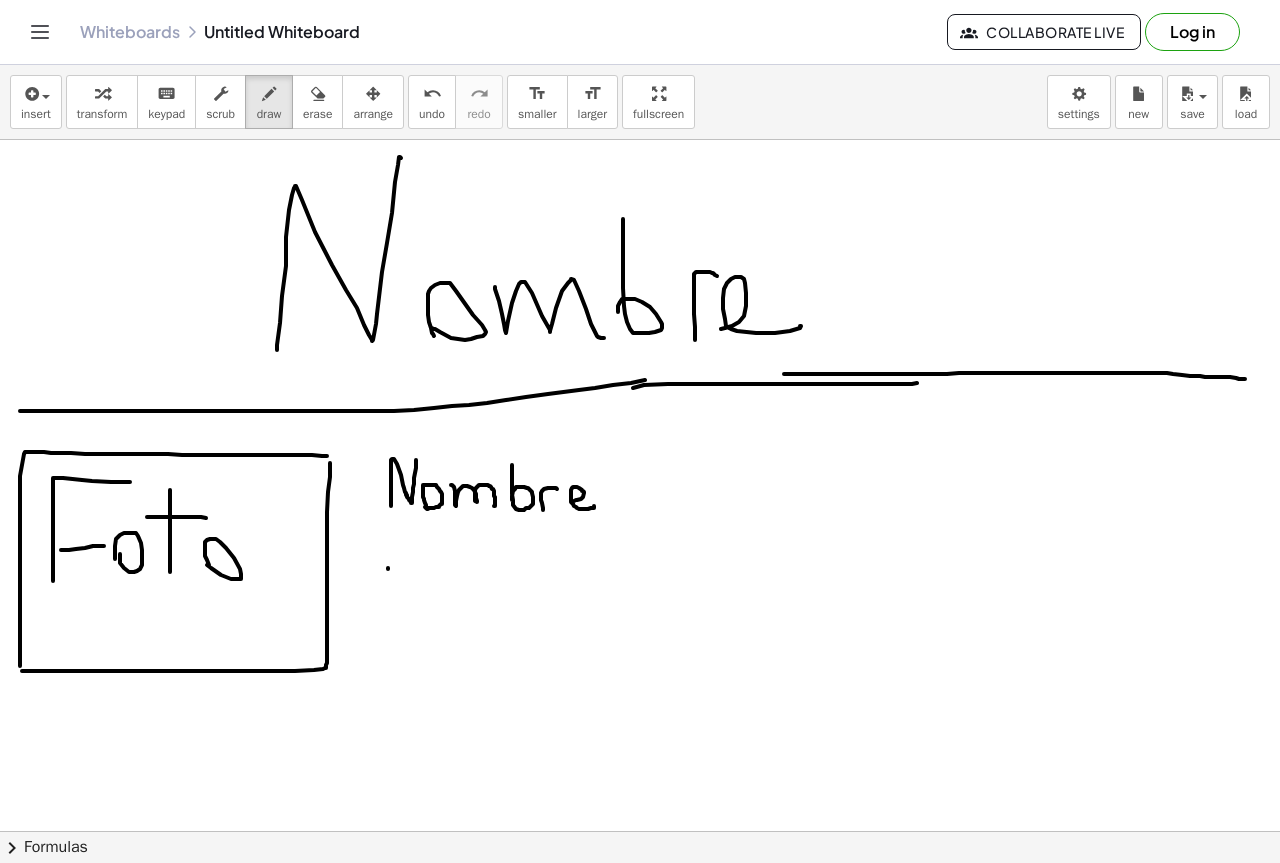 drag, startPoint x: 388, startPoint y: 569, endPoint x: 394, endPoint y: 523, distance: 46.389652 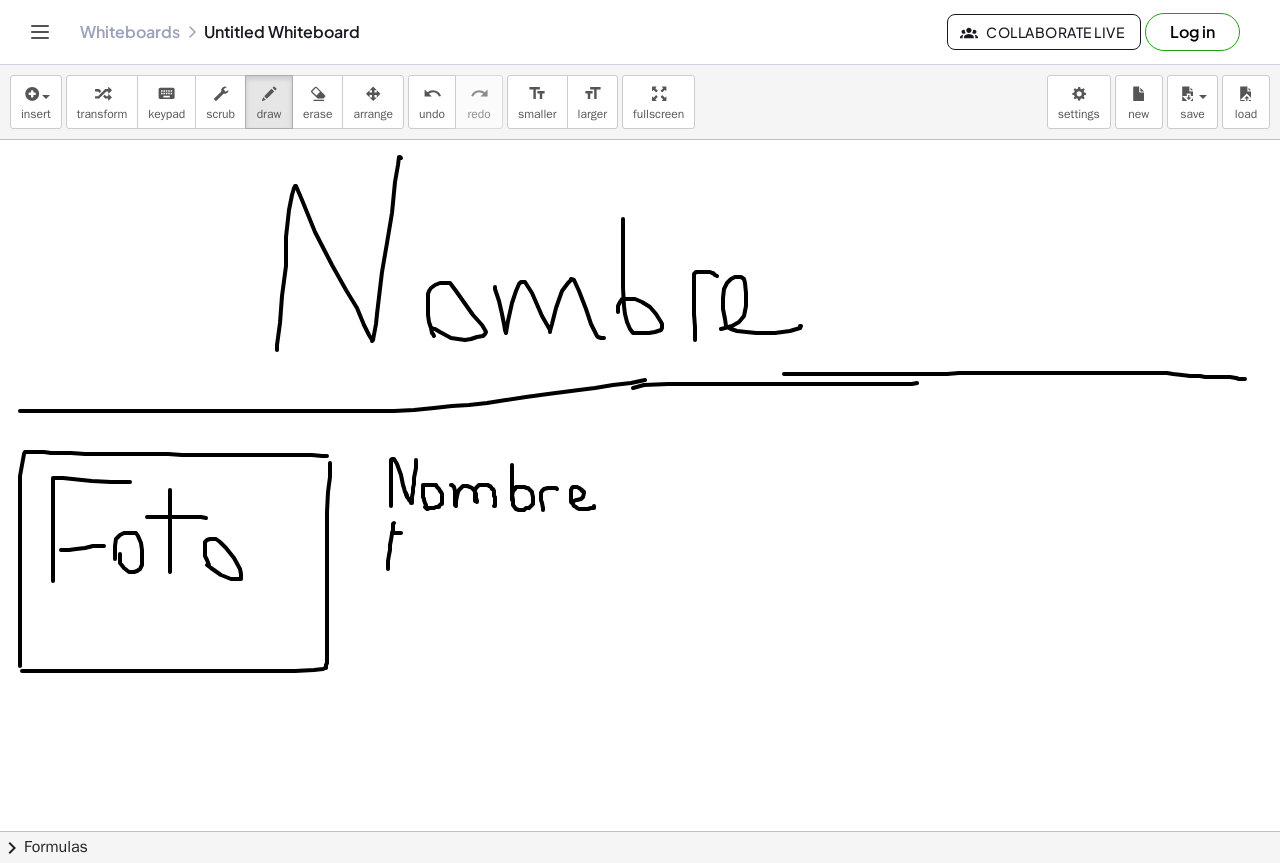 drag, startPoint x: 392, startPoint y: 533, endPoint x: 410, endPoint y: 533, distance: 18 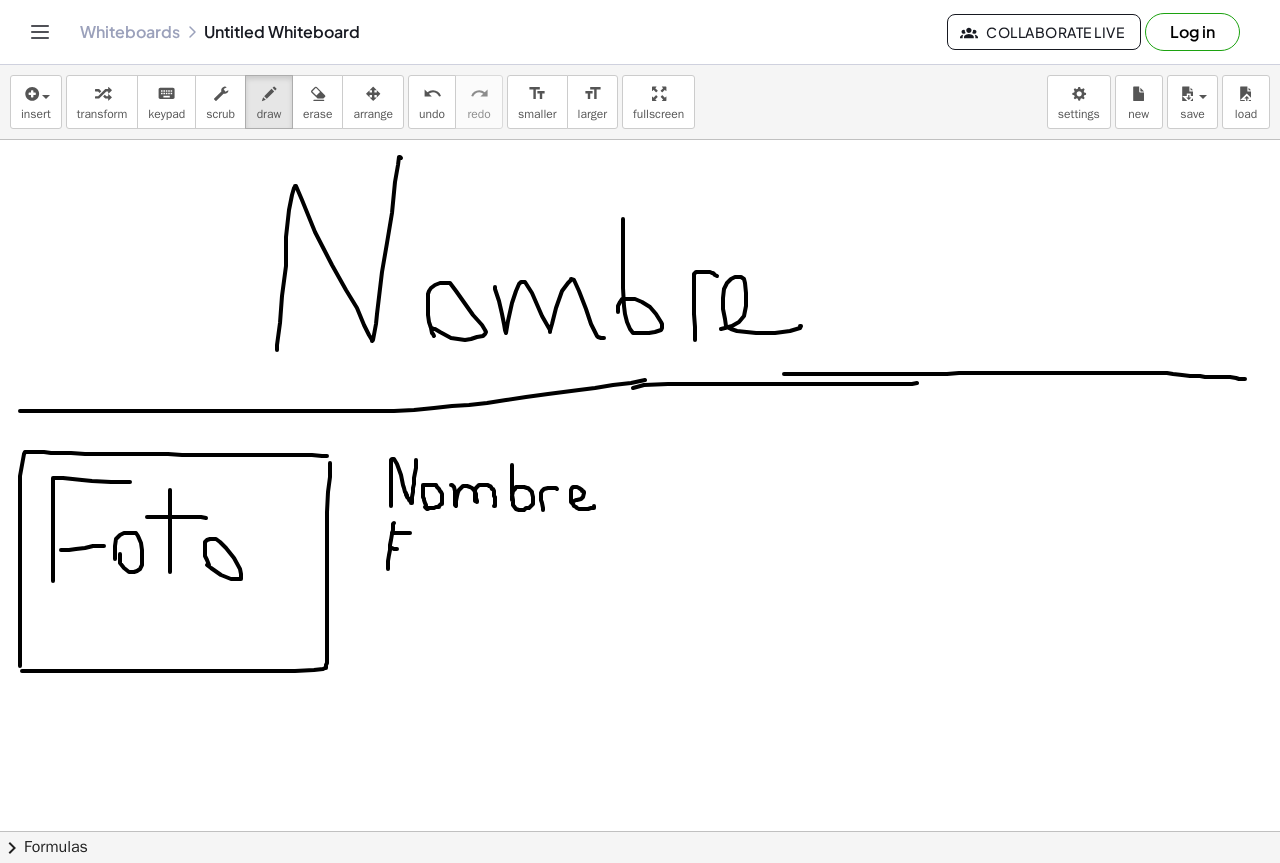 drag, startPoint x: 392, startPoint y: 548, endPoint x: 404, endPoint y: 549, distance: 12.0415945 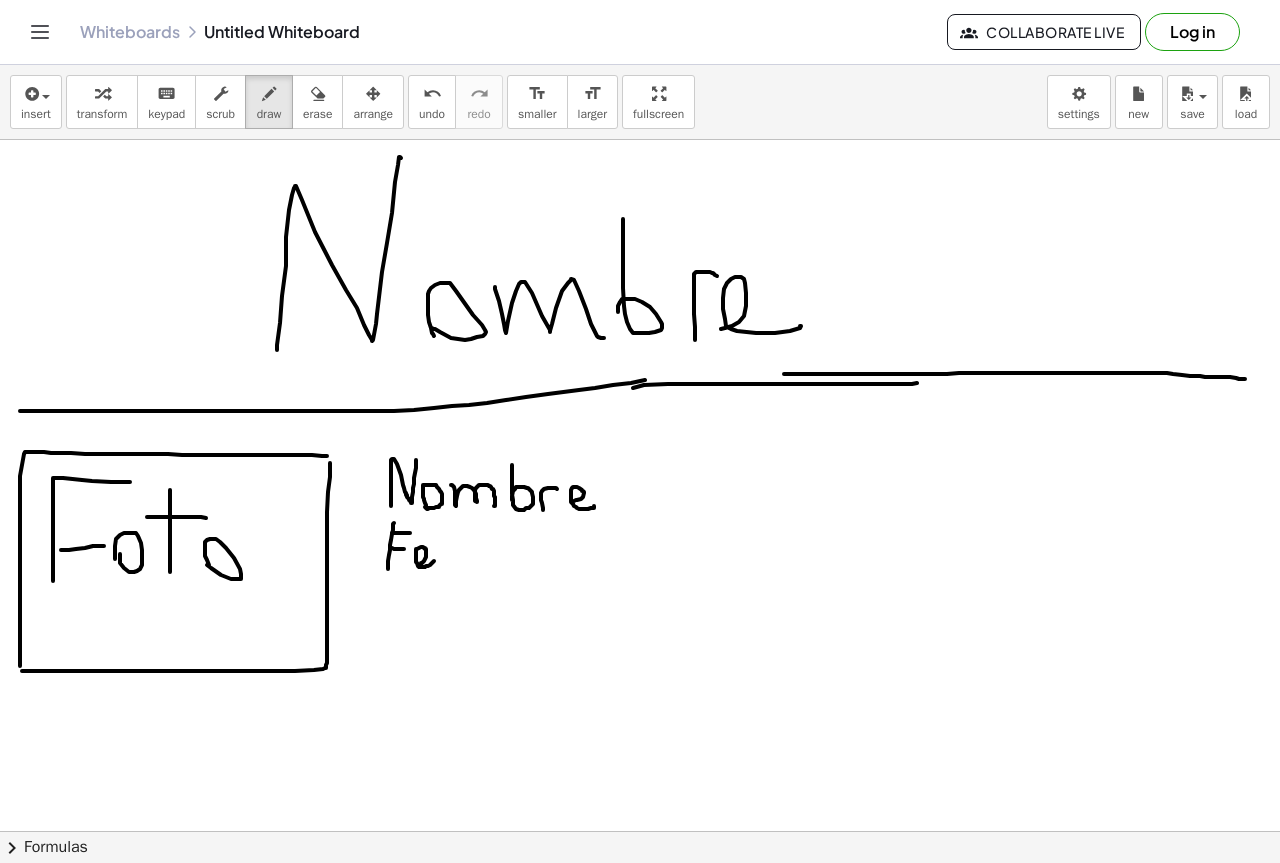 click at bounding box center [640, 896] 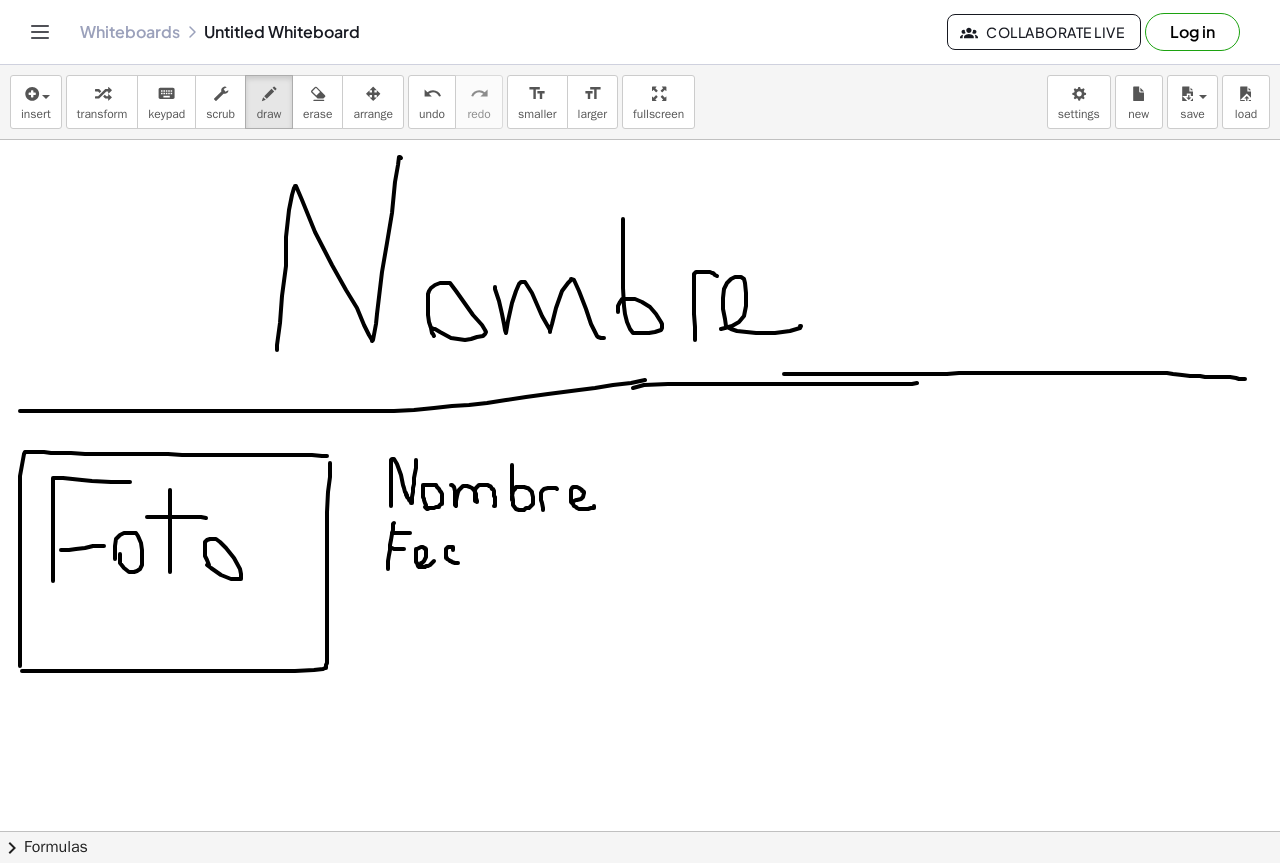 drag, startPoint x: 453, startPoint y: 547, endPoint x: 465, endPoint y: 564, distance: 20.808653 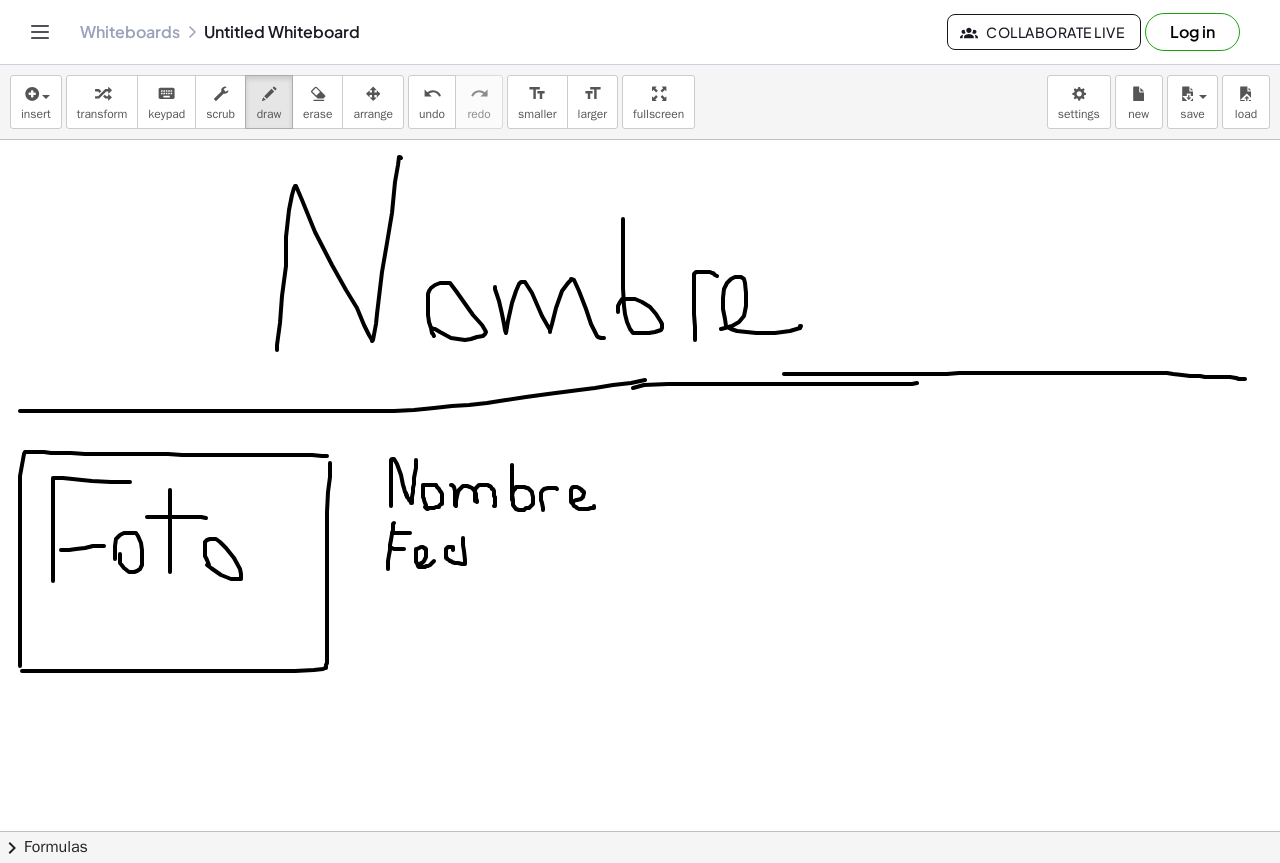 drag, startPoint x: 465, startPoint y: 564, endPoint x: 463, endPoint y: 537, distance: 27.073973 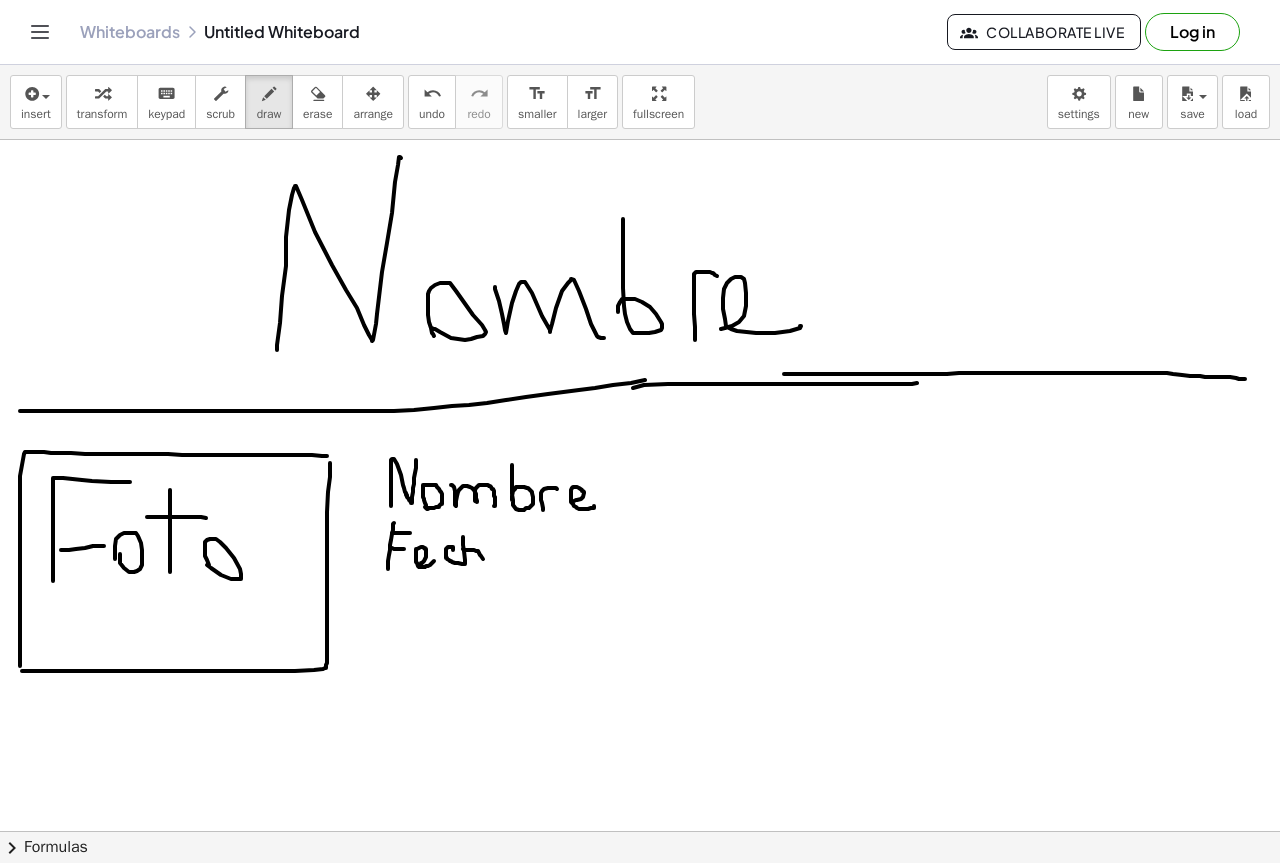 drag, startPoint x: 463, startPoint y: 549, endPoint x: 478, endPoint y: 564, distance: 21.213203 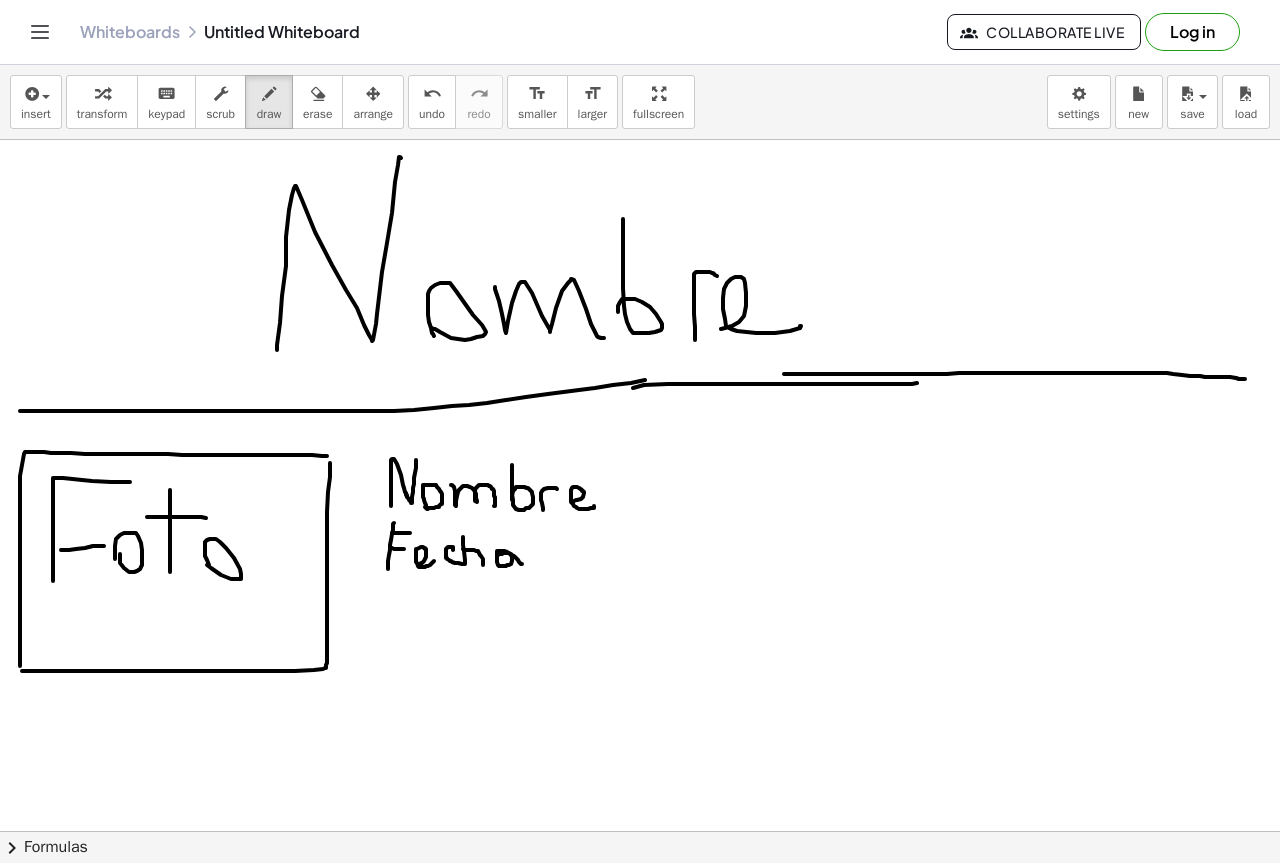 drag, startPoint x: 497, startPoint y: 555, endPoint x: 522, endPoint y: 564, distance: 26.57066 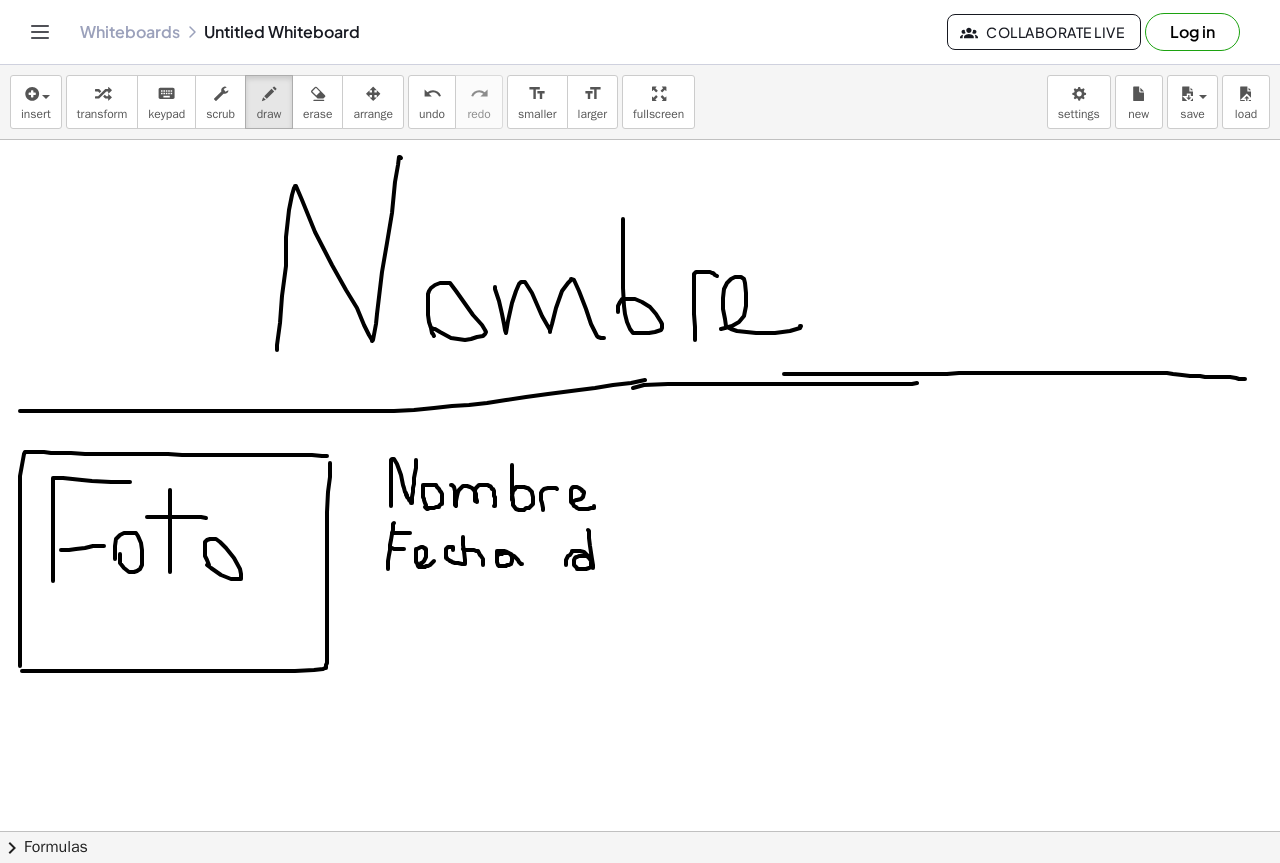 drag, startPoint x: 566, startPoint y: 565, endPoint x: 588, endPoint y: 530, distance: 41.340054 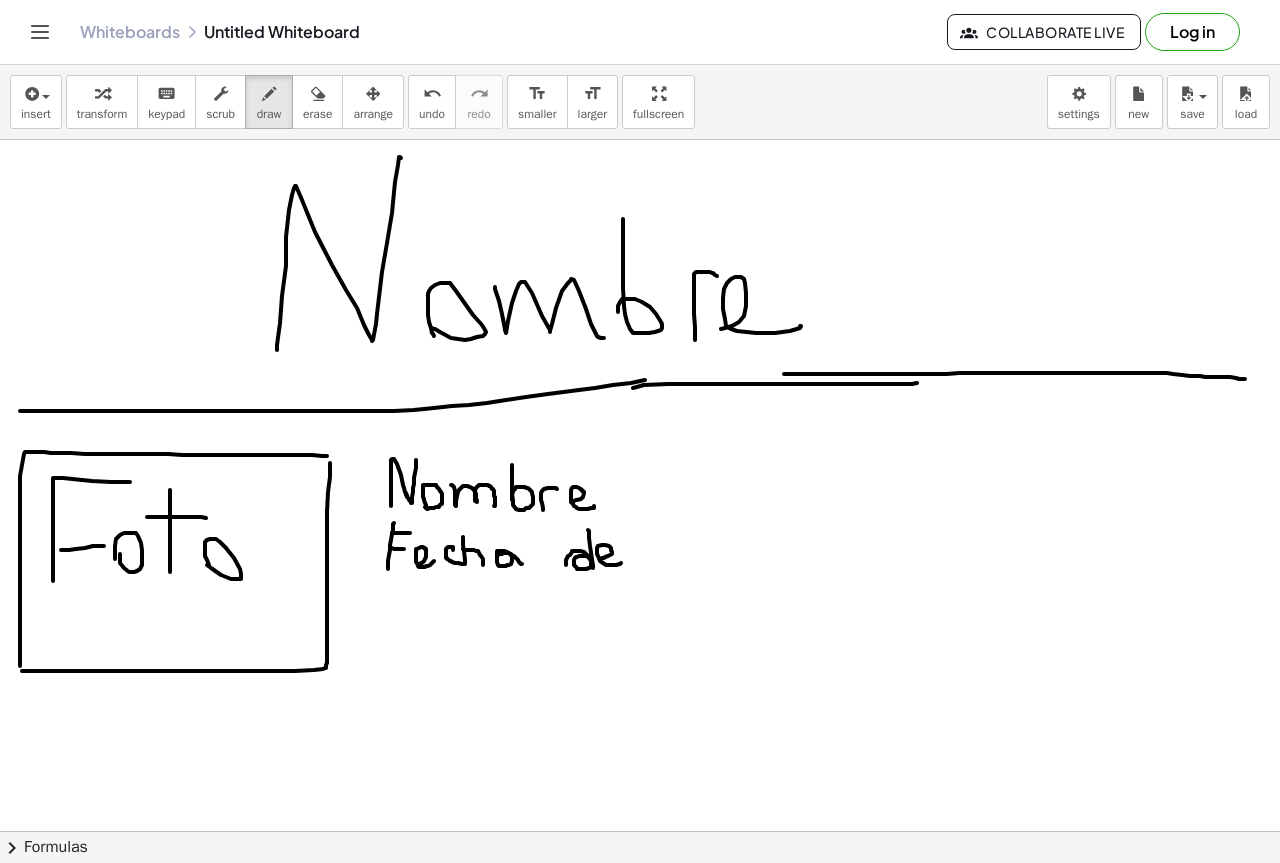 drag, startPoint x: 621, startPoint y: 563, endPoint x: 663, endPoint y: 555, distance: 42.755116 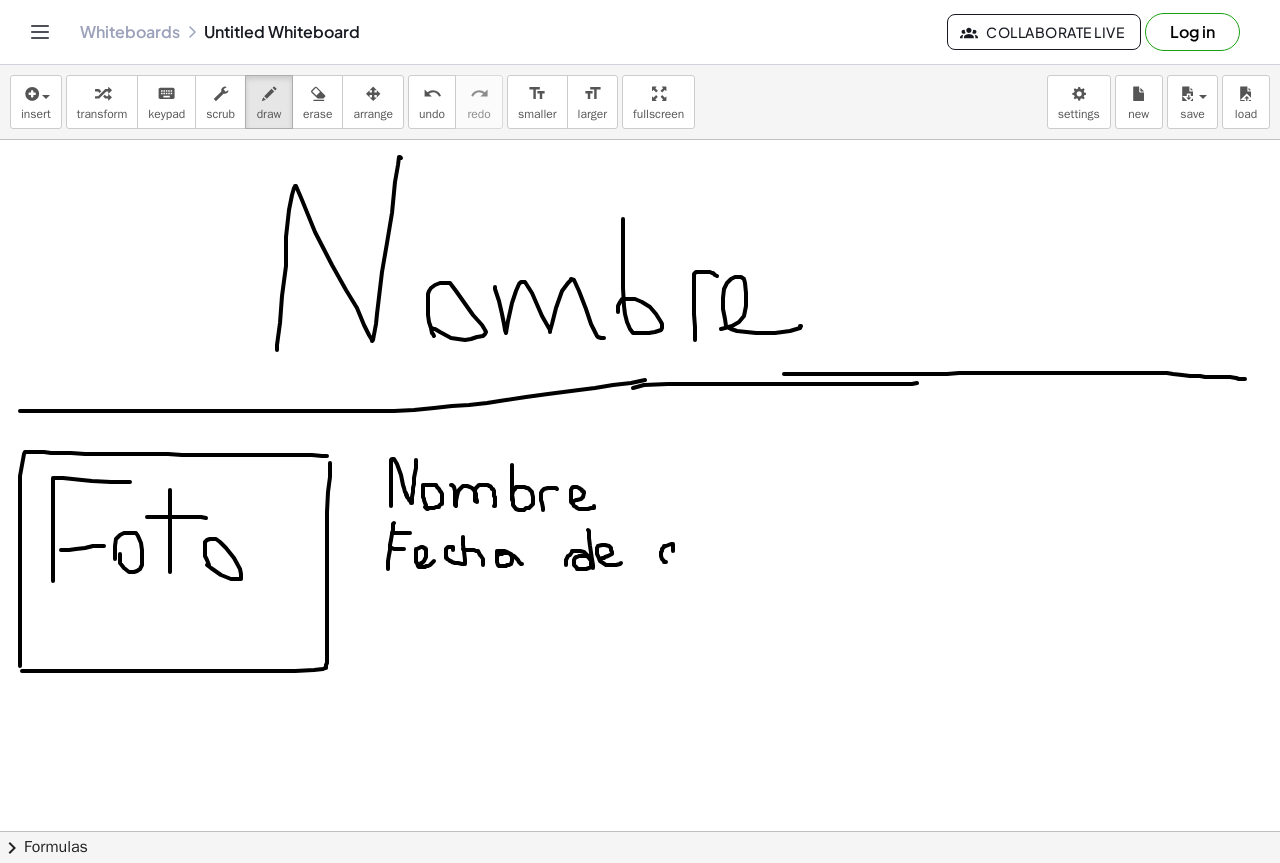 drag, startPoint x: 673, startPoint y: 548, endPoint x: 685, endPoint y: 554, distance: 13.416408 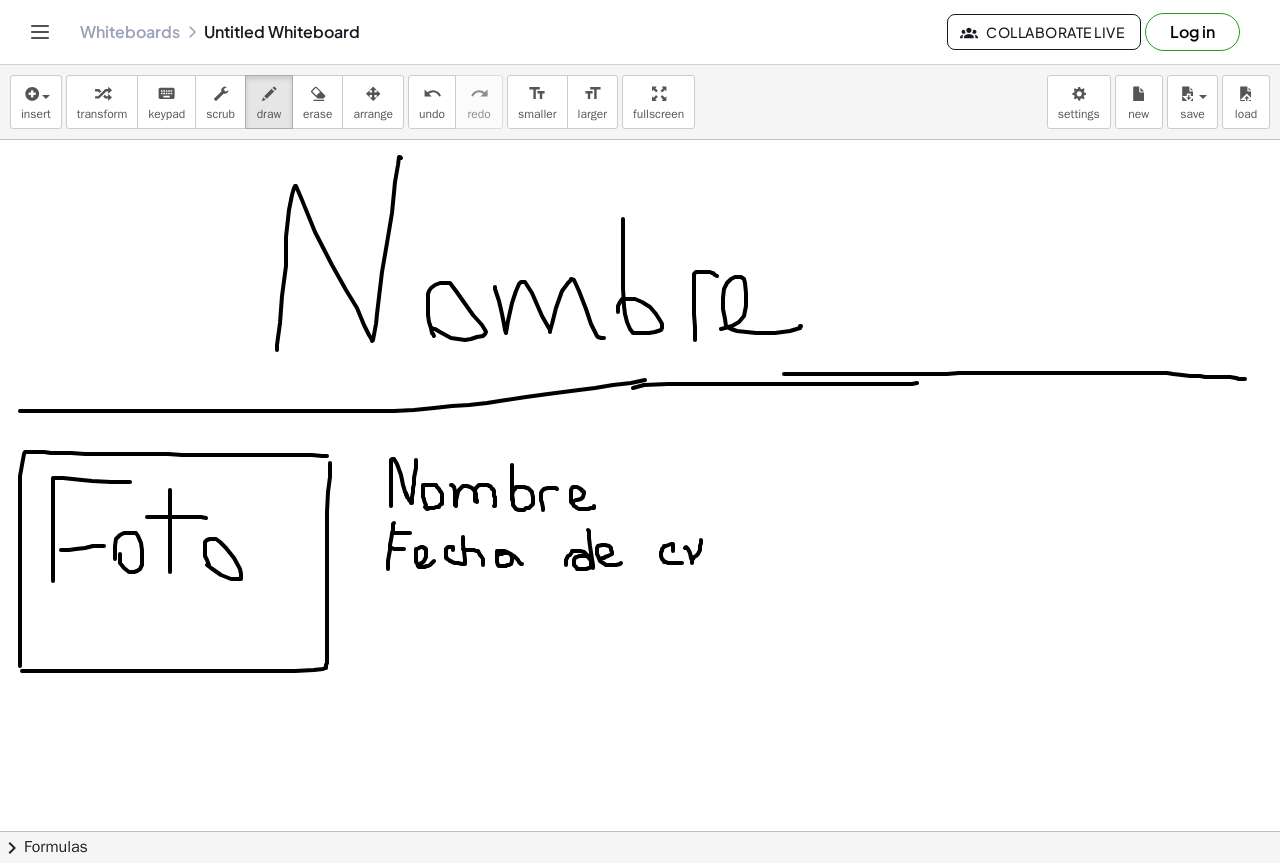 drag 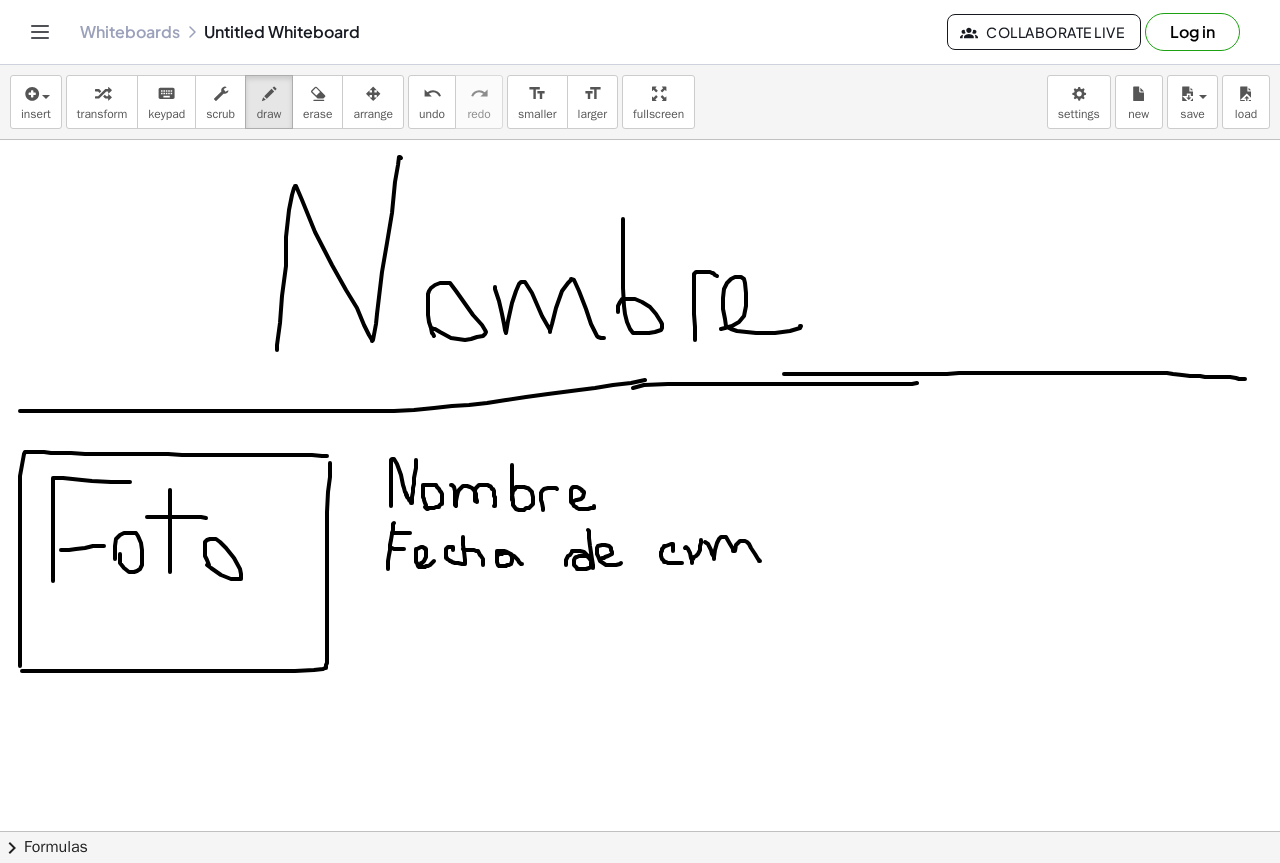 drag, startPoint x: 712, startPoint y: 554, endPoint x: 739, endPoint y: 553, distance: 27.018513 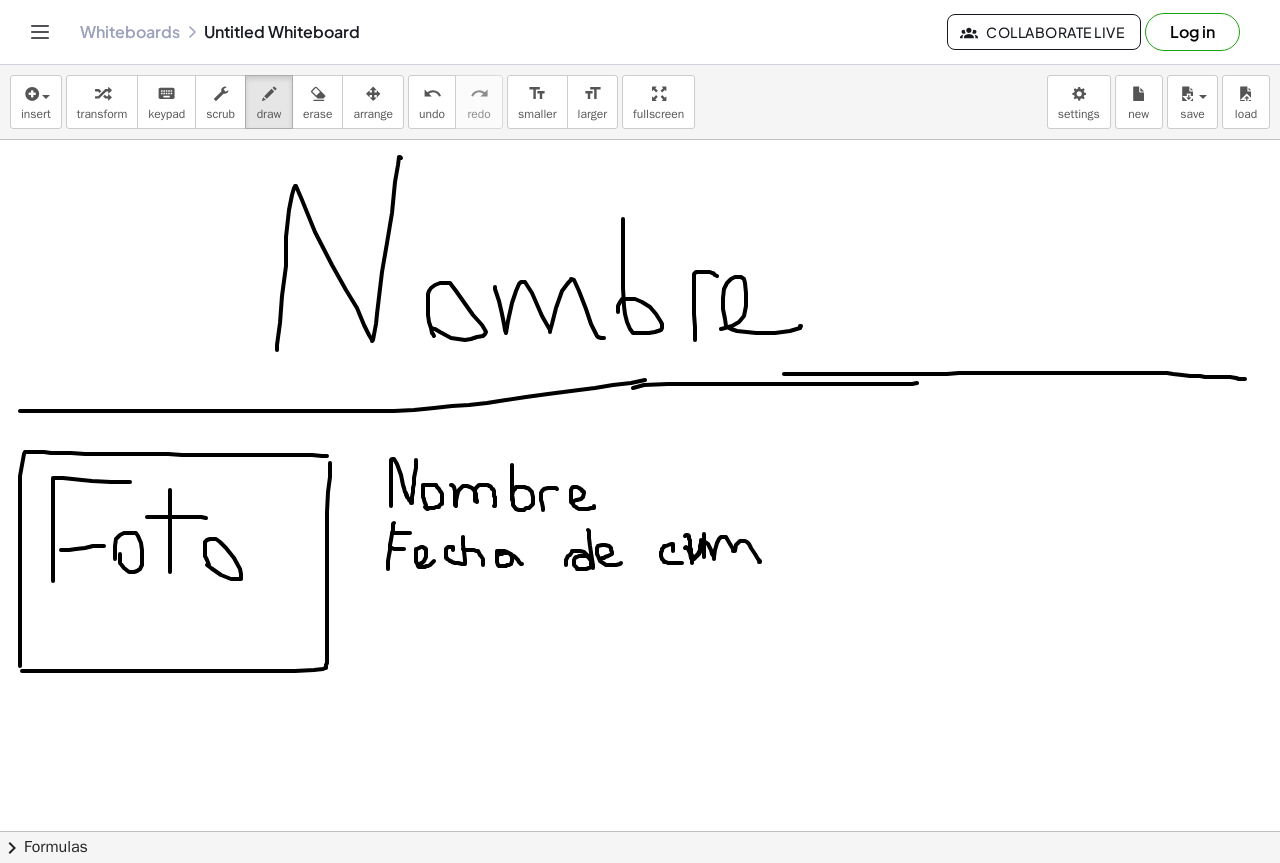 drag, startPoint x: 686, startPoint y: 535, endPoint x: 705, endPoint y: 566, distance: 36.359318 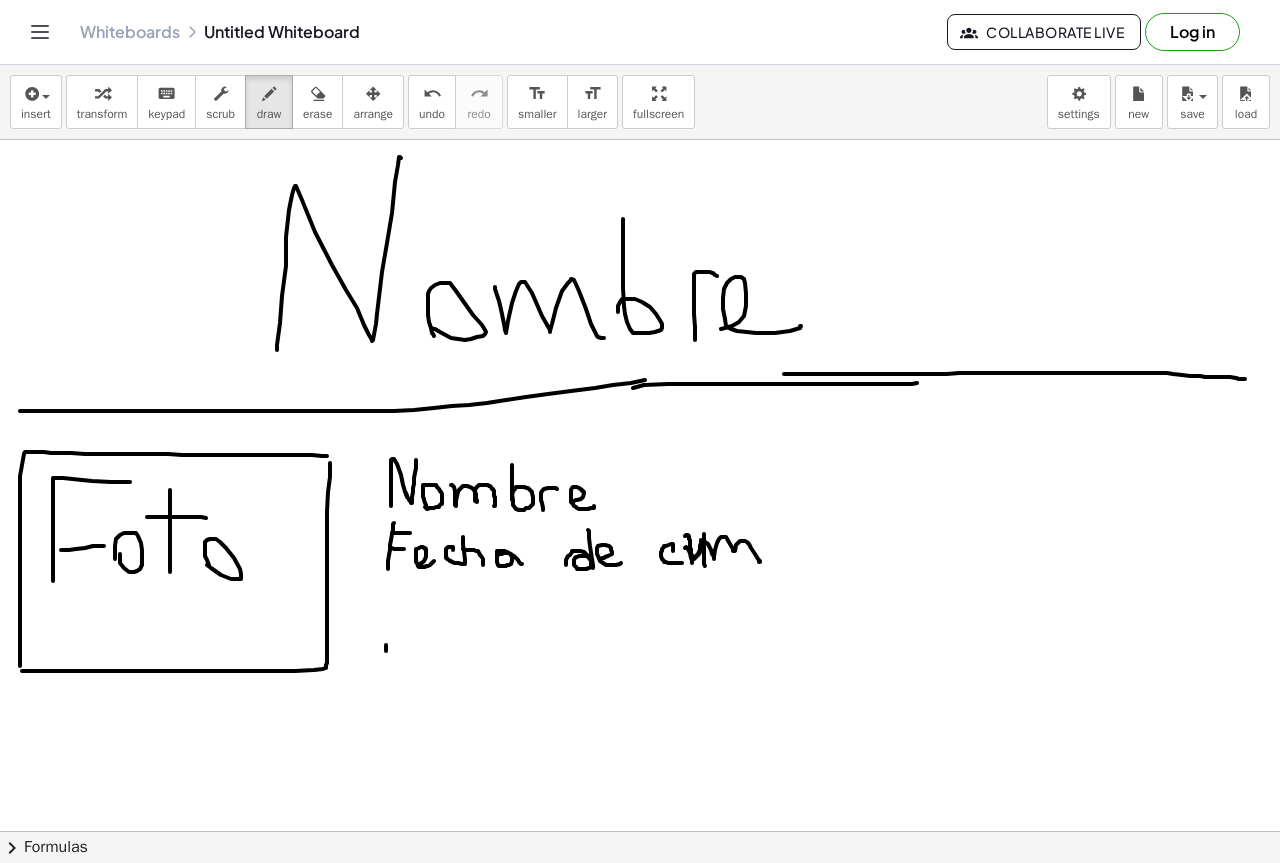 drag, startPoint x: 386, startPoint y: 645, endPoint x: 385, endPoint y: 620, distance: 25.019993 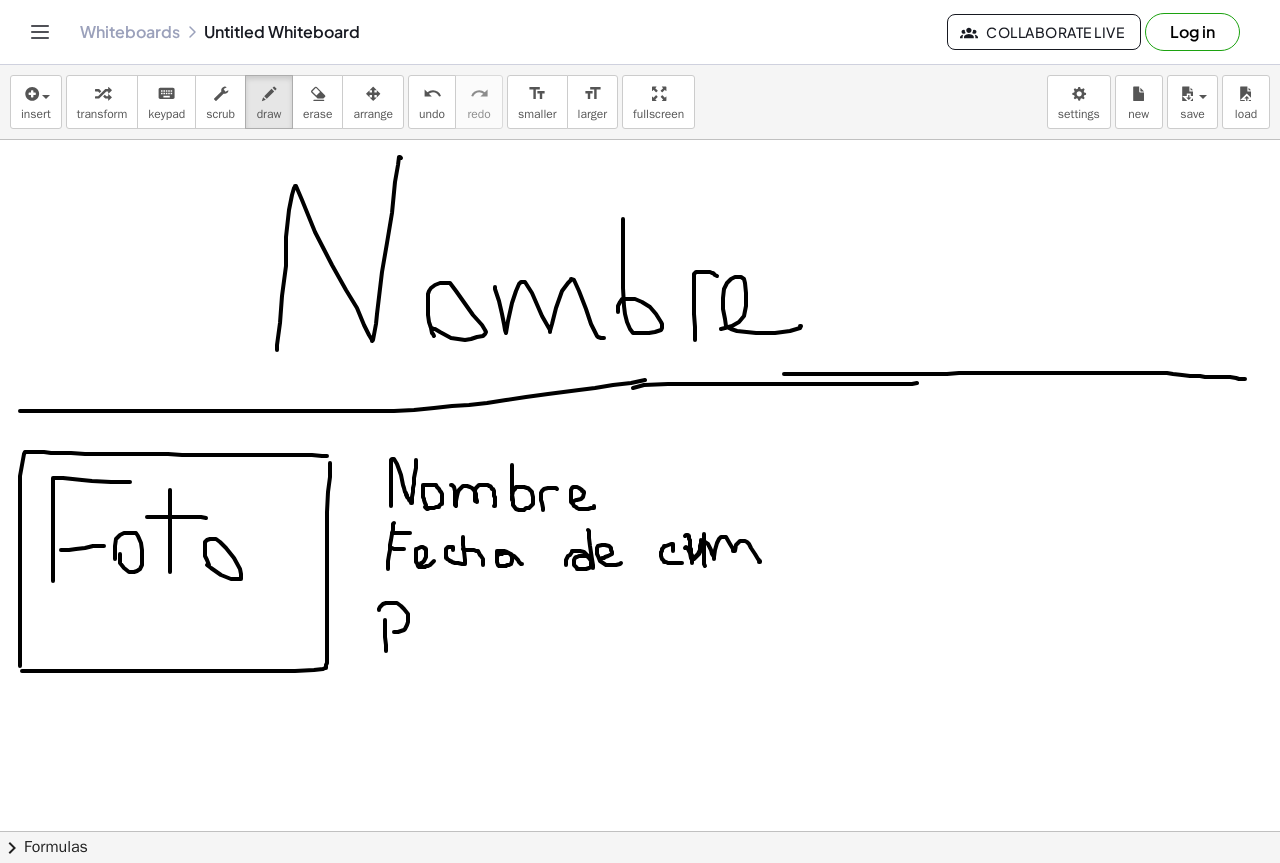drag, startPoint x: 394, startPoint y: 603, endPoint x: 394, endPoint y: 632, distance: 29 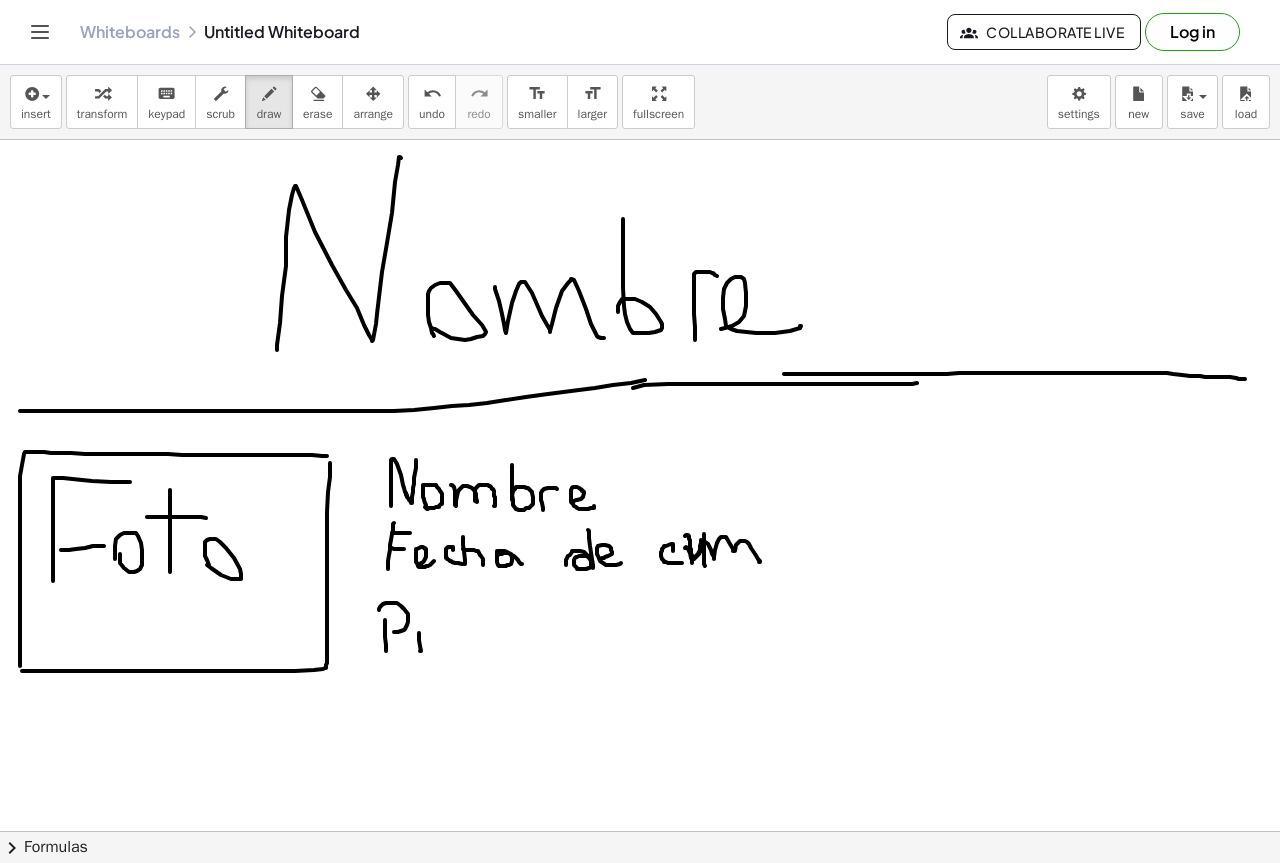 drag, startPoint x: 420, startPoint y: 651, endPoint x: 440, endPoint y: 631, distance: 28.284271 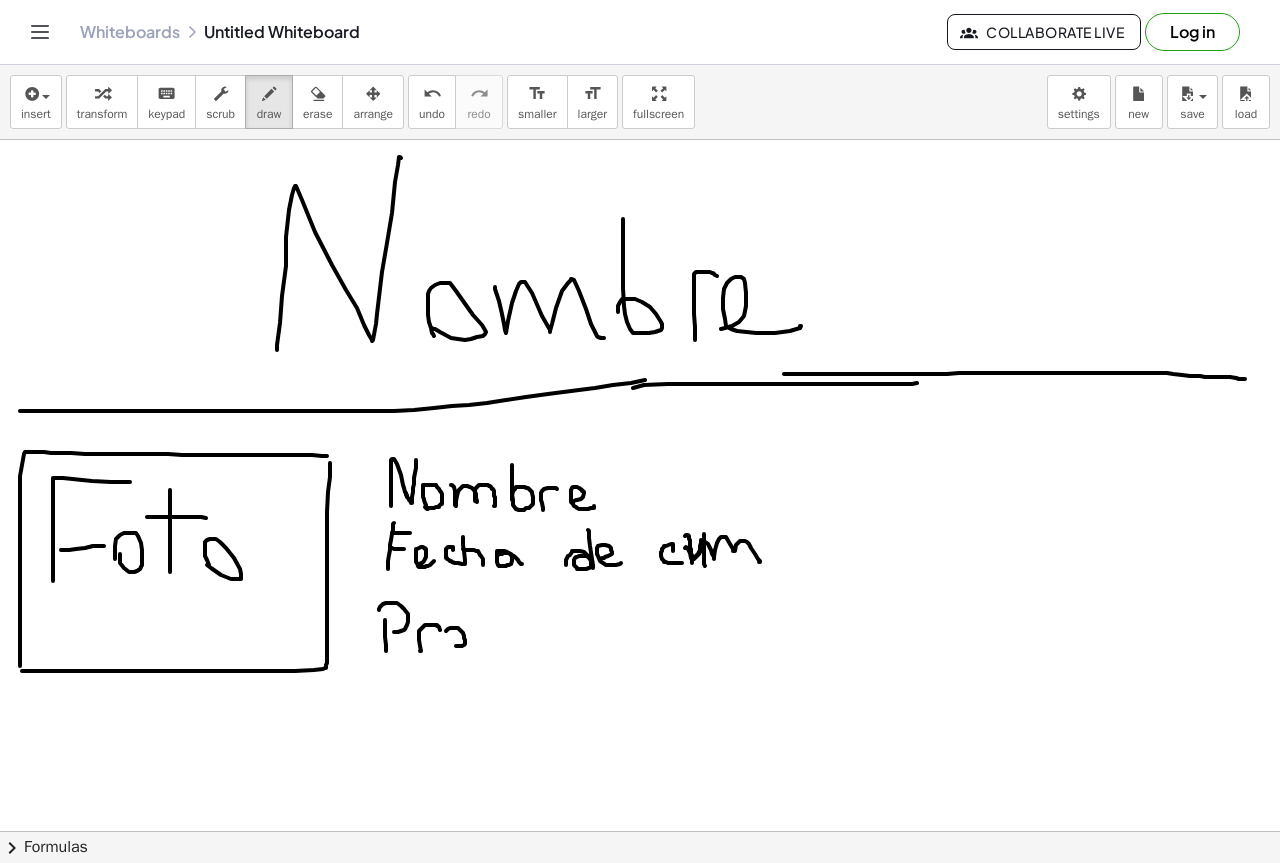 drag, startPoint x: 452, startPoint y: 628, endPoint x: 443, endPoint y: 639, distance: 14.21267 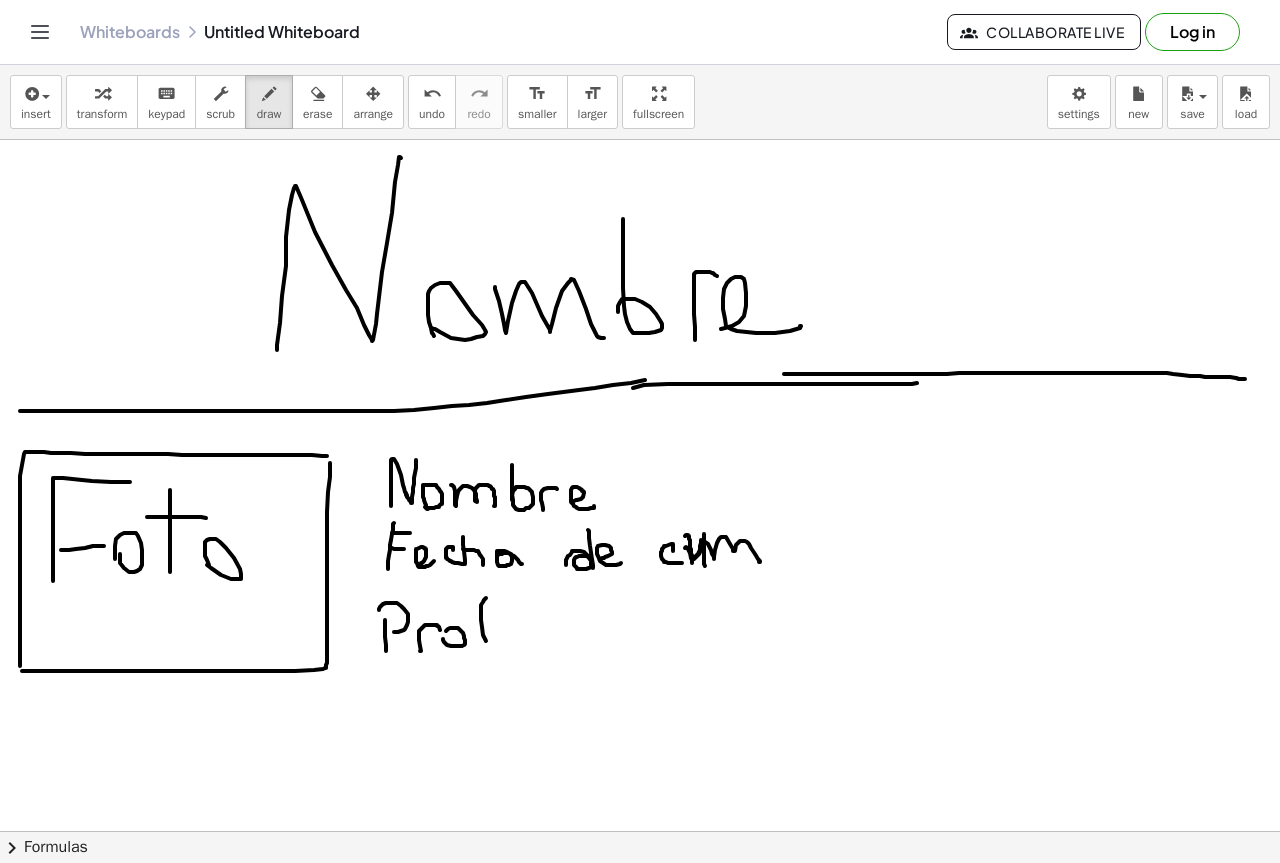 drag, startPoint x: 486, startPoint y: 641, endPoint x: 483, endPoint y: 614, distance: 27.166155 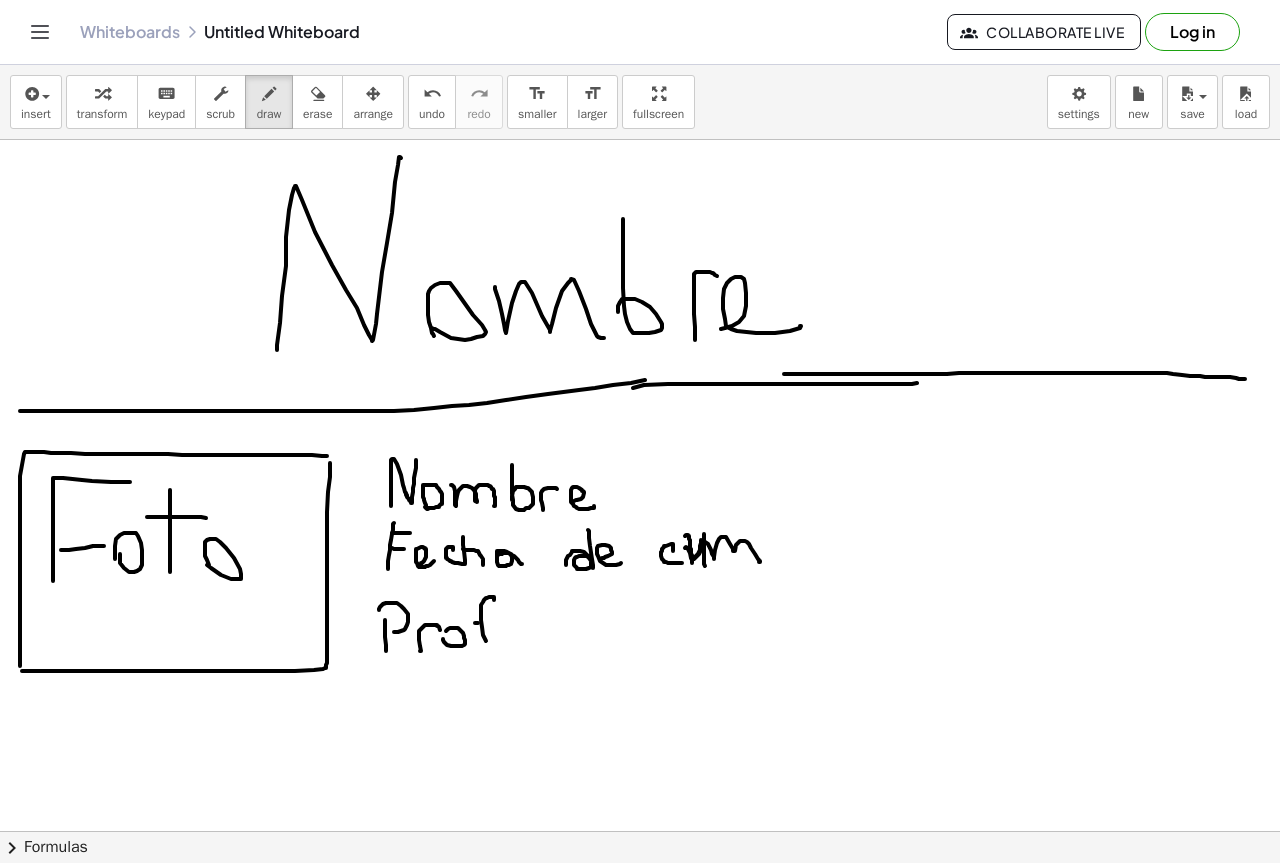 drag, startPoint x: 475, startPoint y: 623, endPoint x: 495, endPoint y: 624, distance: 20.024984 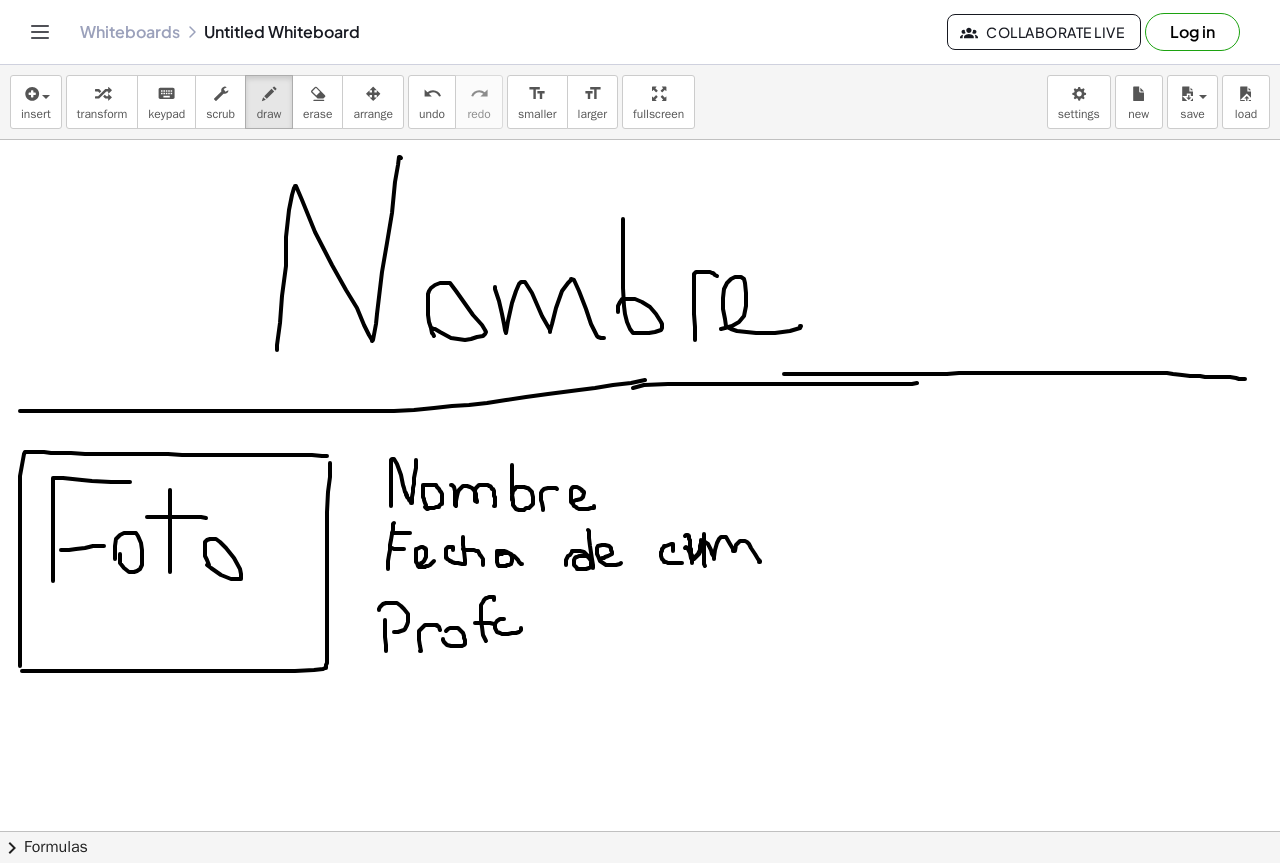 drag, startPoint x: 521, startPoint y: 628, endPoint x: 502, endPoint y: 632, distance: 19.416489 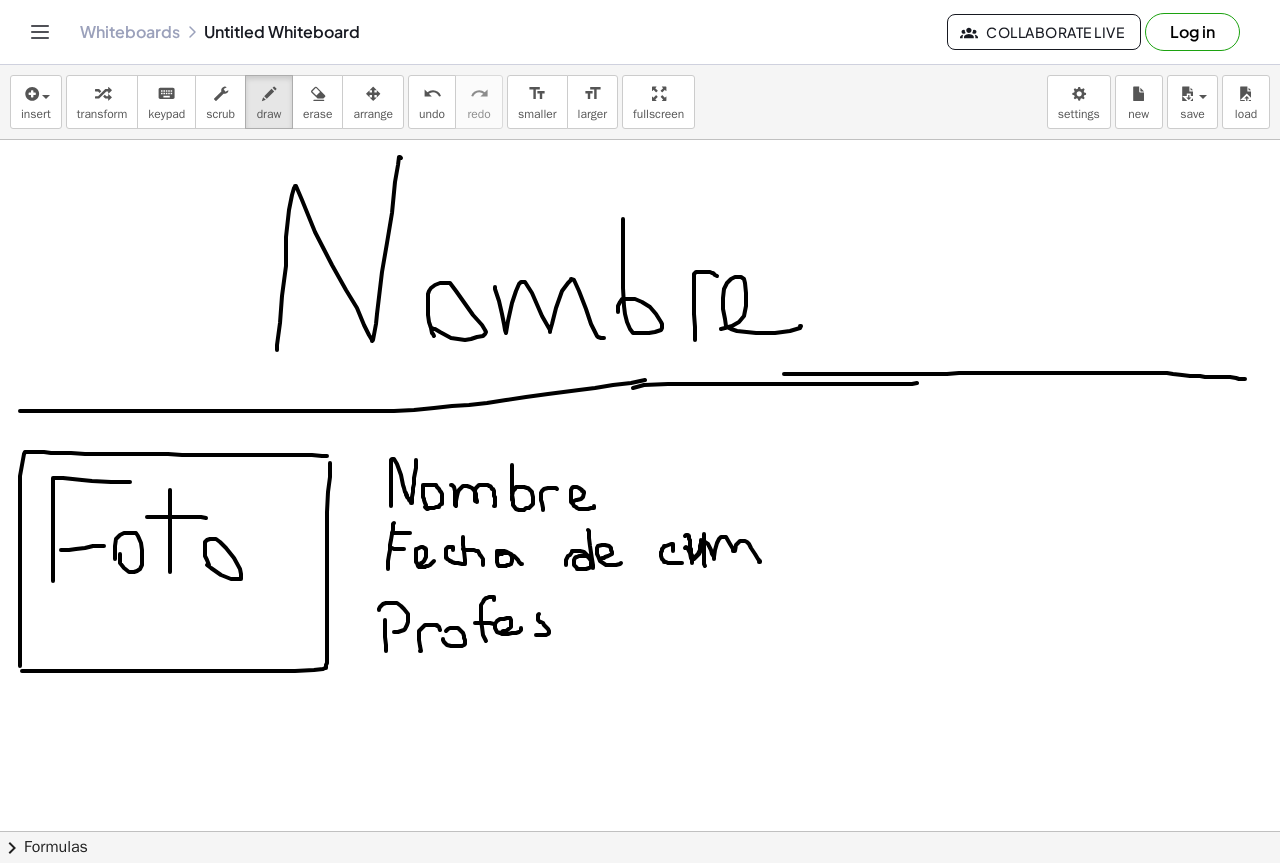 drag, startPoint x: 536, startPoint y: 635, endPoint x: 556, endPoint y: 623, distance: 23.323807 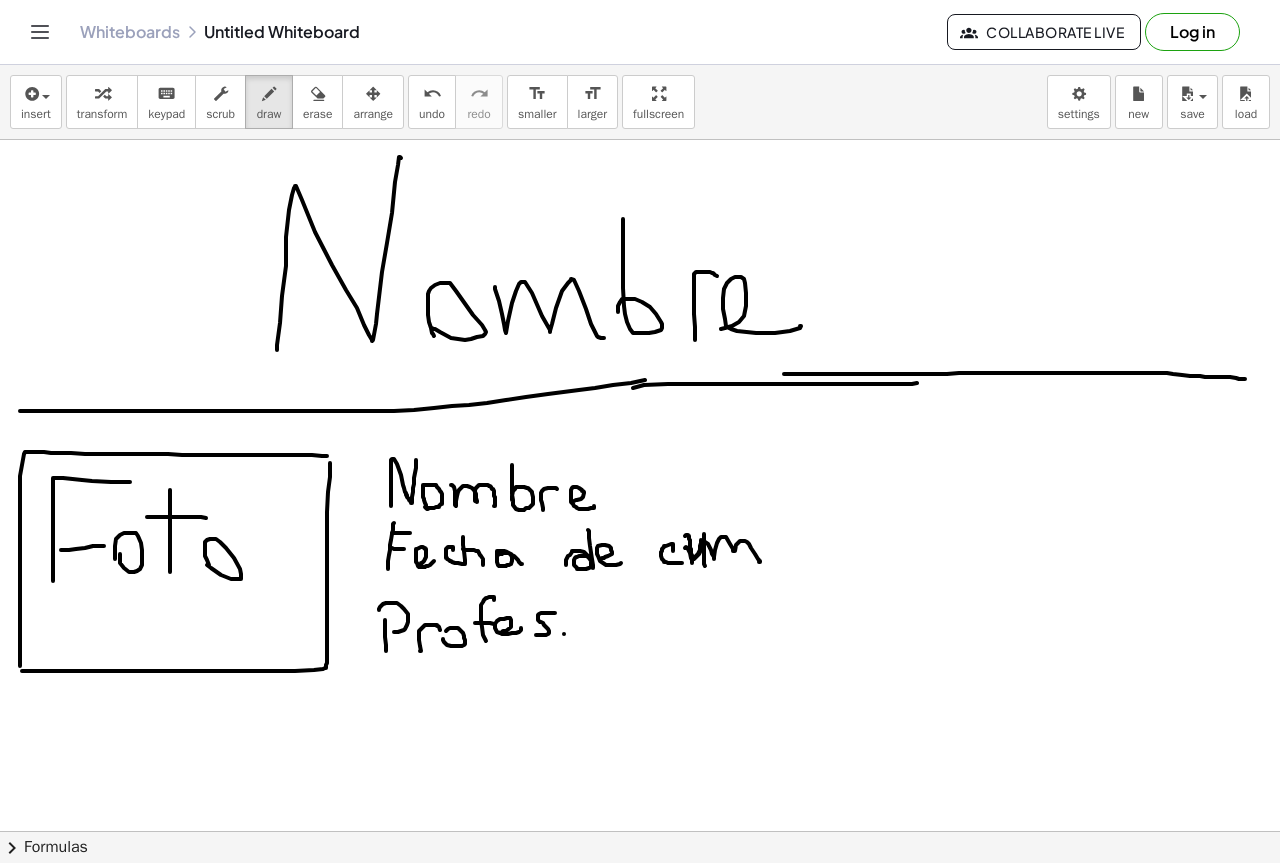 drag, startPoint x: 564, startPoint y: 634, endPoint x: 564, endPoint y: 622, distance: 12 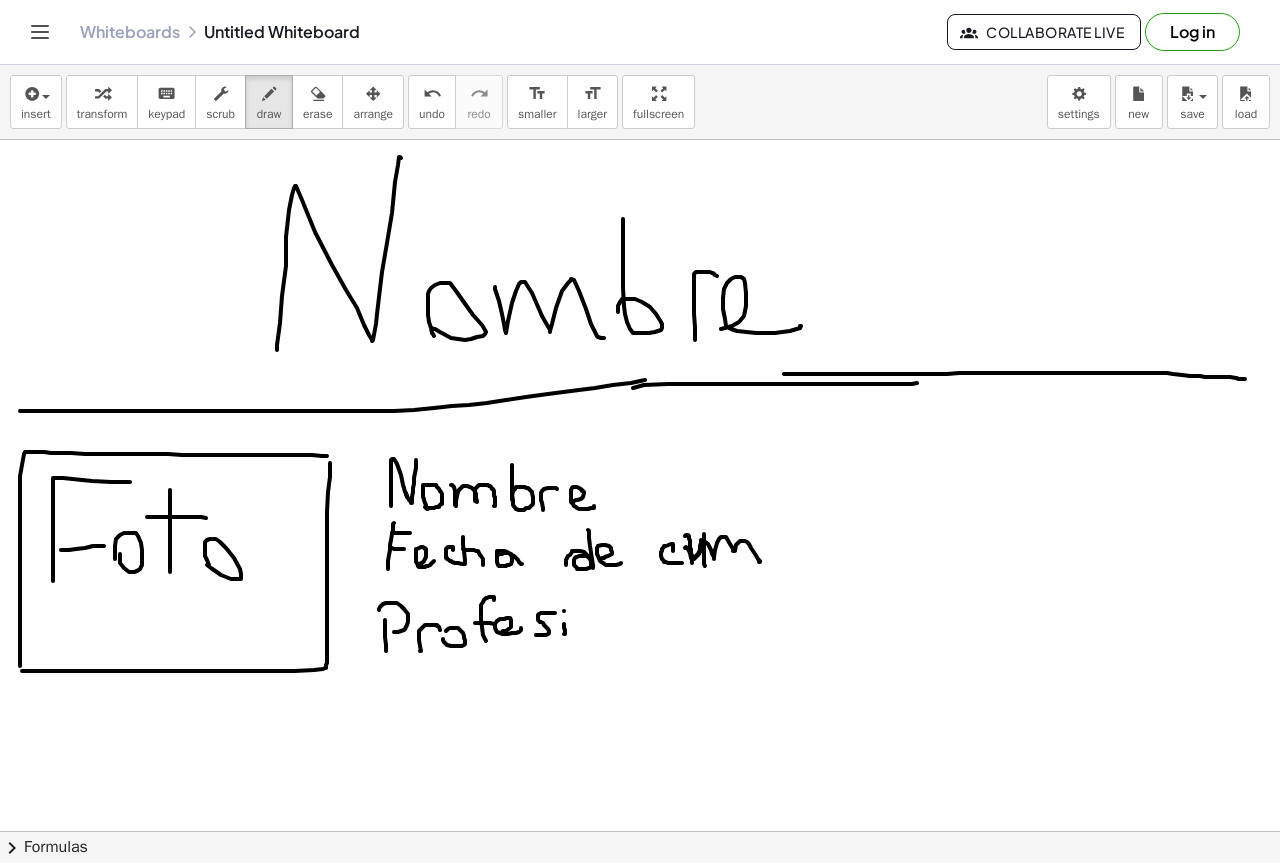 click at bounding box center (640, 896) 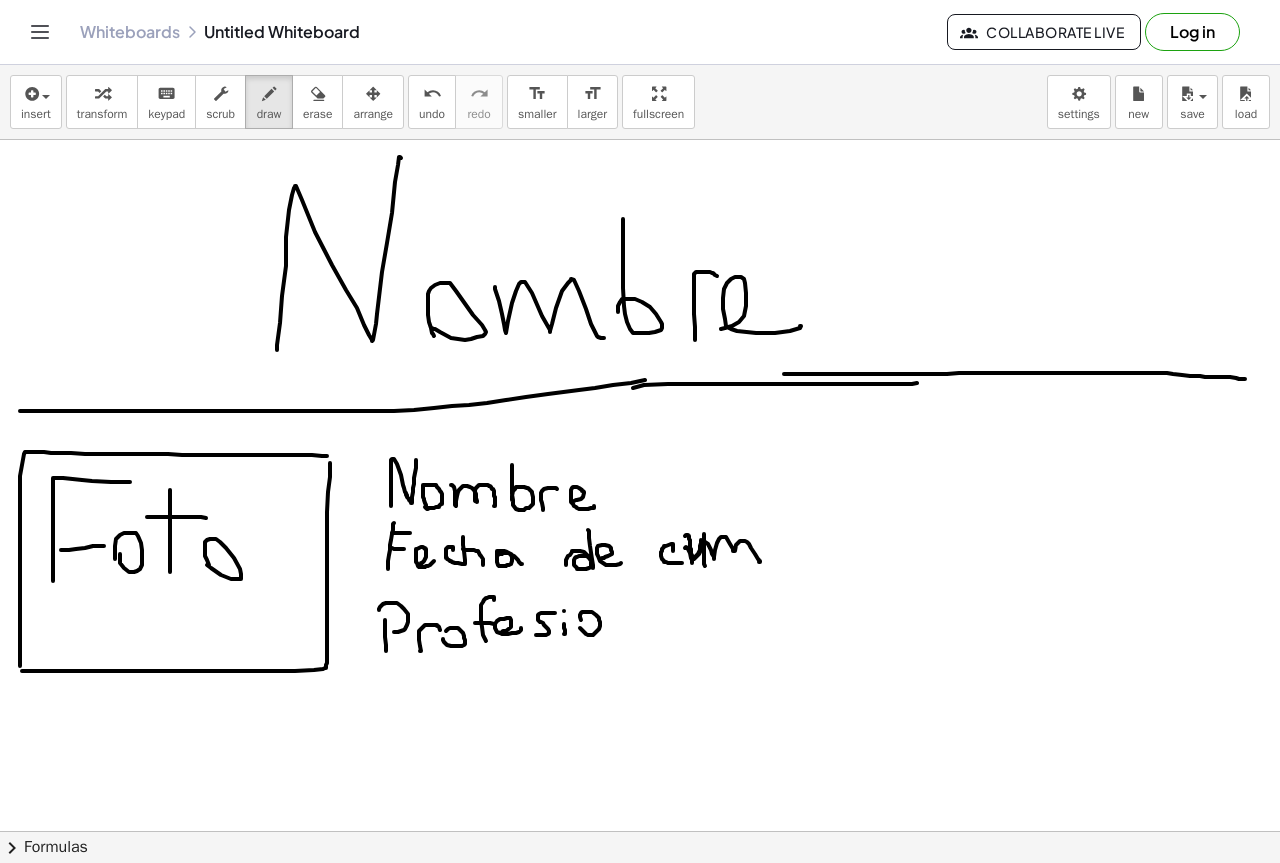 drag, startPoint x: 590, startPoint y: 612, endPoint x: 580, endPoint y: 616, distance: 10.770329 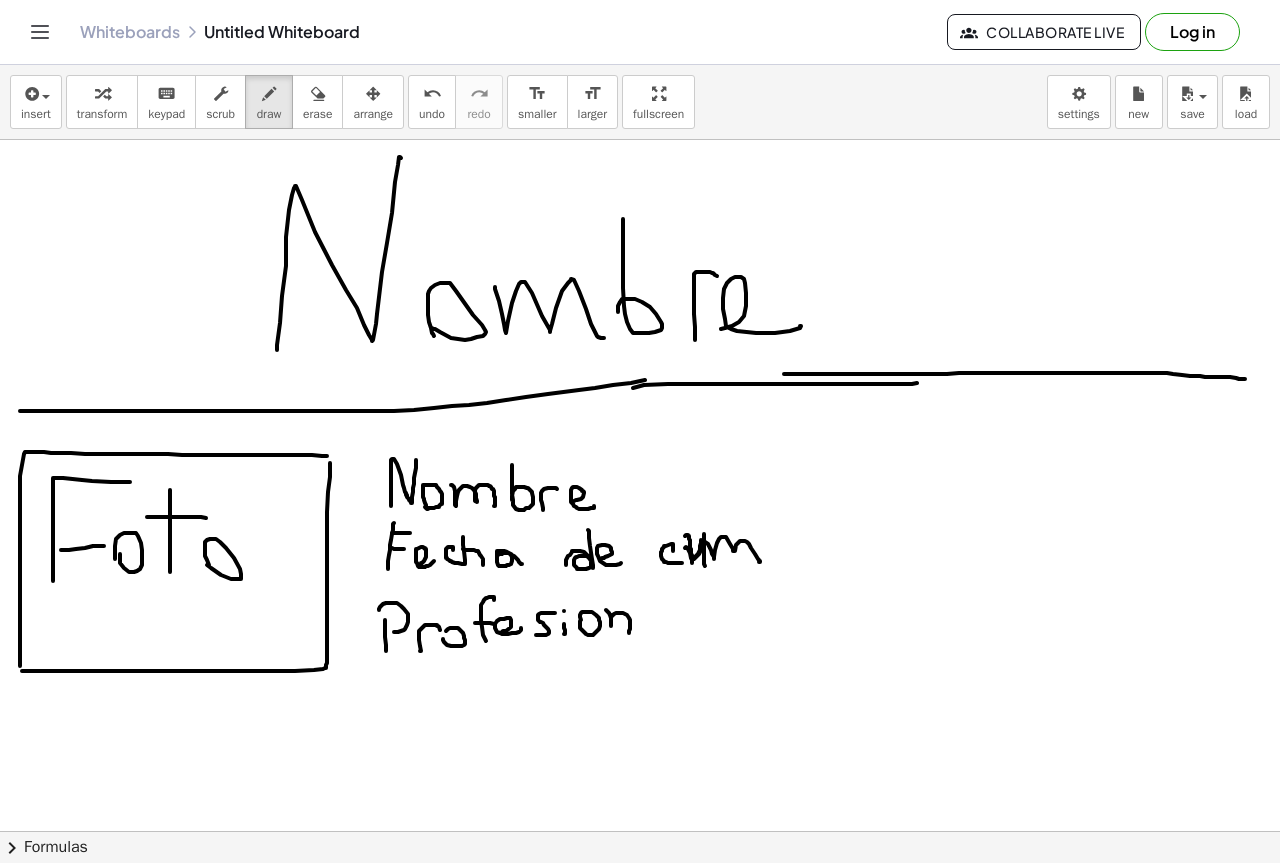 drag, startPoint x: 609, startPoint y: 613, endPoint x: 614, endPoint y: 629, distance: 16.763054 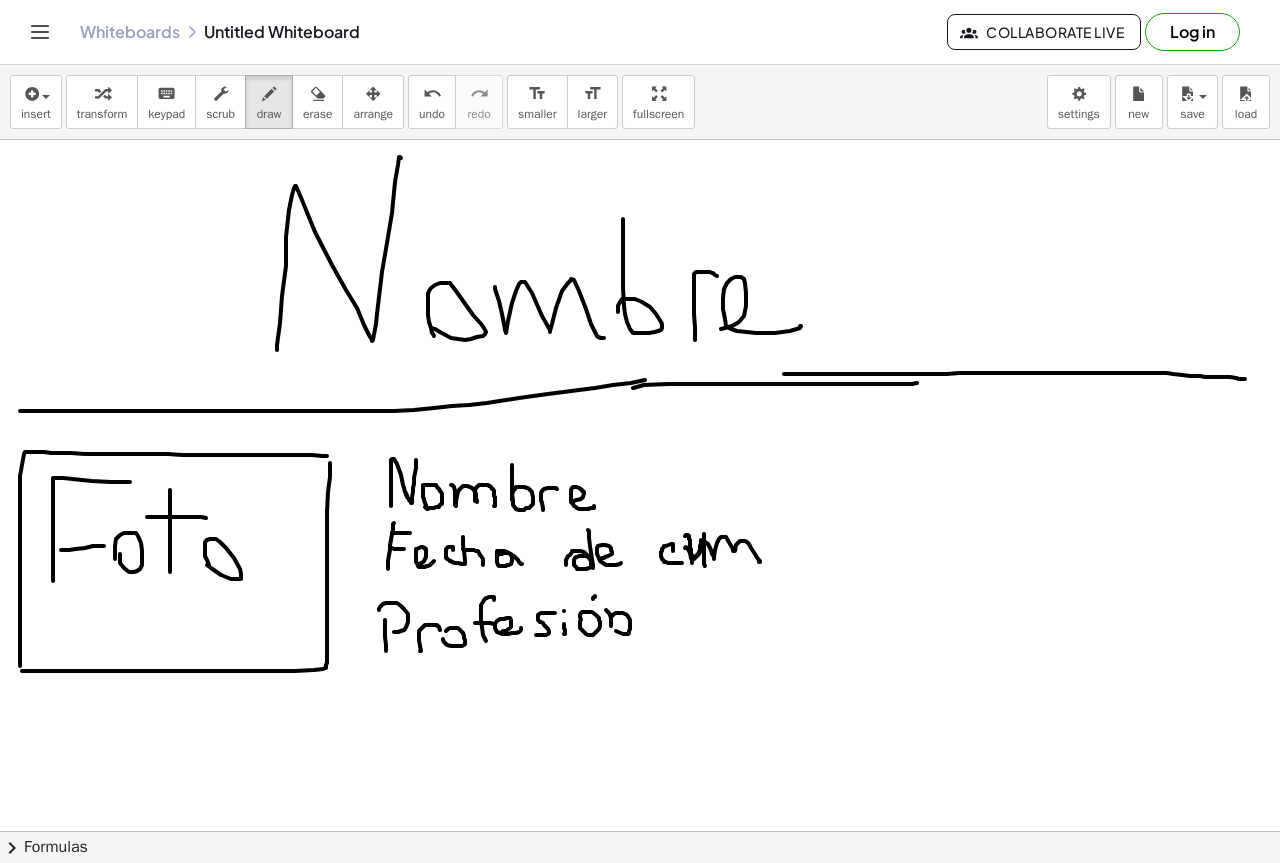click at bounding box center (640, 896) 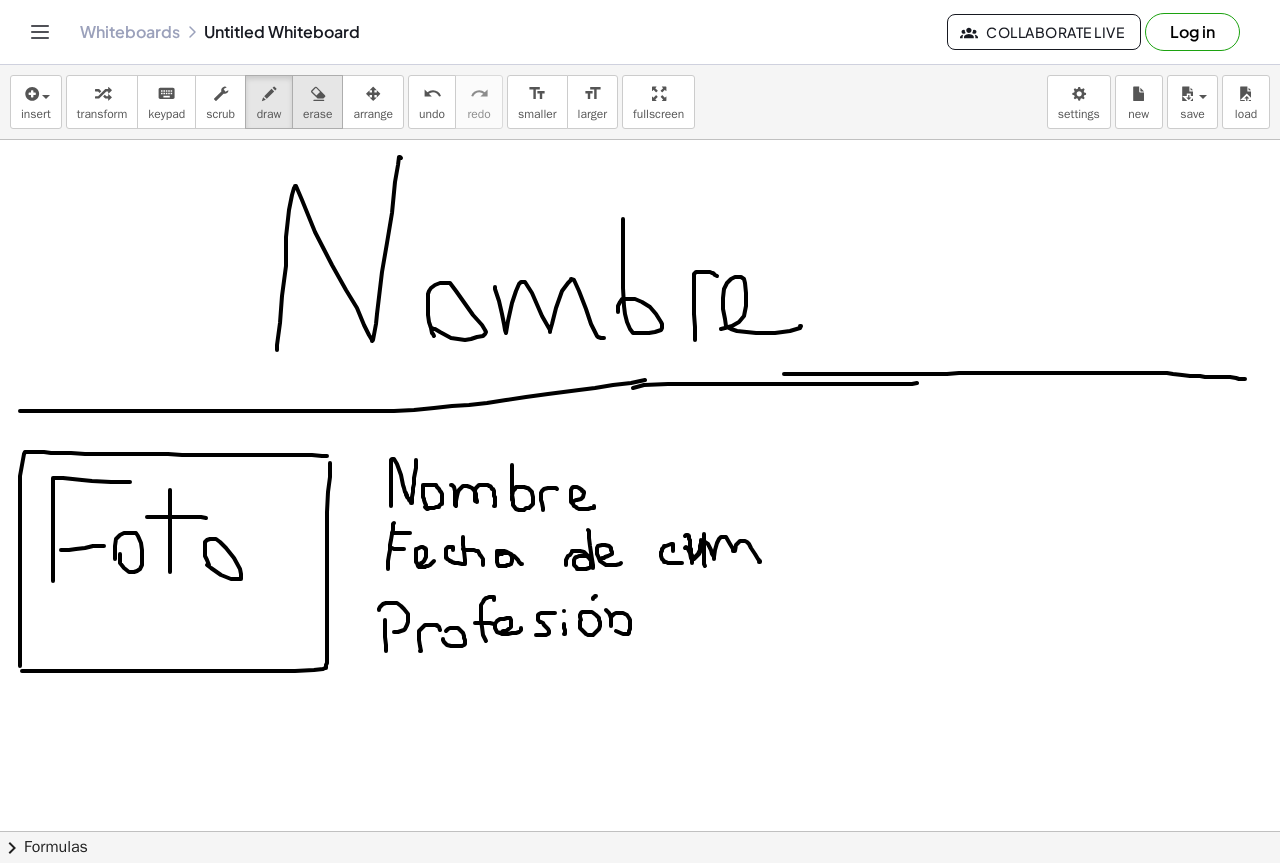 click on "erase" at bounding box center (317, 114) 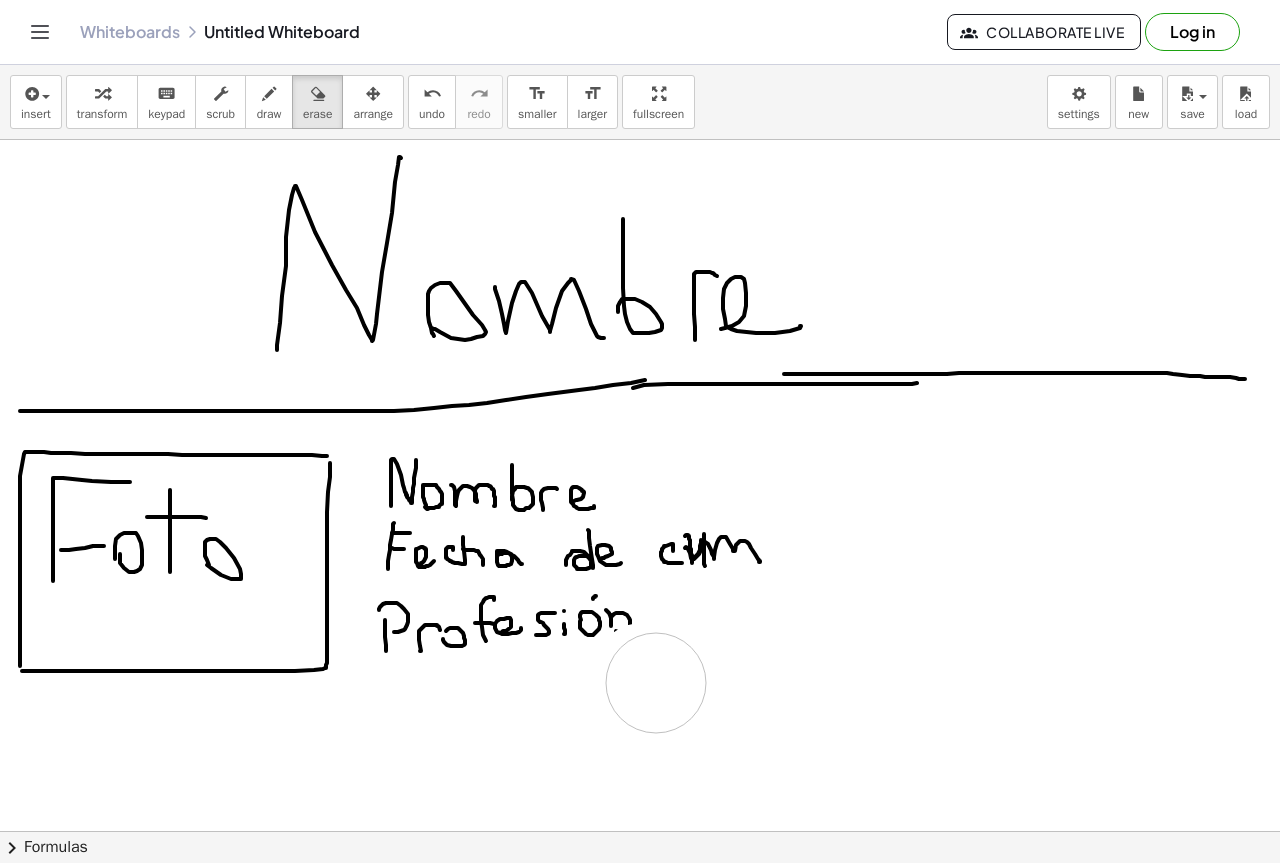 drag, startPoint x: 667, startPoint y: 674, endPoint x: 656, endPoint y: 684, distance: 14.866069 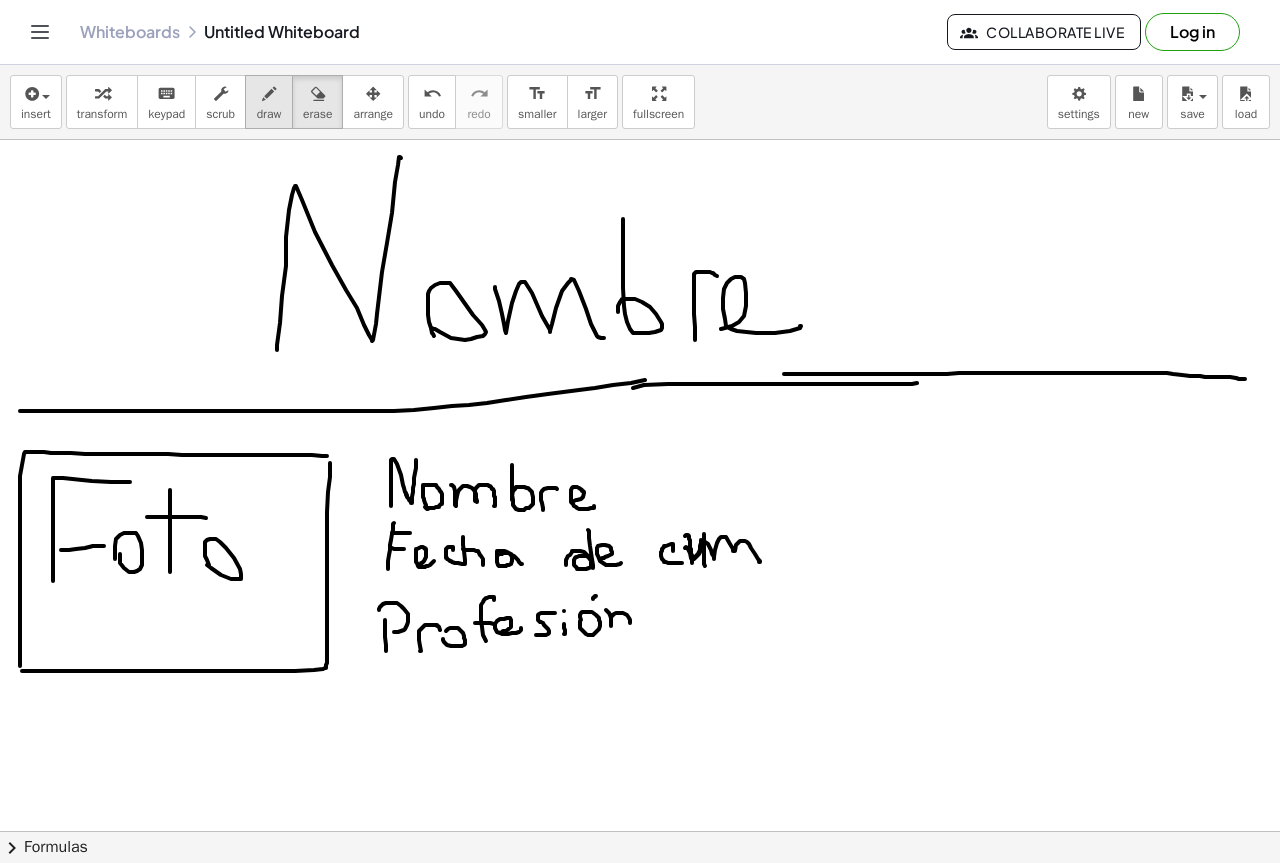 click on "draw" at bounding box center (269, 114) 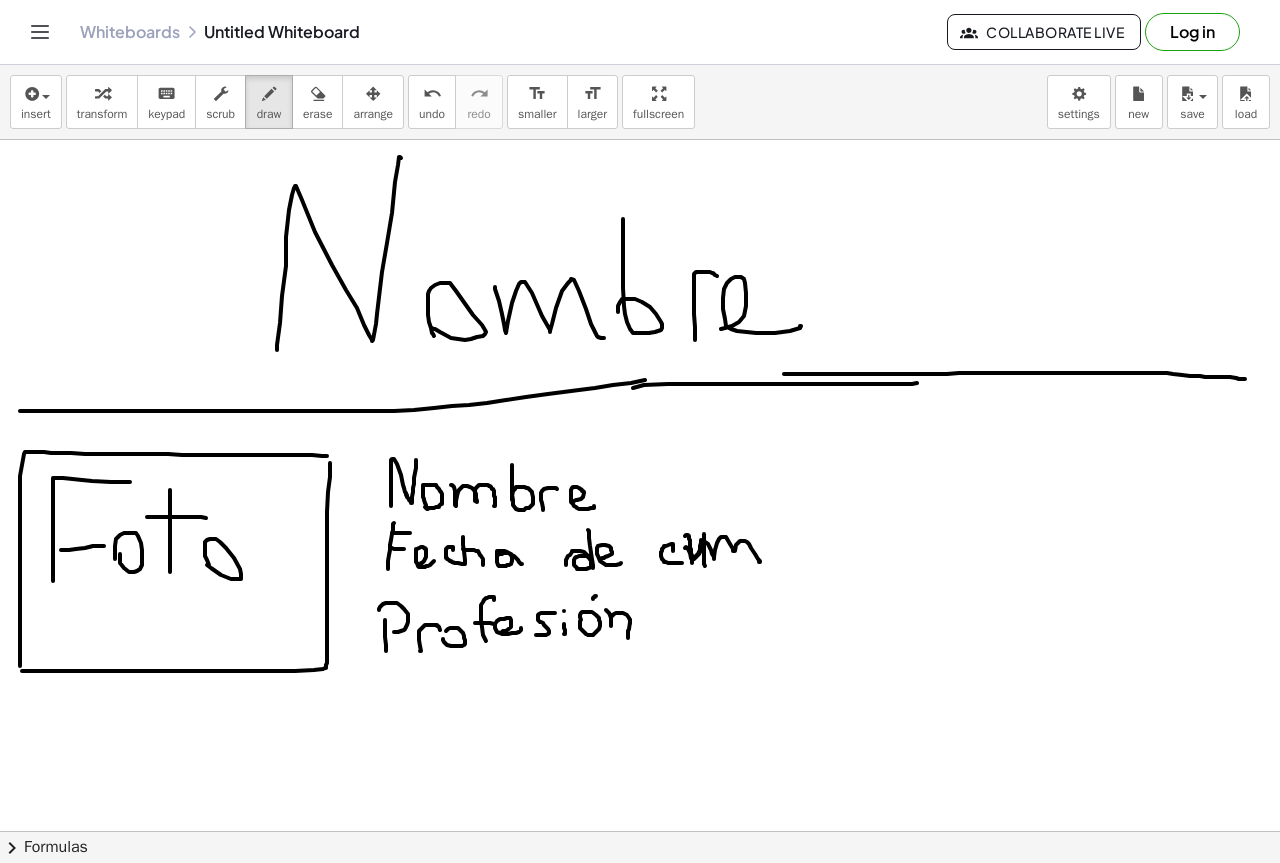 click at bounding box center (640, 896) 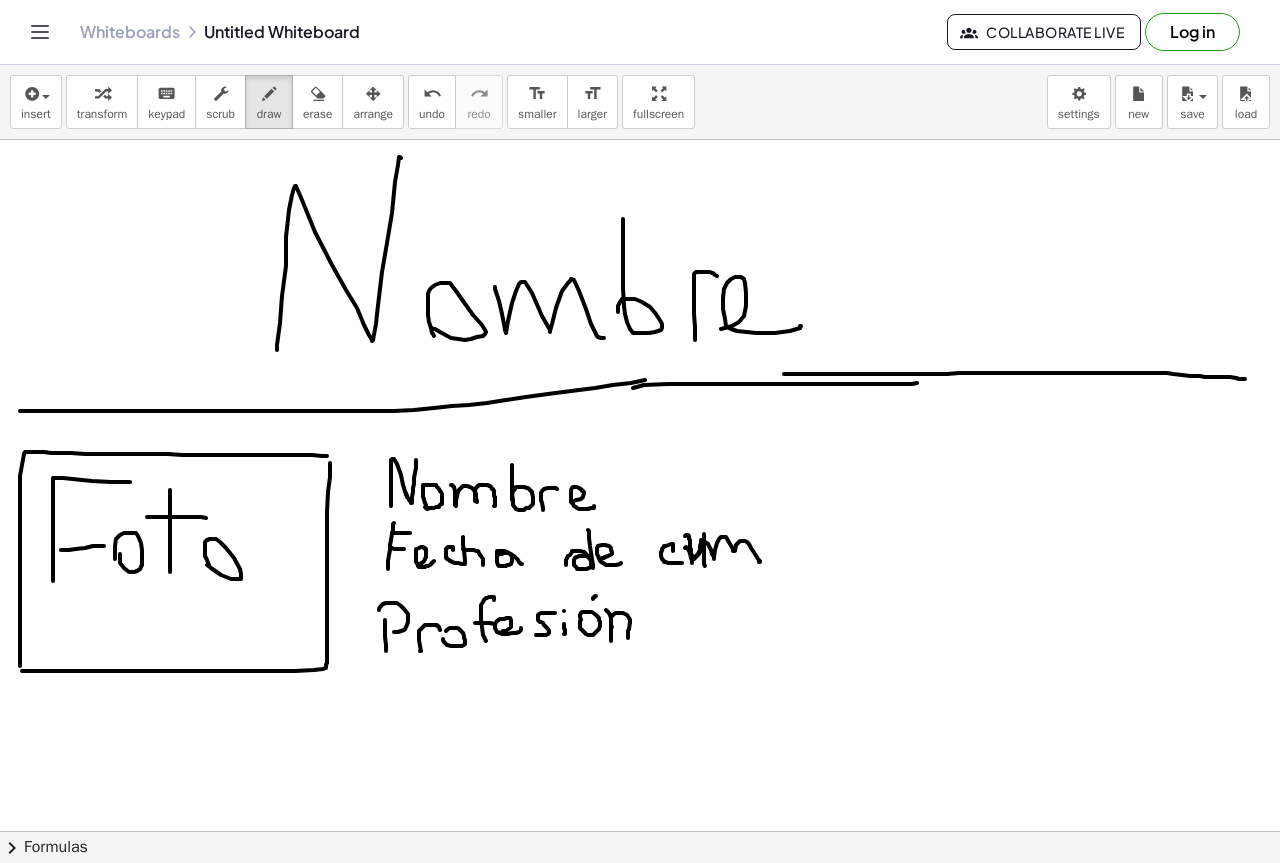 click at bounding box center (640, 896) 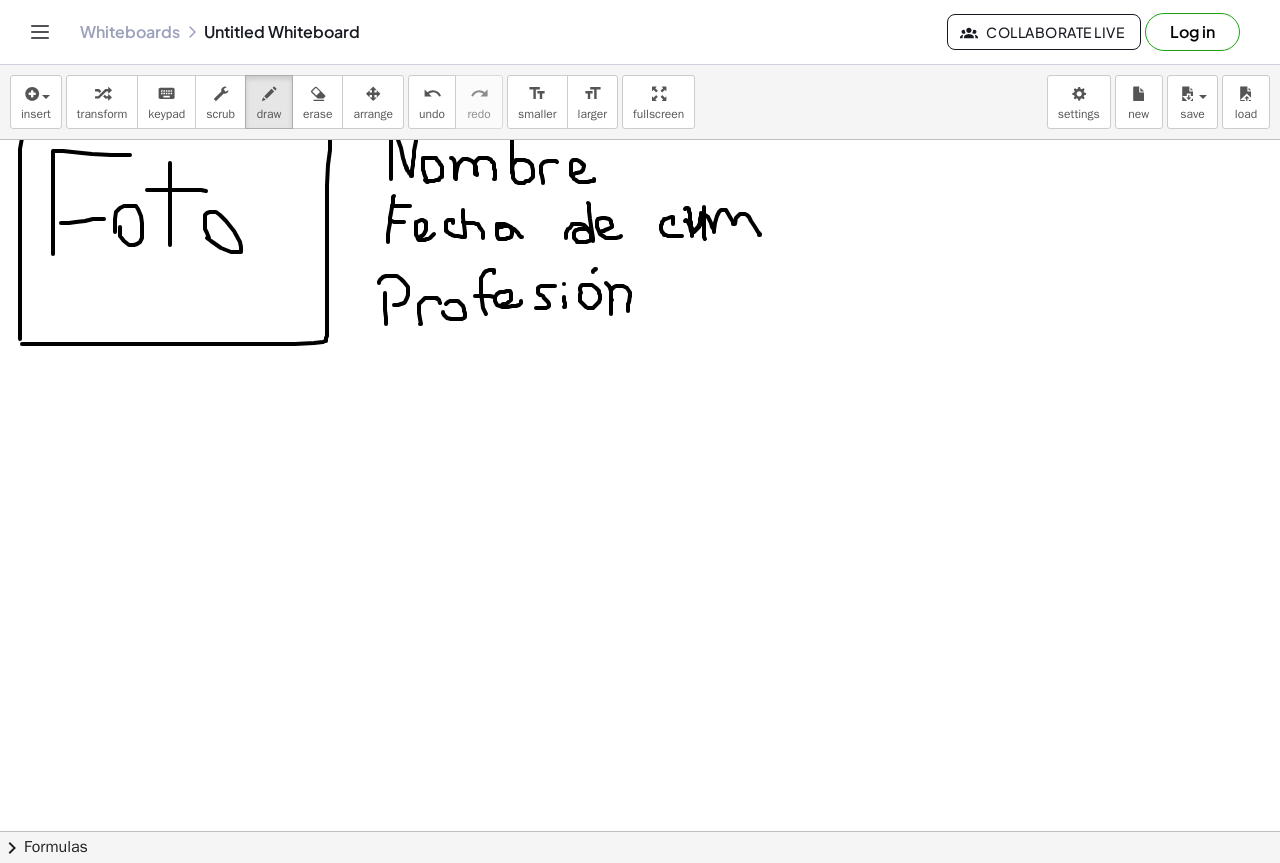 scroll, scrollTop: 400, scrollLeft: 0, axis: vertical 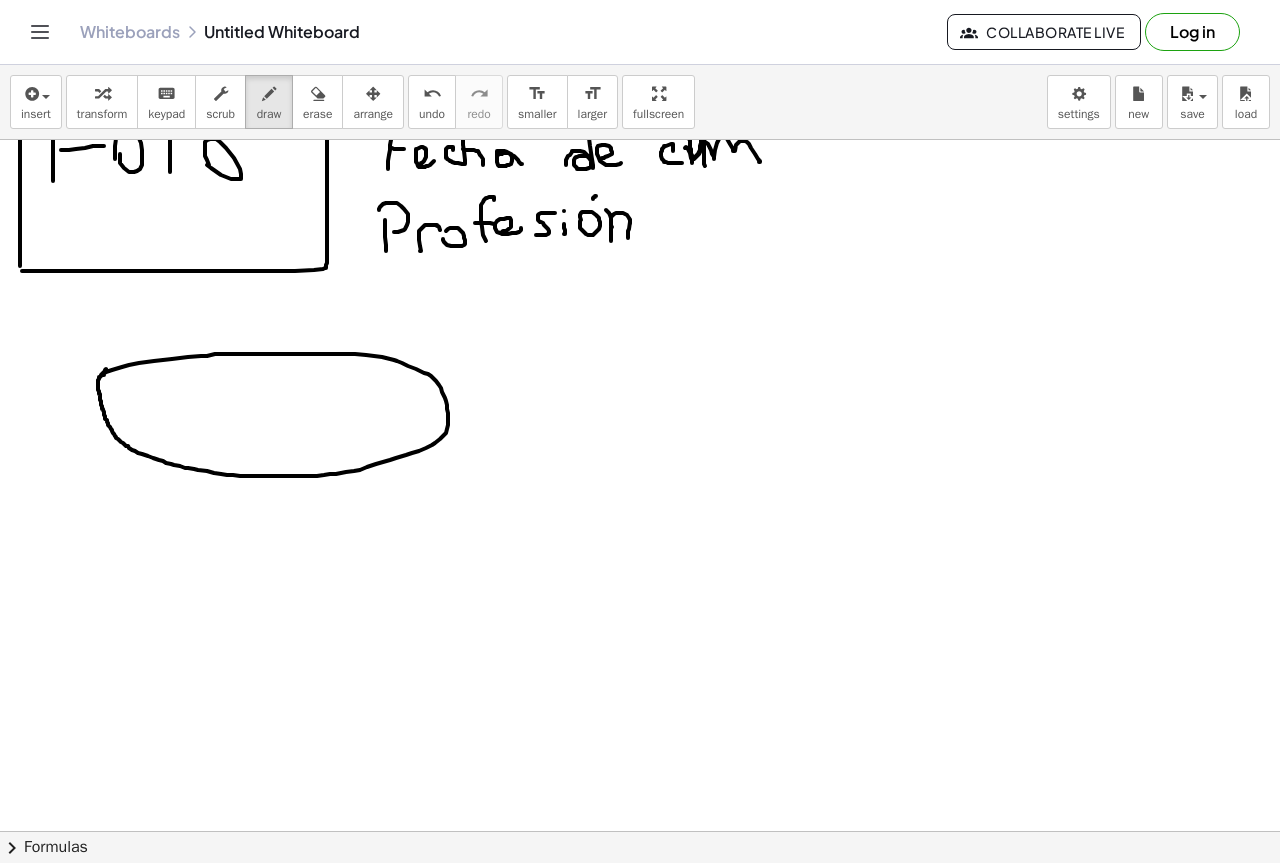 click at bounding box center (640, 496) 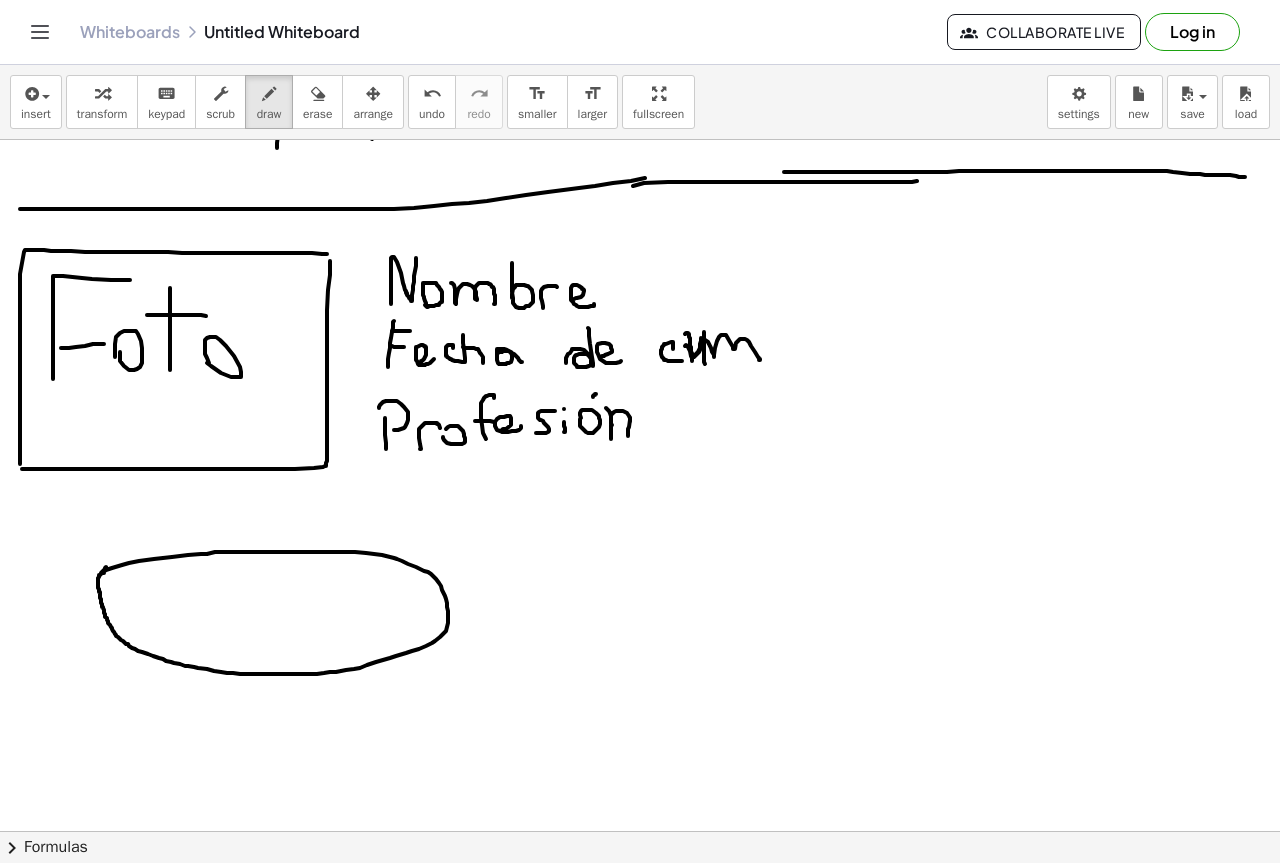 scroll, scrollTop: 200, scrollLeft: 0, axis: vertical 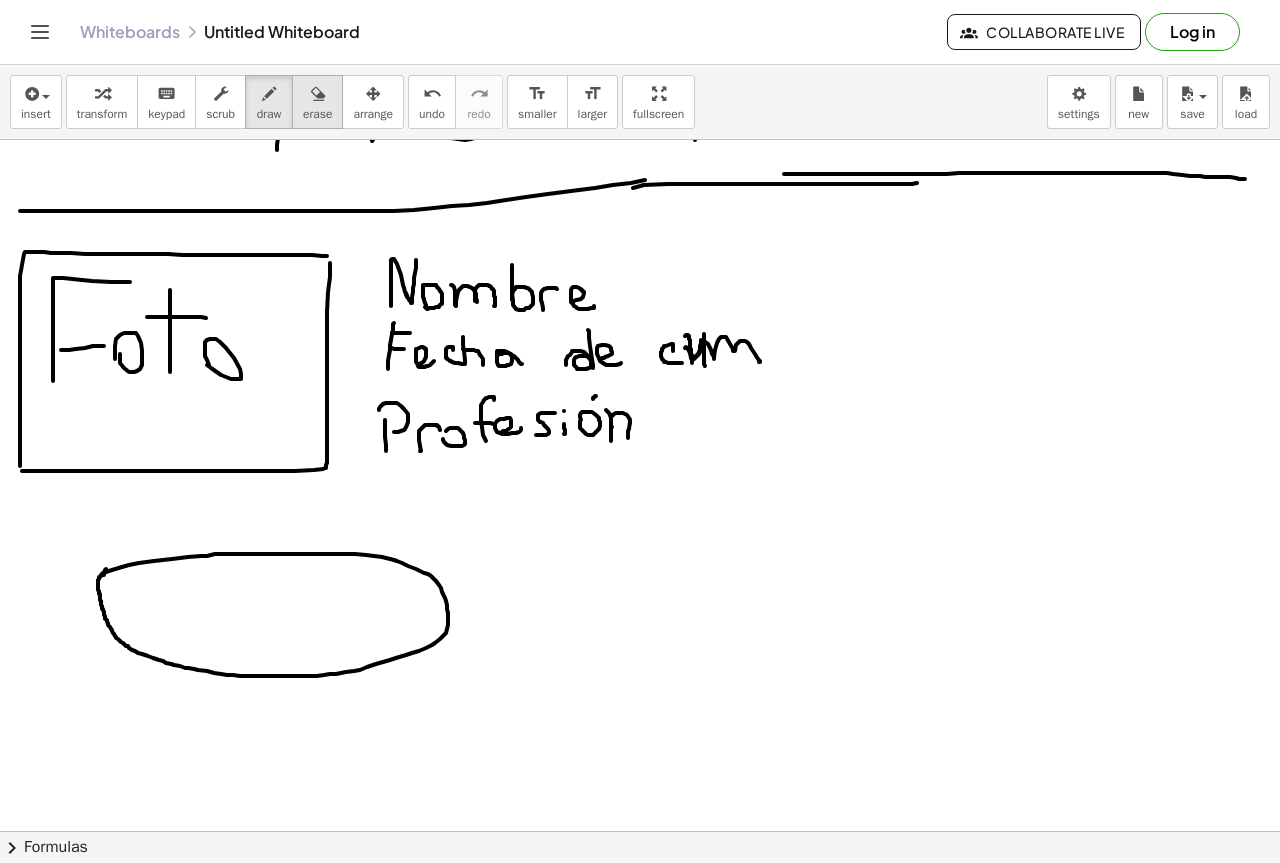 click at bounding box center [318, 94] 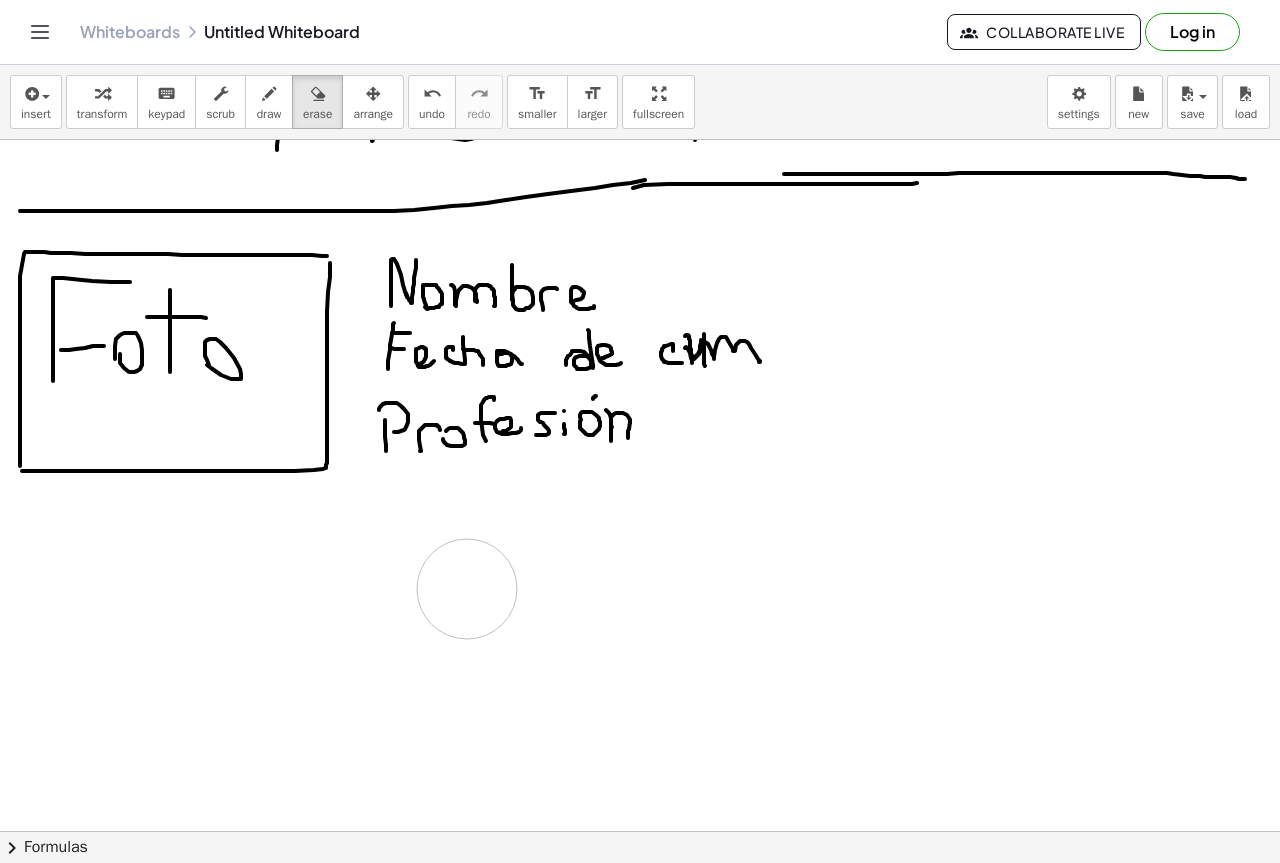drag, startPoint x: 398, startPoint y: 663, endPoint x: 467, endPoint y: 589, distance: 101.17806 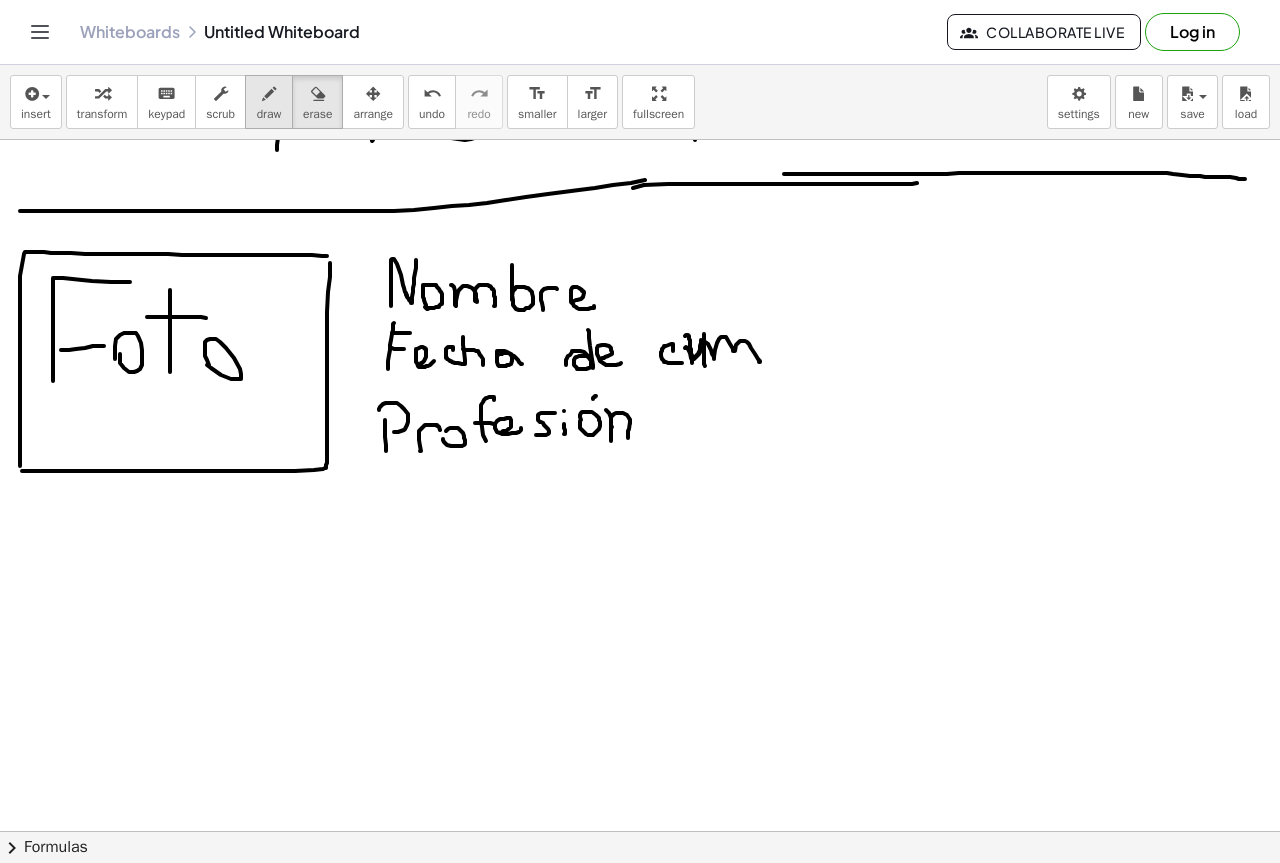 click at bounding box center (269, 93) 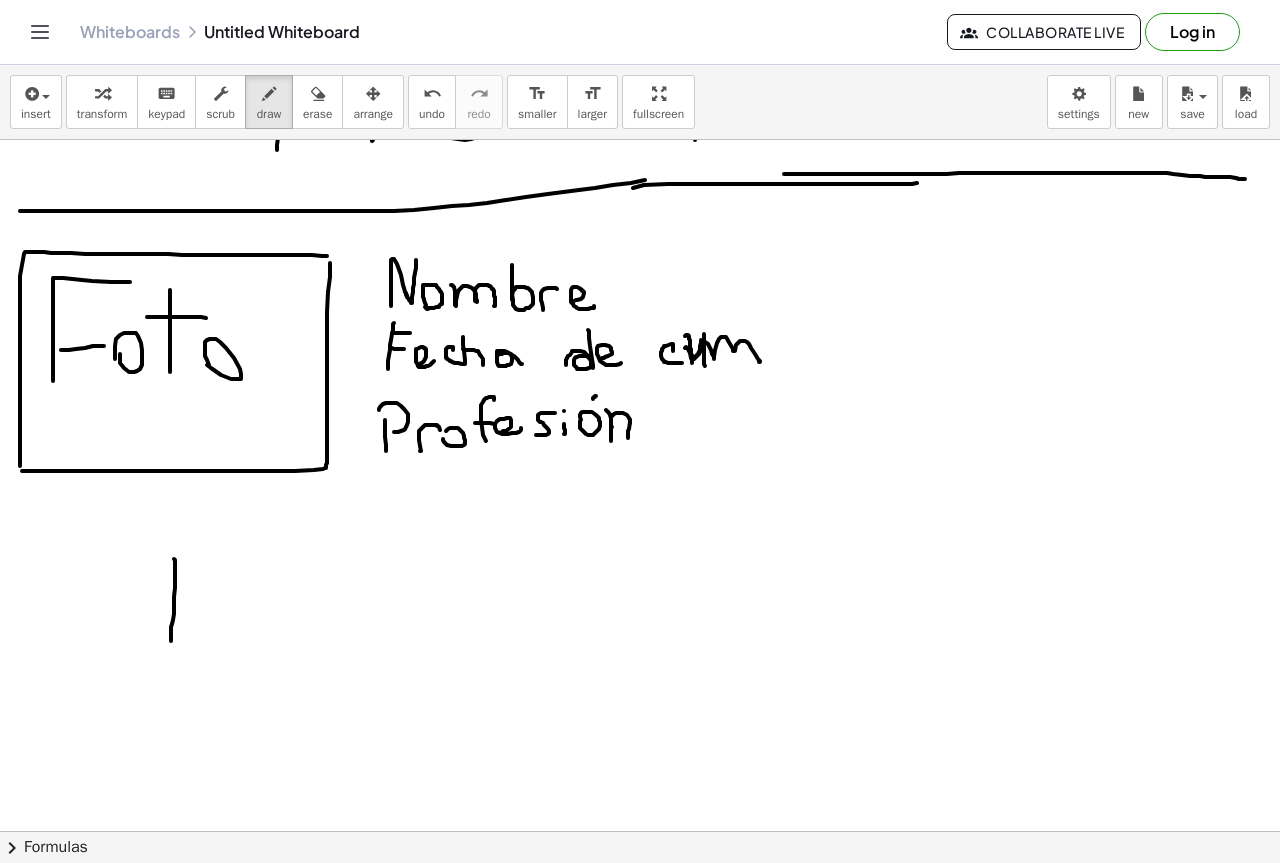 drag, startPoint x: 175, startPoint y: 575, endPoint x: 180, endPoint y: 612, distance: 37.336308 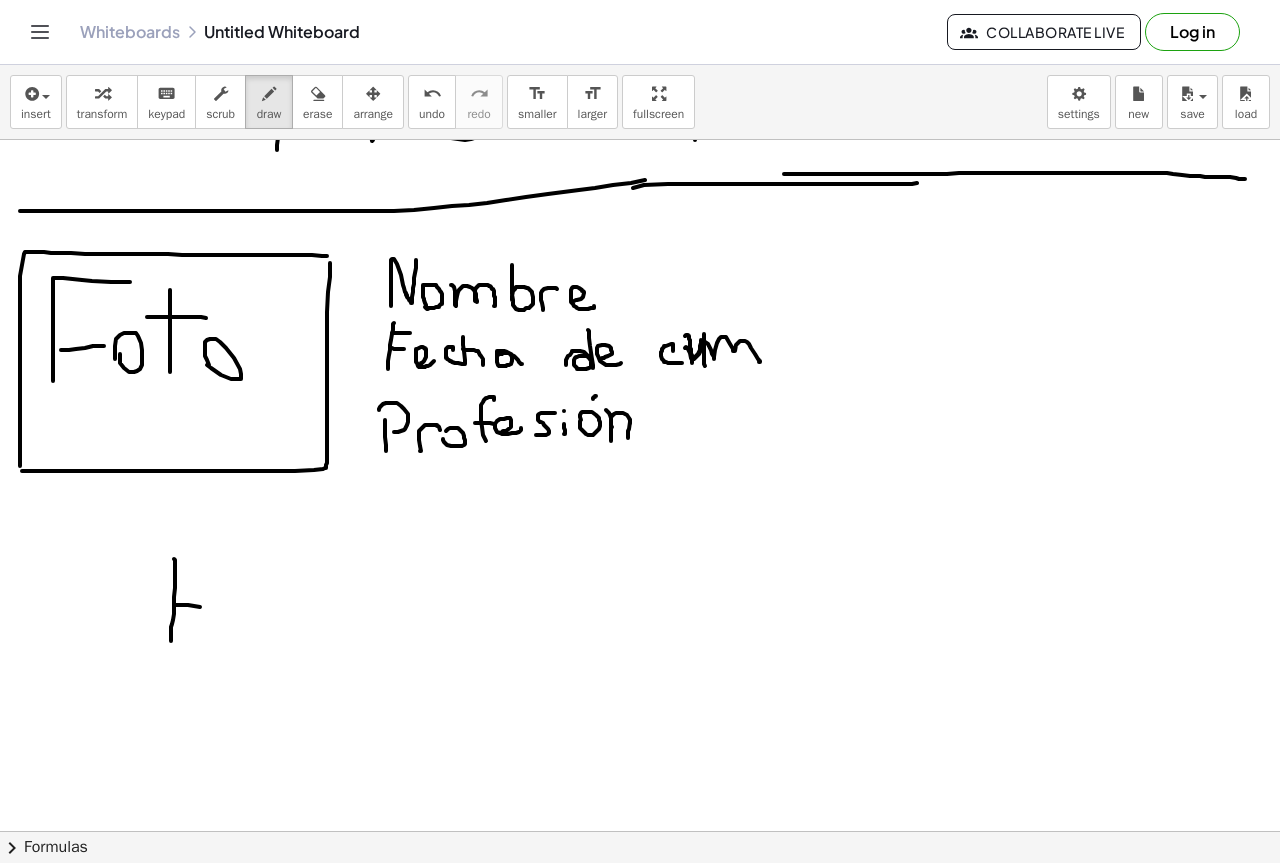 drag, startPoint x: 188, startPoint y: 605, endPoint x: 233, endPoint y: 610, distance: 45.276924 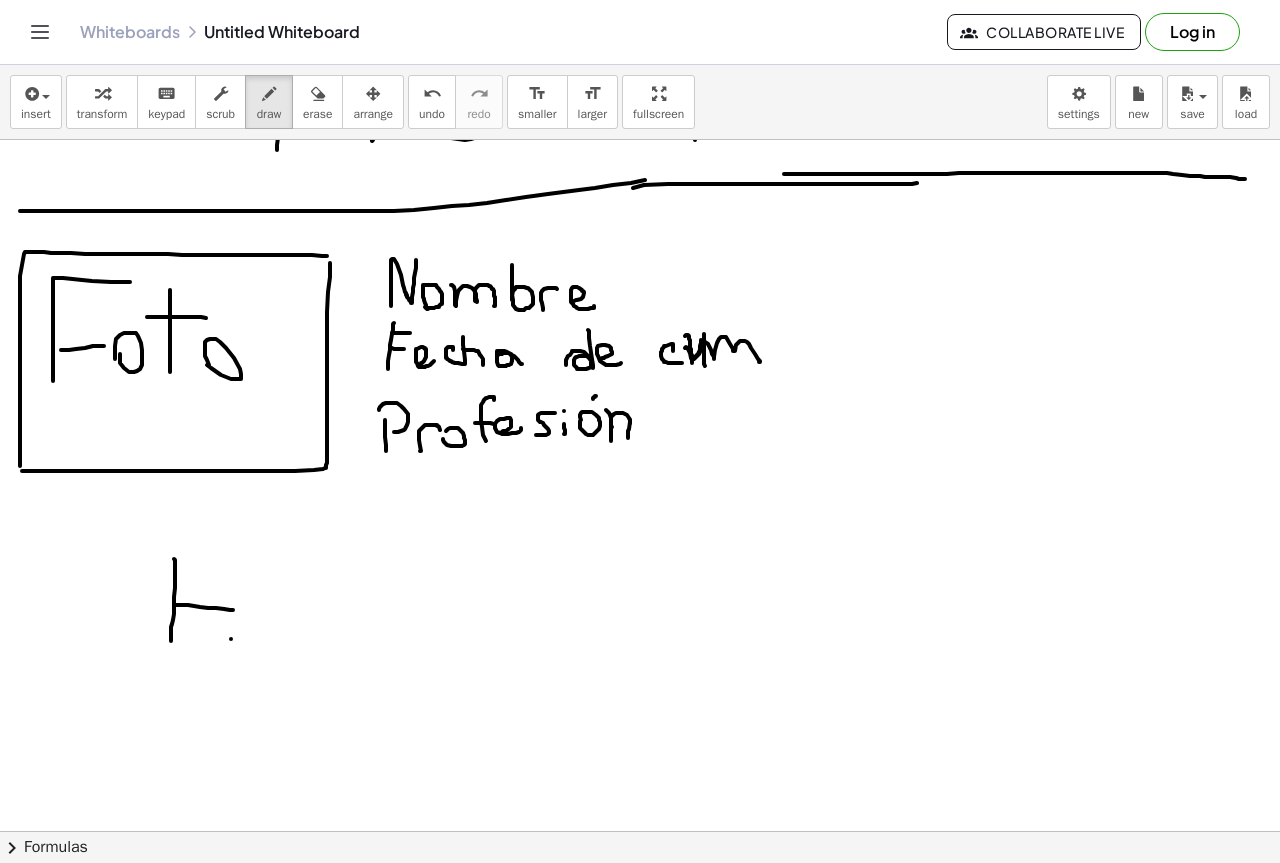 drag, startPoint x: 231, startPoint y: 639, endPoint x: 236, endPoint y: 555, distance: 84.14868 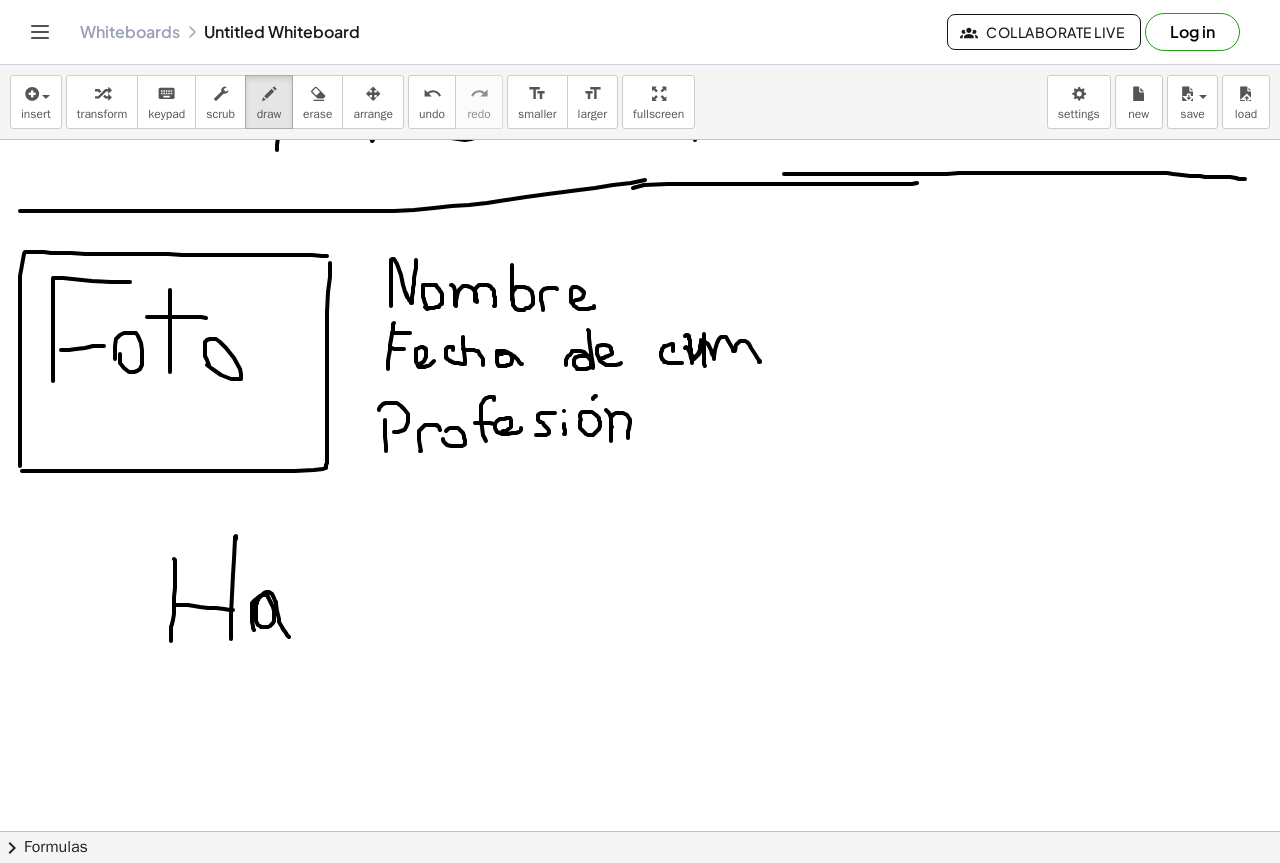 drag, startPoint x: 254, startPoint y: 630, endPoint x: 317, endPoint y: 619, distance: 63.953106 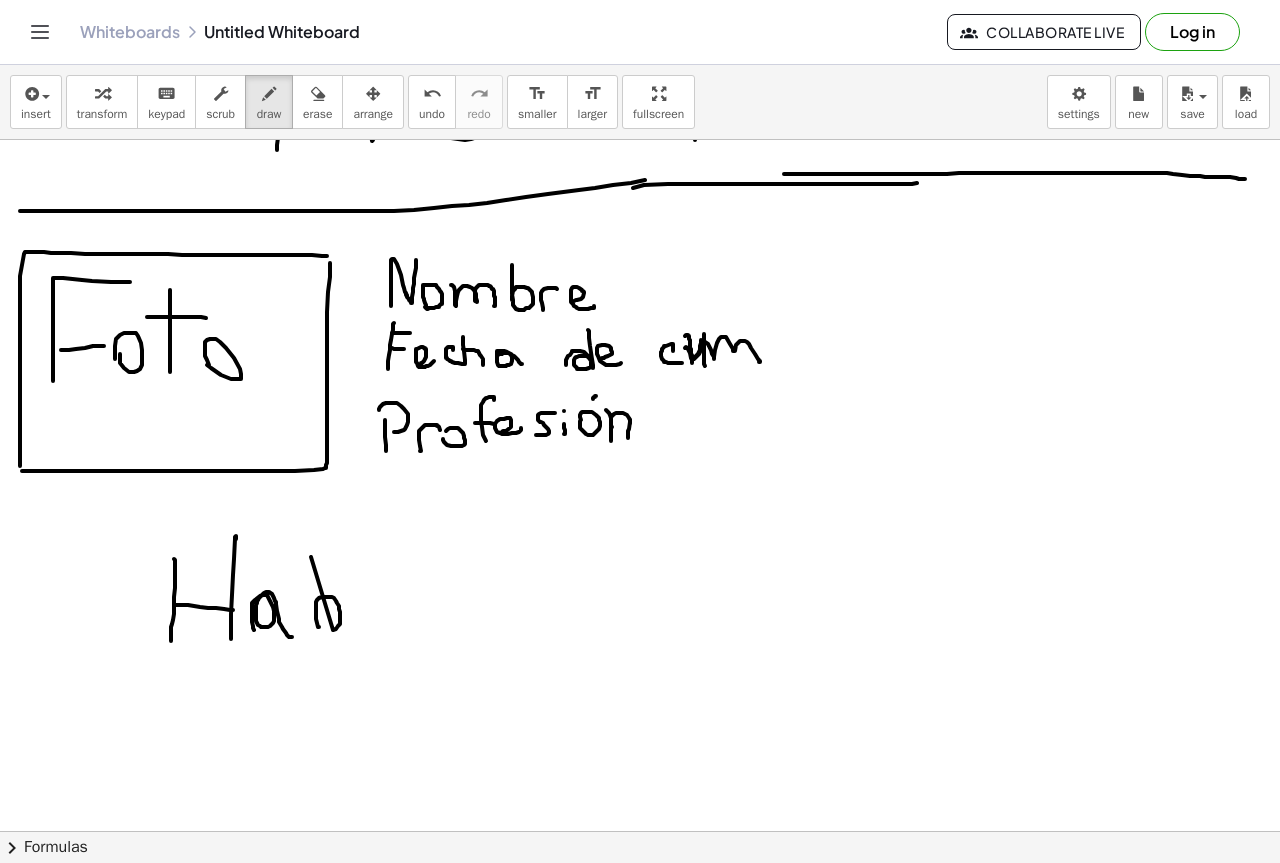 drag, startPoint x: 319, startPoint y: 627, endPoint x: 311, endPoint y: 557, distance: 70.45566 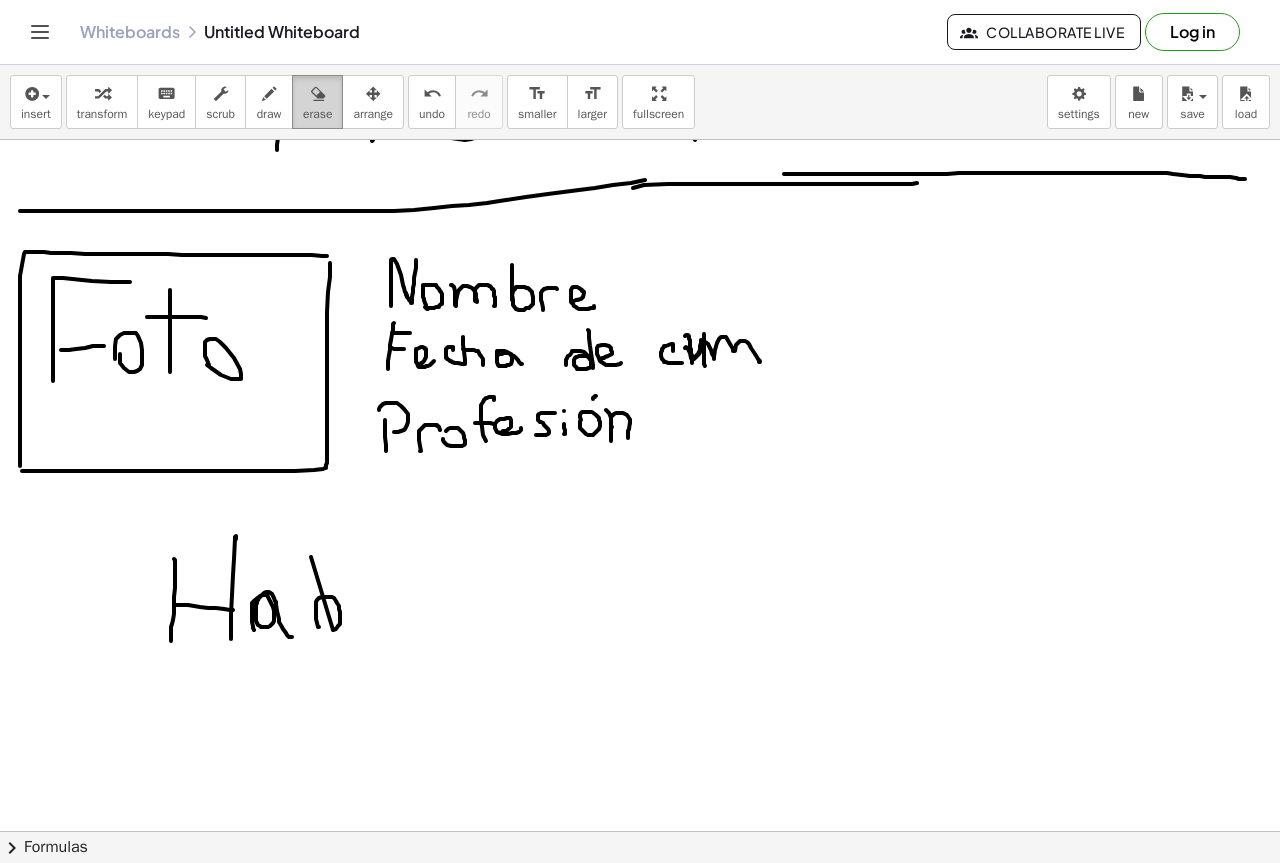 click on "erase" at bounding box center (317, 114) 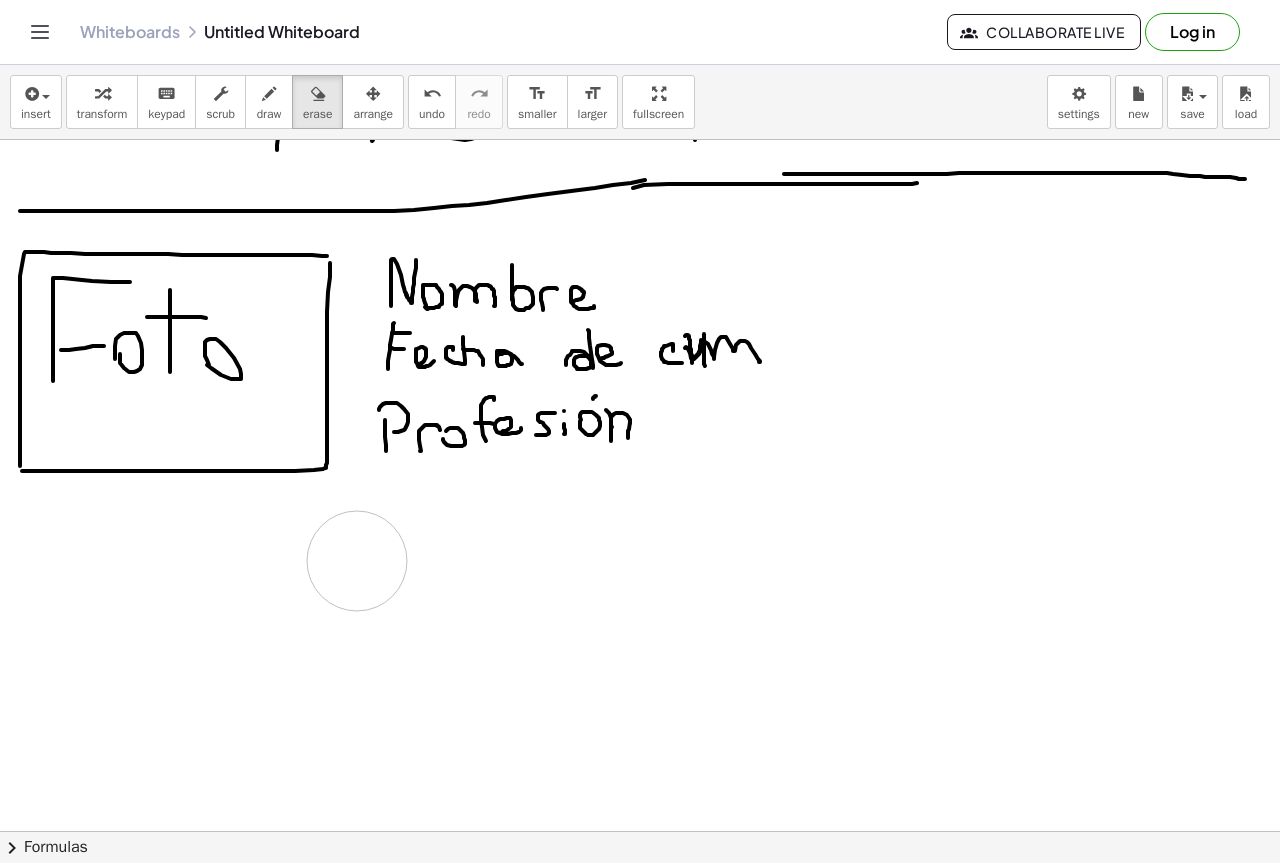 drag, startPoint x: 460, startPoint y: 613, endPoint x: 357, endPoint y: 561, distance: 115.38197 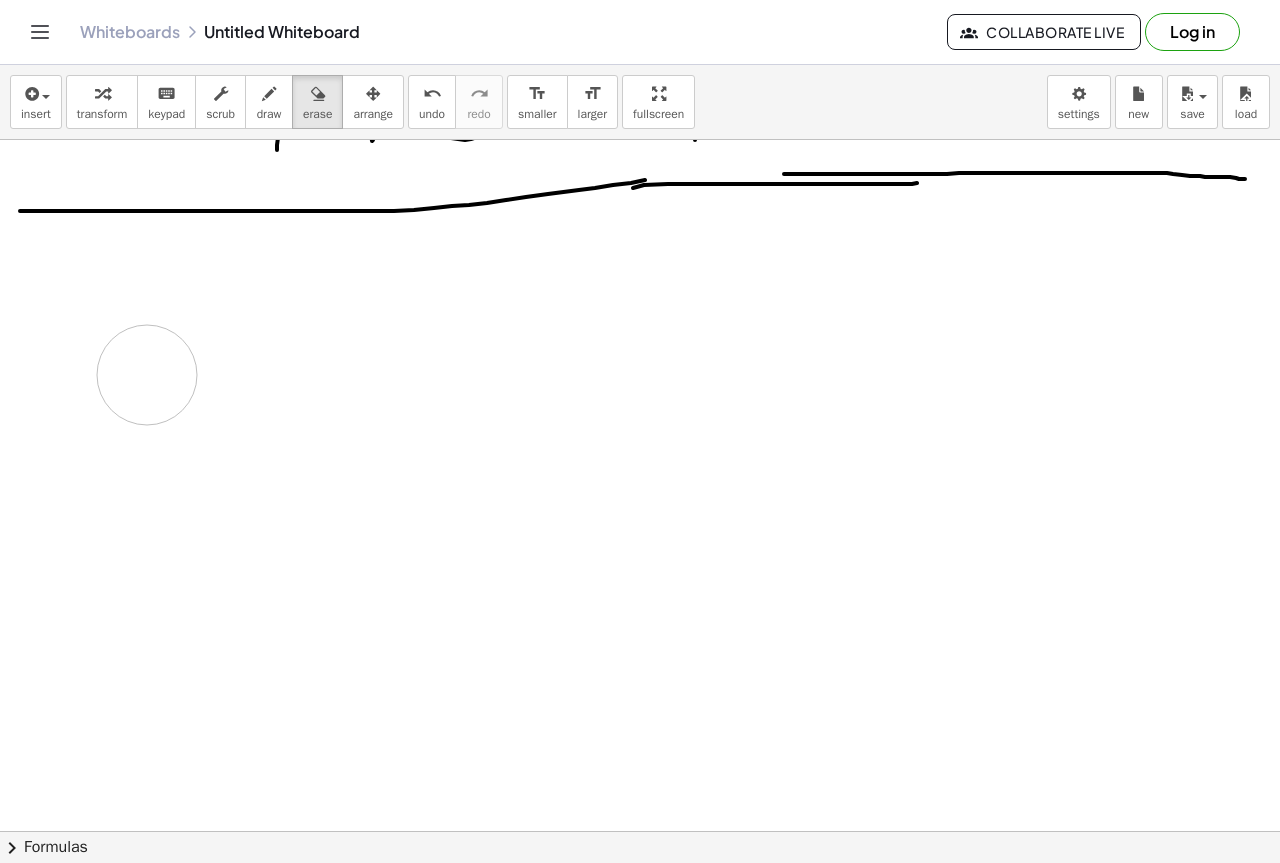 drag, startPoint x: 178, startPoint y: 489, endPoint x: 147, endPoint y: 375, distance: 118.13975 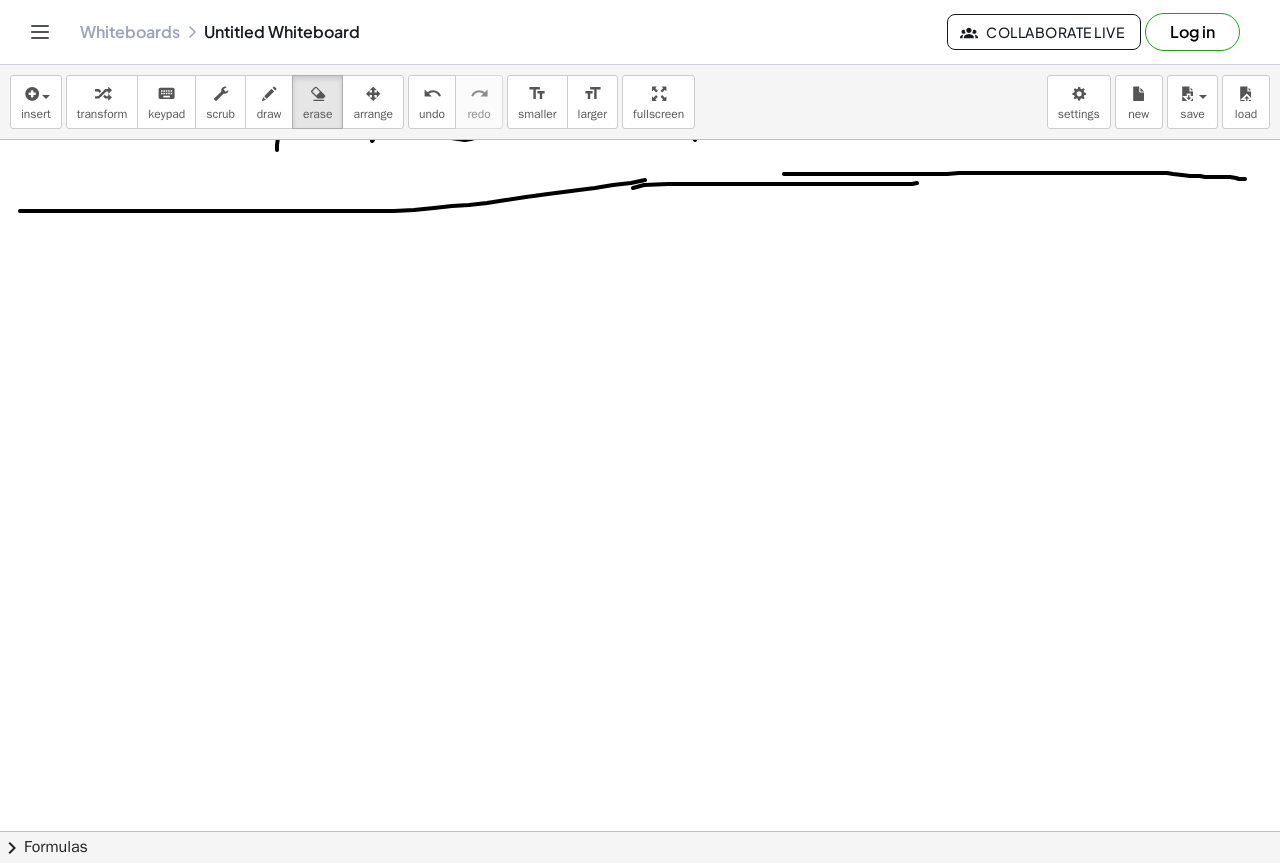 drag, startPoint x: 282, startPoint y: 112, endPoint x: 505, endPoint y: 298, distance: 290.38766 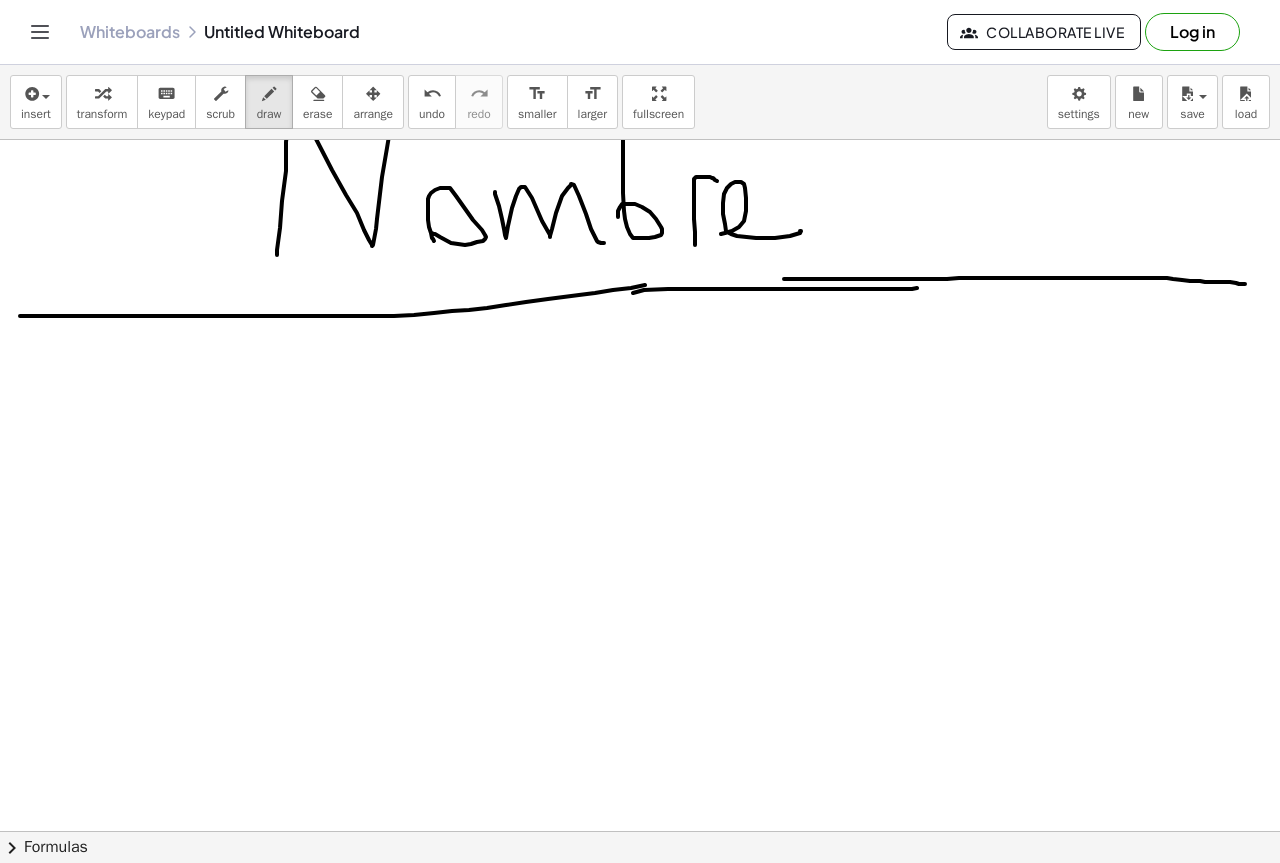 scroll, scrollTop: 0, scrollLeft: 0, axis: both 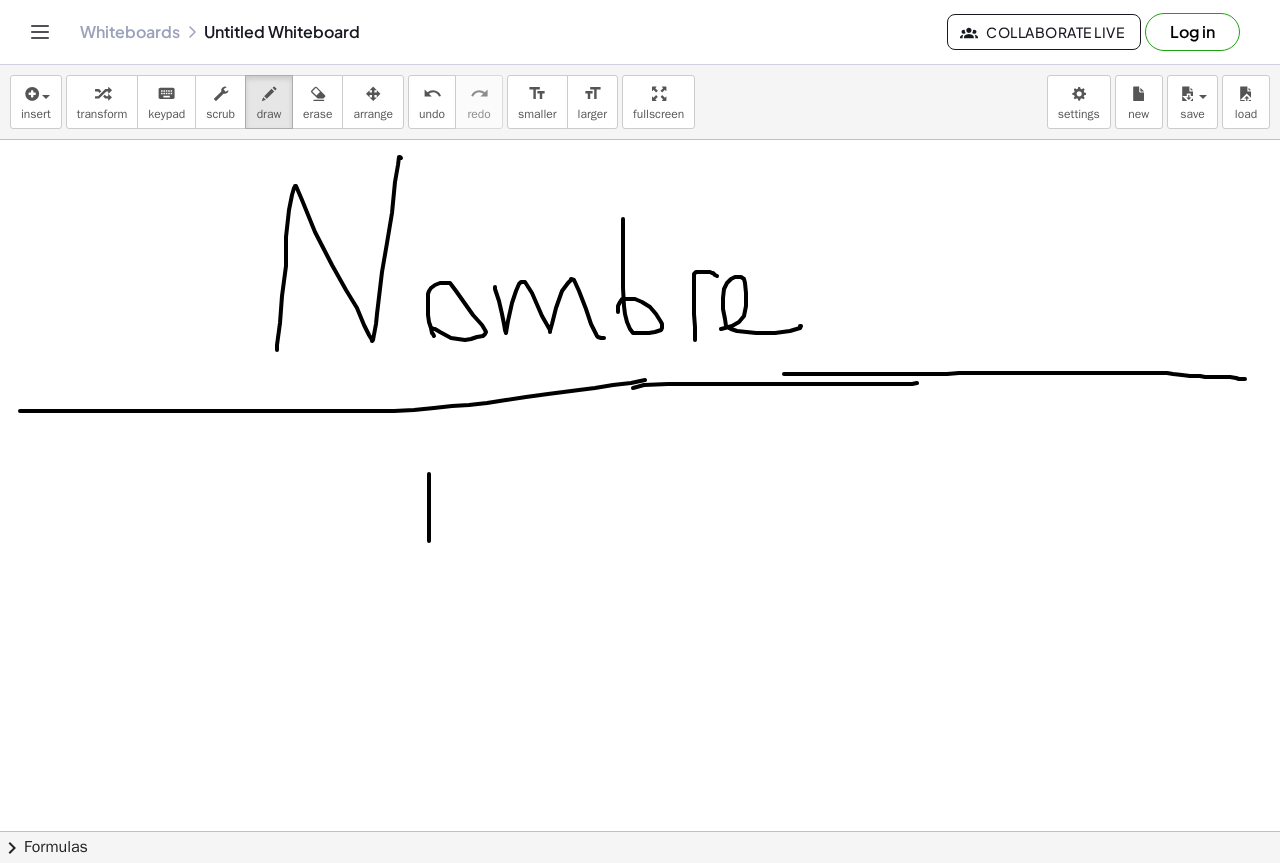 drag, startPoint x: 429, startPoint y: 541, endPoint x: 429, endPoint y: 471, distance: 70 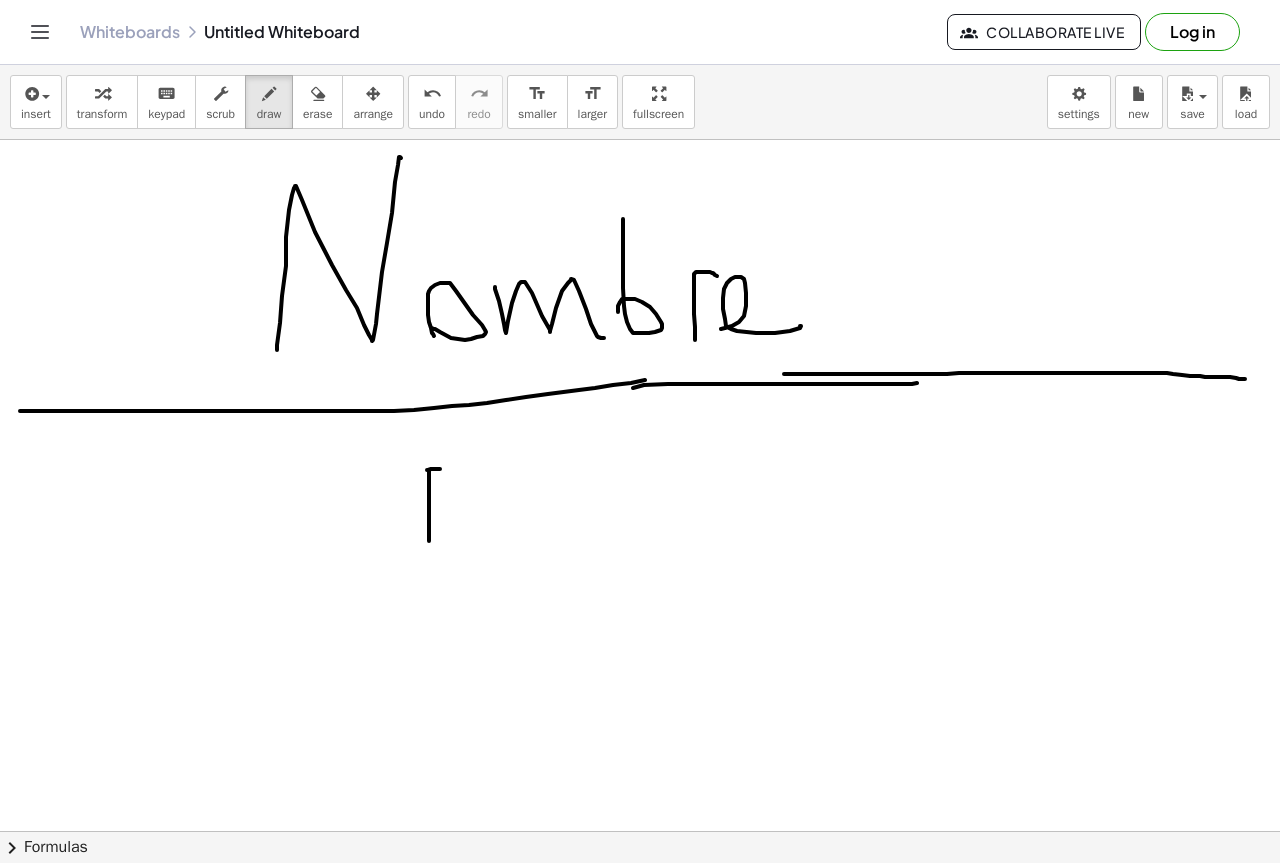 drag, startPoint x: 431, startPoint y: 469, endPoint x: 480, endPoint y: 478, distance: 49.819675 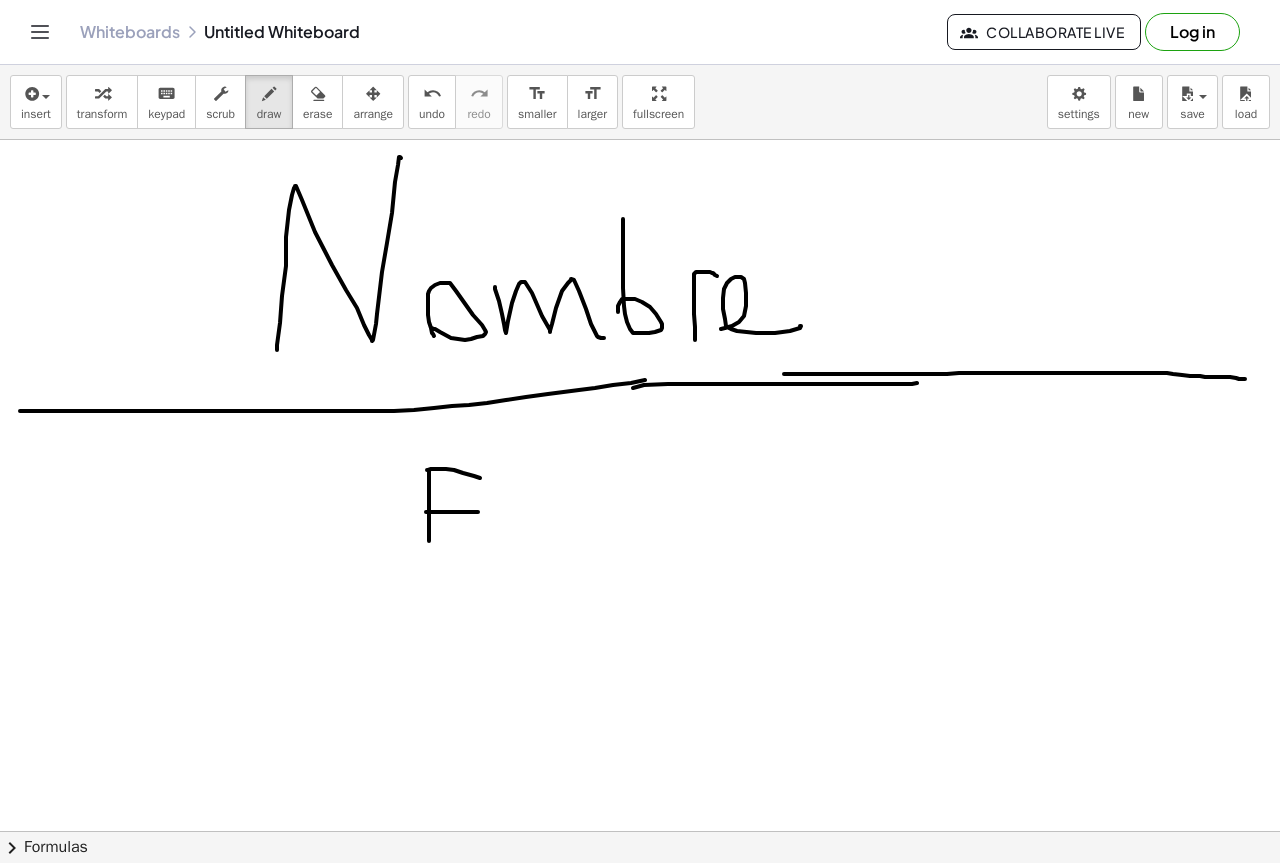 drag, startPoint x: 426, startPoint y: 512, endPoint x: 478, endPoint y: 512, distance: 52 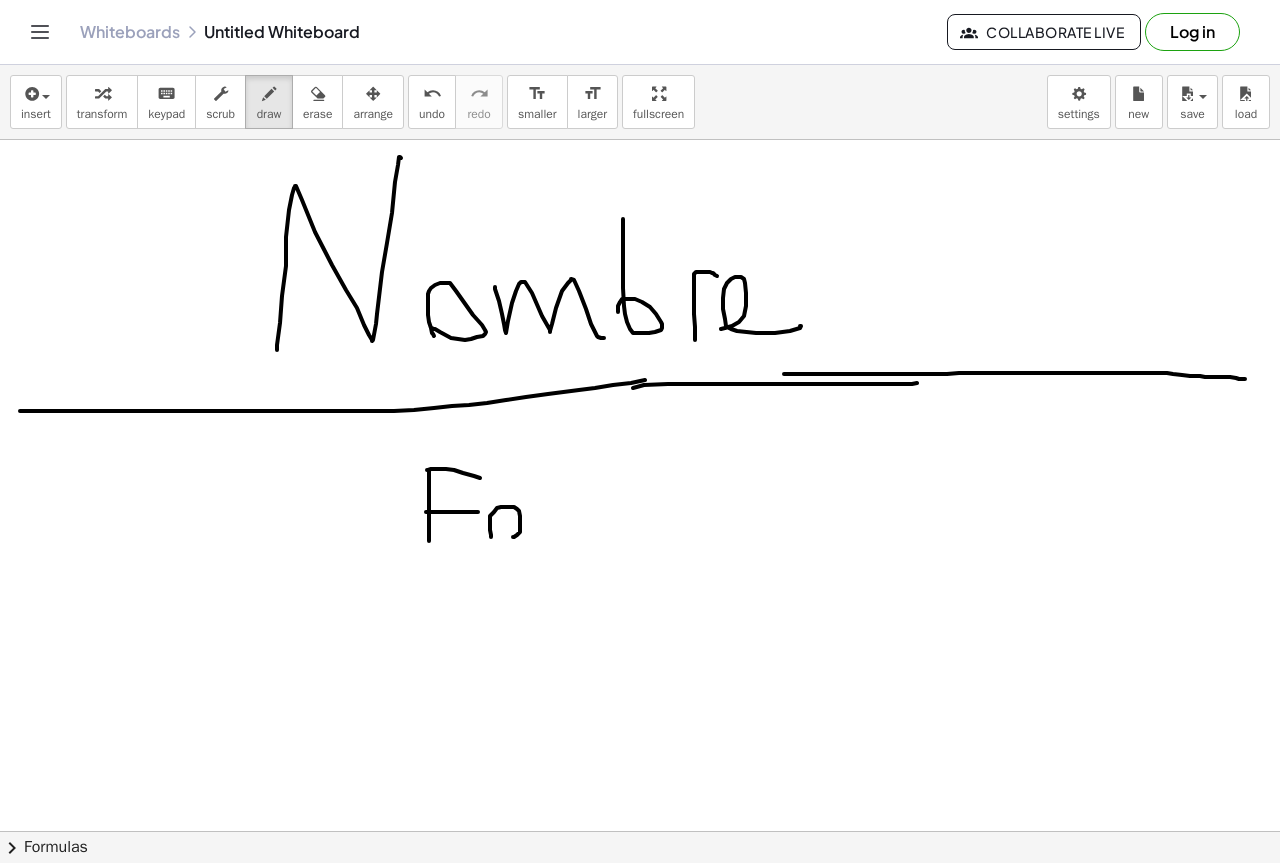 click at bounding box center [640, 896] 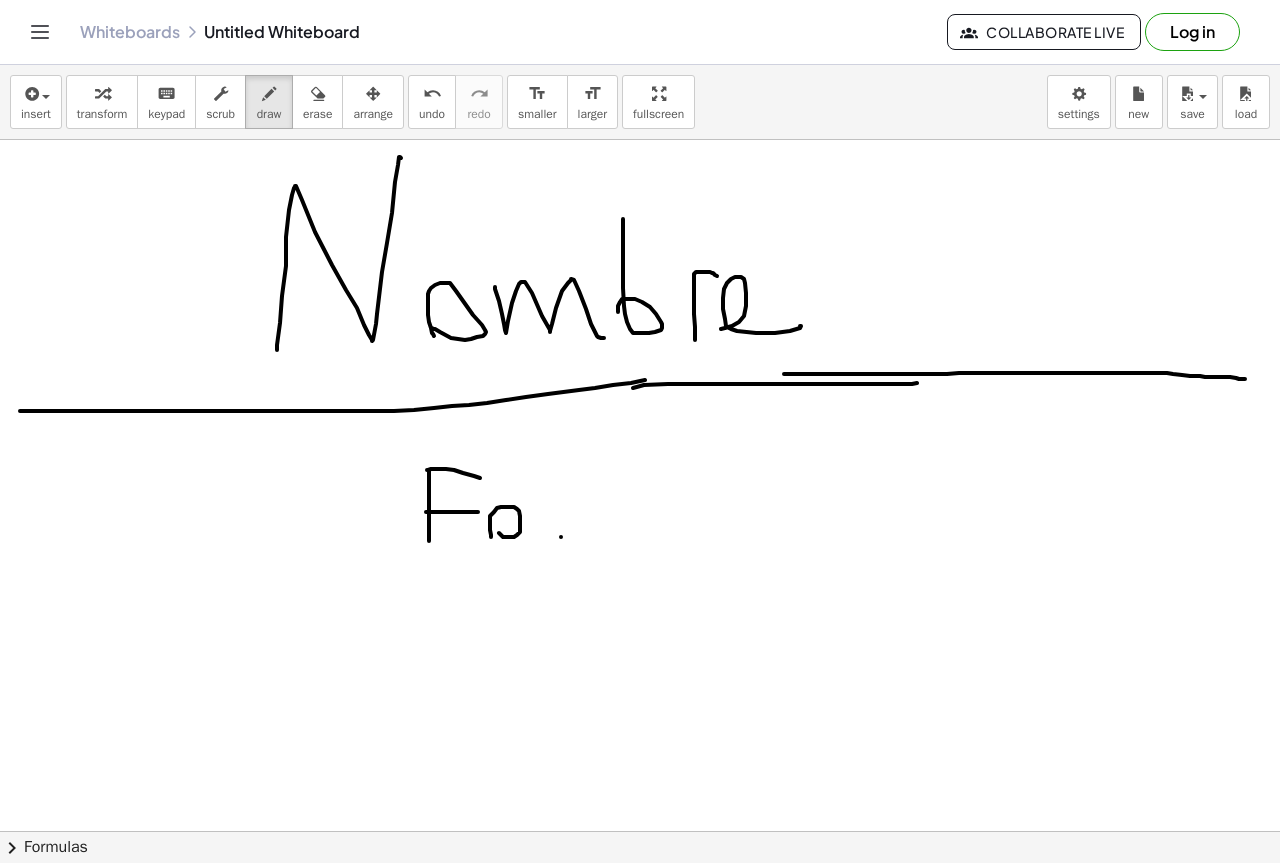 drag, startPoint x: 561, startPoint y: 537, endPoint x: 561, endPoint y: 444, distance: 93 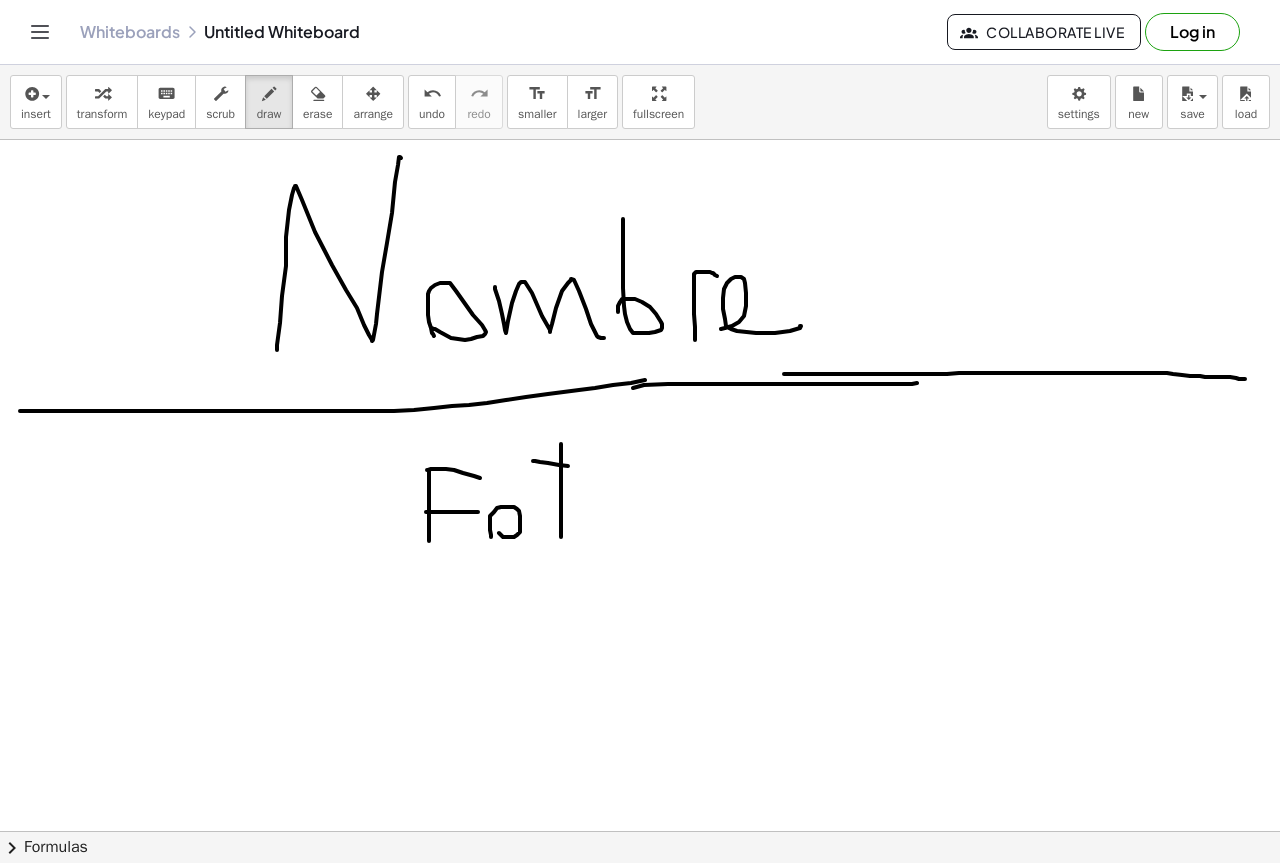 drag, startPoint x: 533, startPoint y: 461, endPoint x: 575, endPoint y: 467, distance: 42.426407 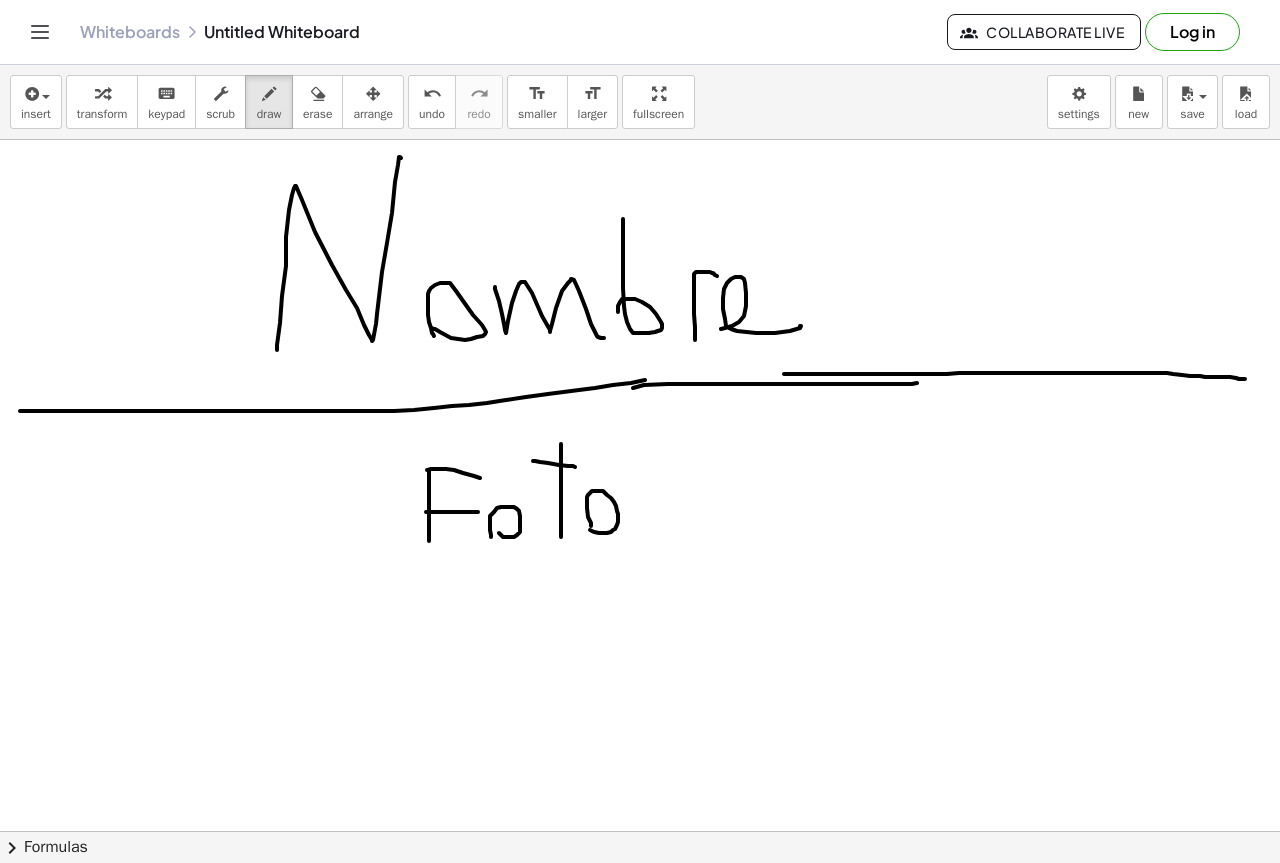 drag, startPoint x: 591, startPoint y: 526, endPoint x: 614, endPoint y: 526, distance: 23 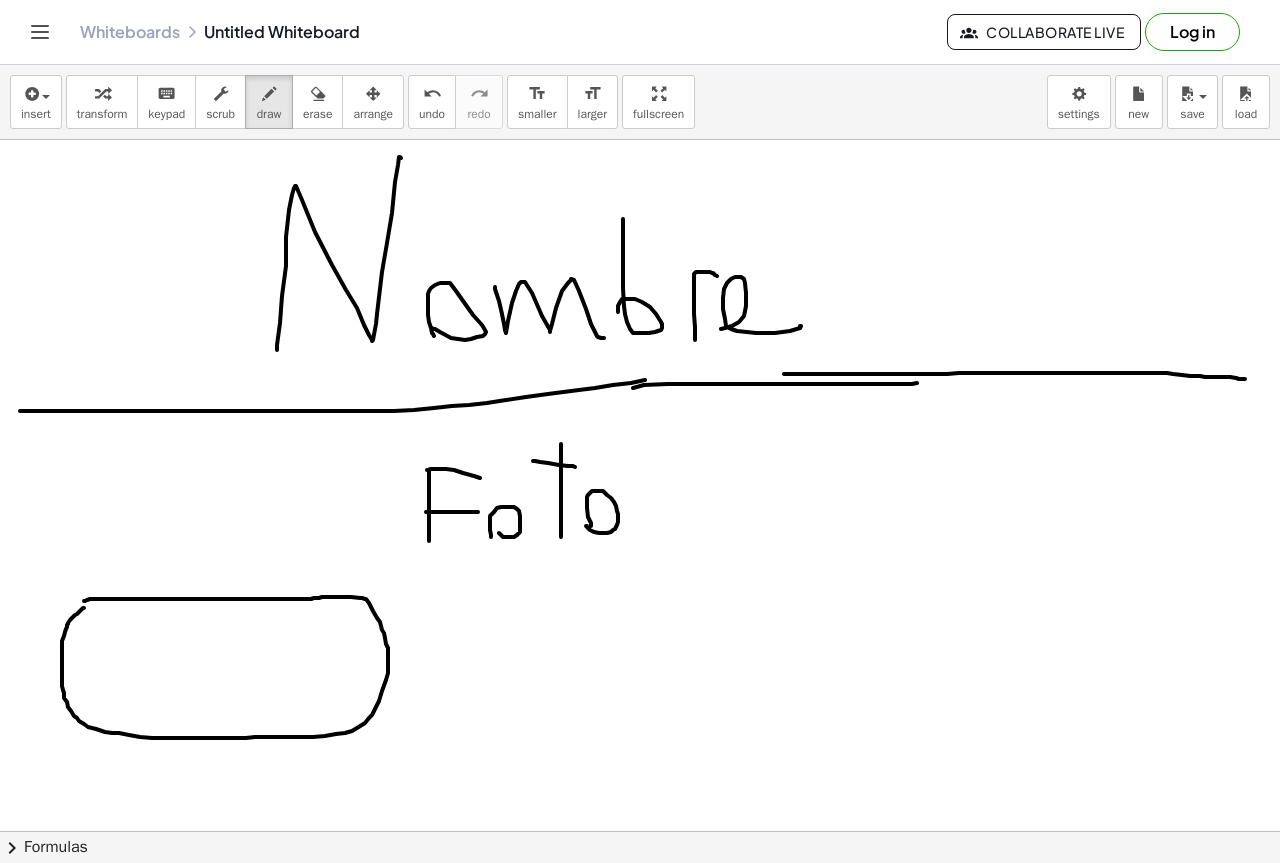 click at bounding box center [640, 896] 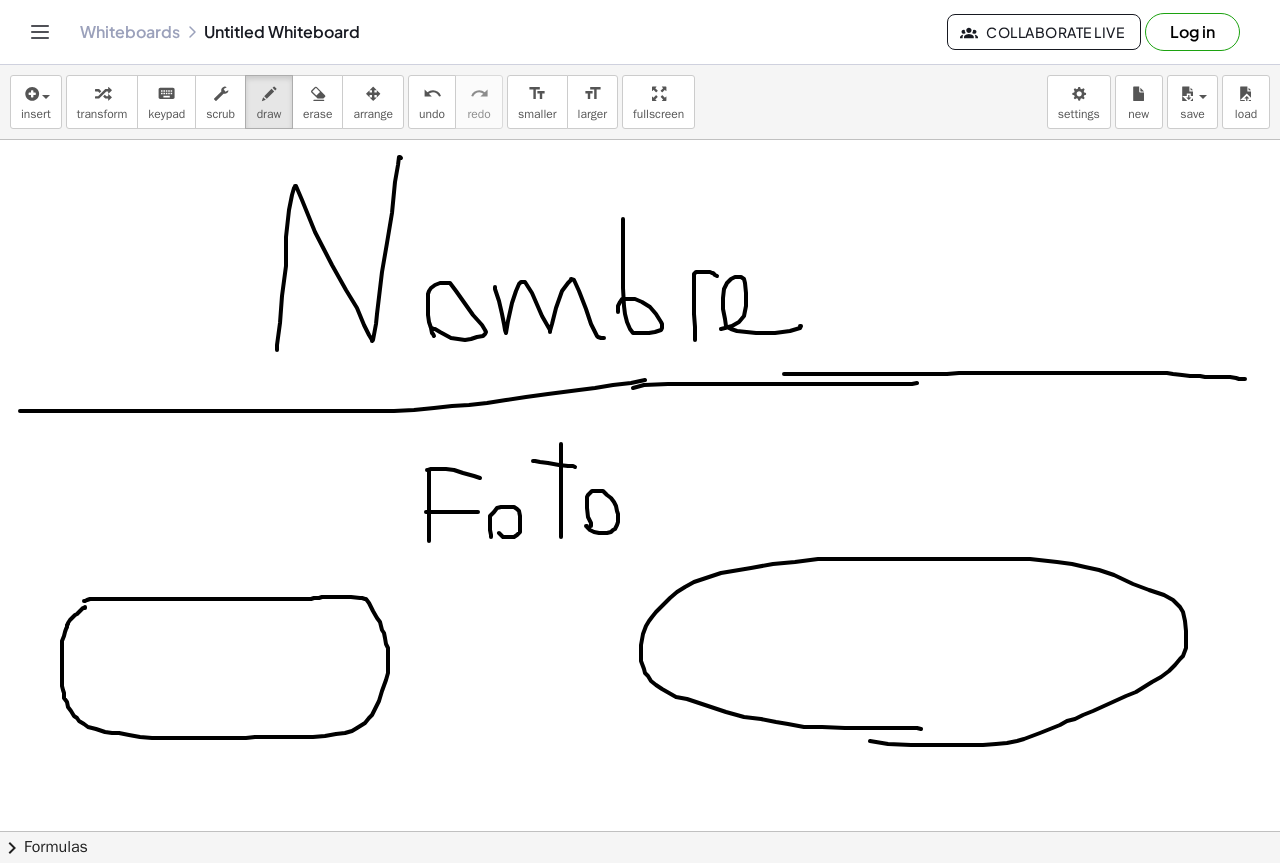 drag, startPoint x: 921, startPoint y: 729, endPoint x: 841, endPoint y: 733, distance: 80.09994 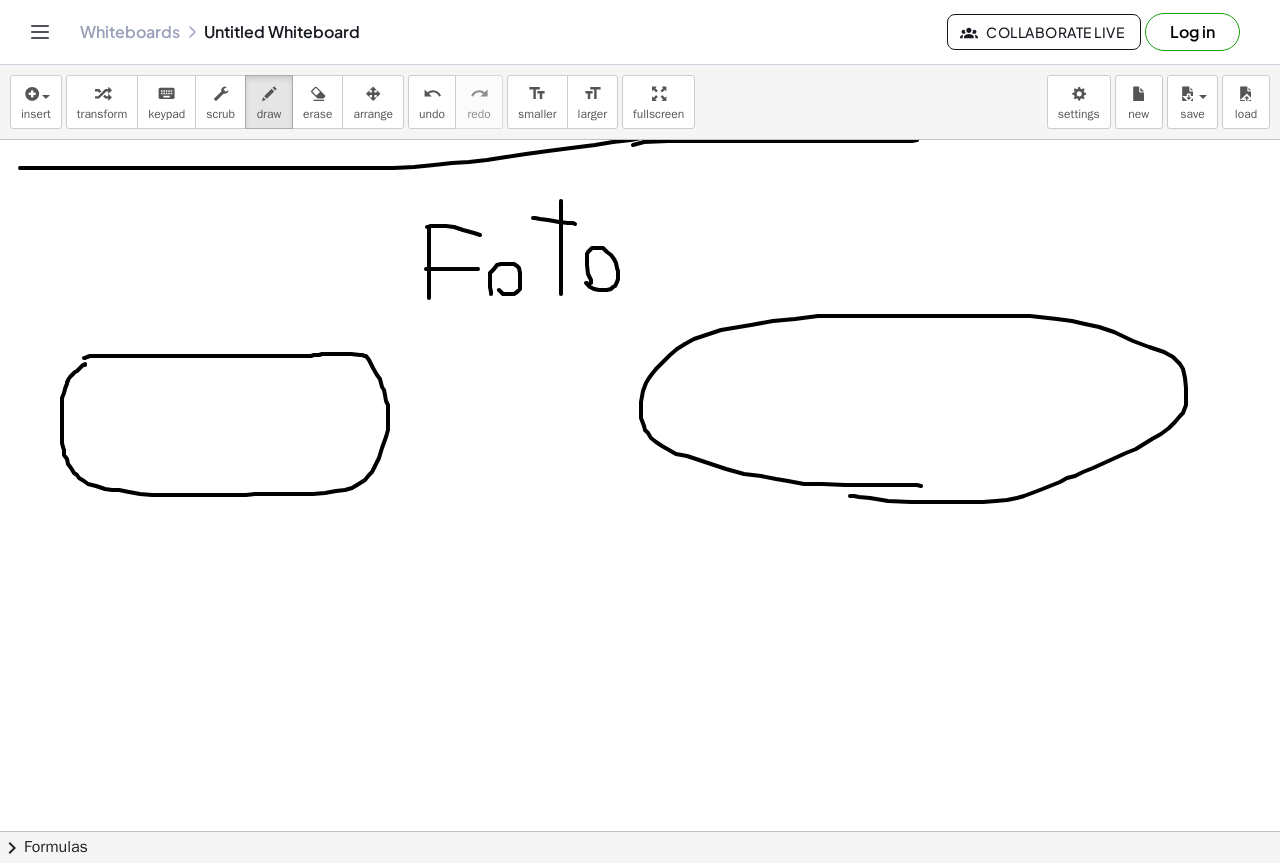 scroll, scrollTop: 300, scrollLeft: 0, axis: vertical 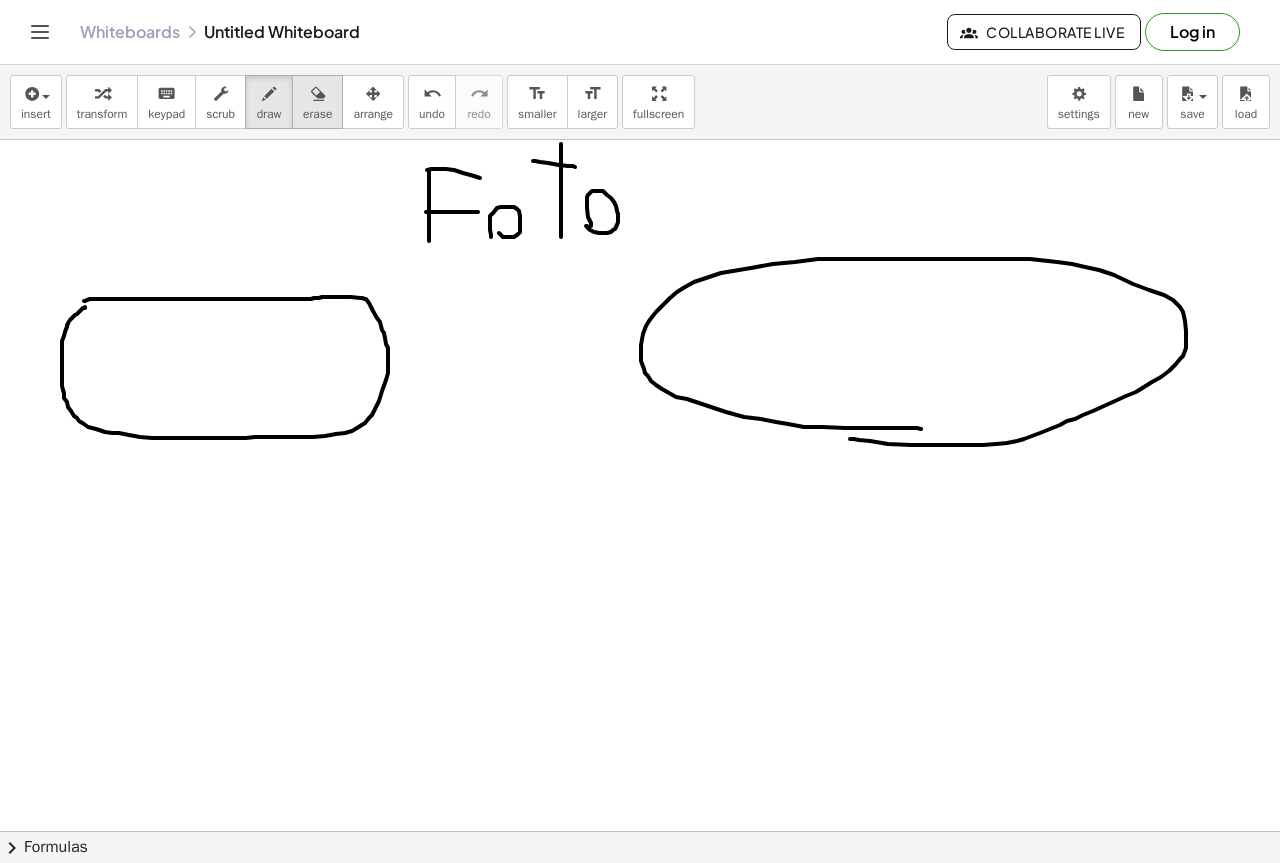 click on "erase" at bounding box center (317, 114) 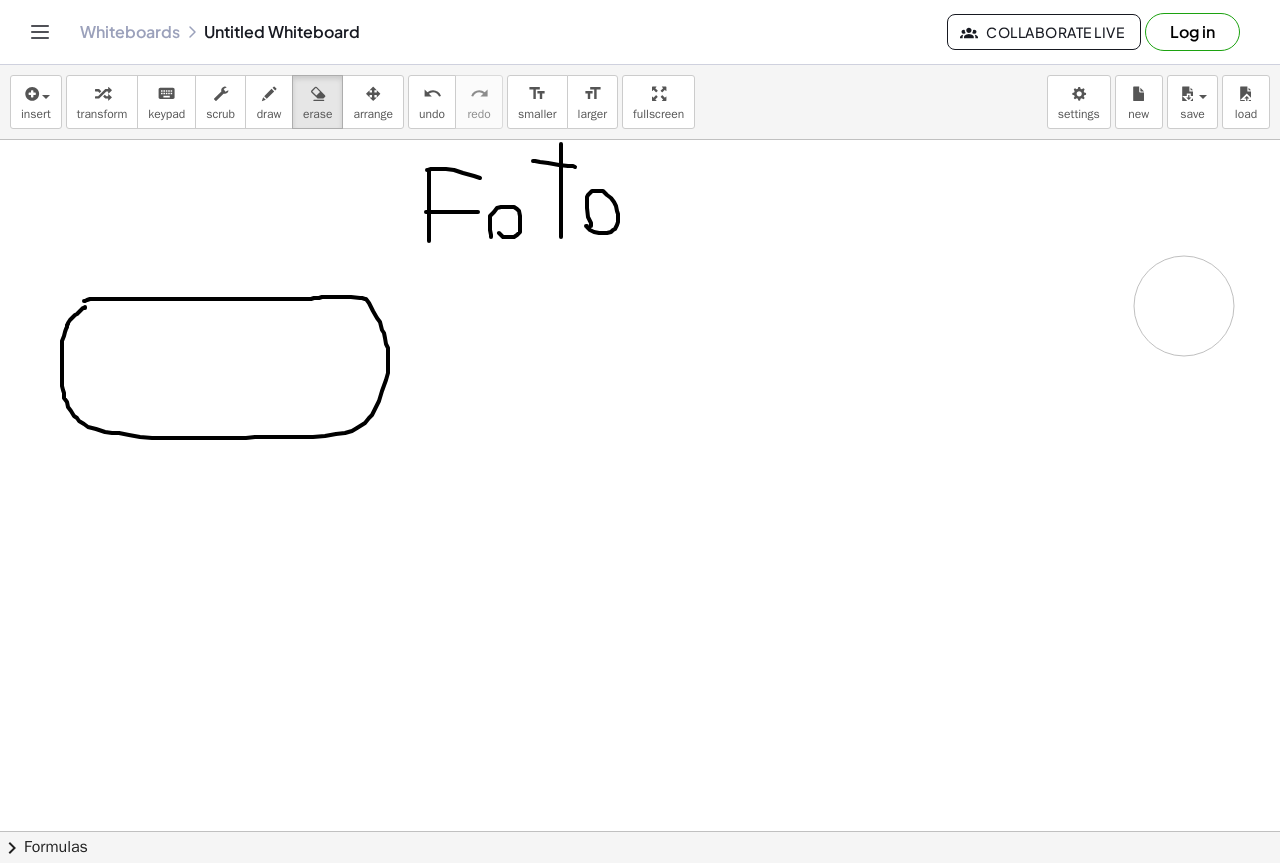 drag, startPoint x: 642, startPoint y: 386, endPoint x: 1206, endPoint y: 309, distance: 569.23193 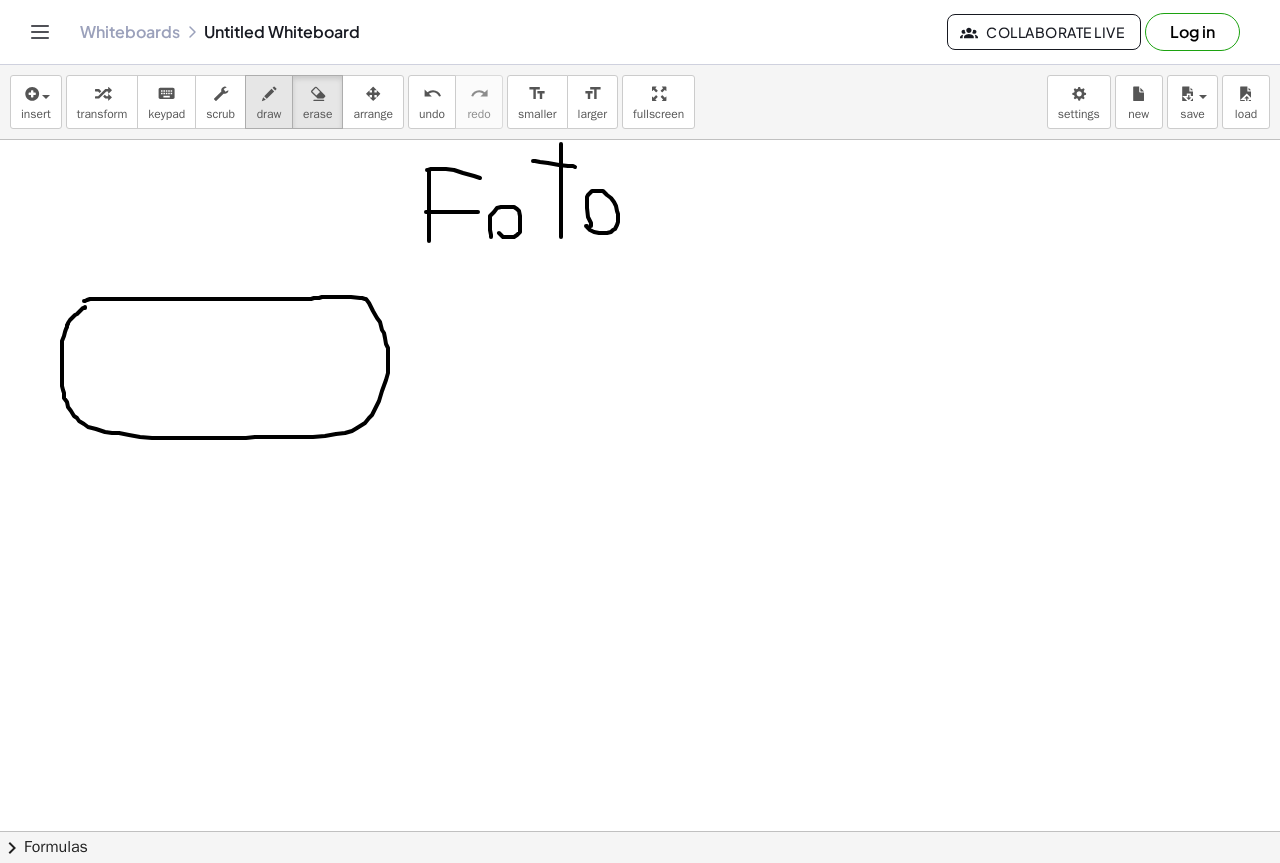 click on "draw" at bounding box center (269, 114) 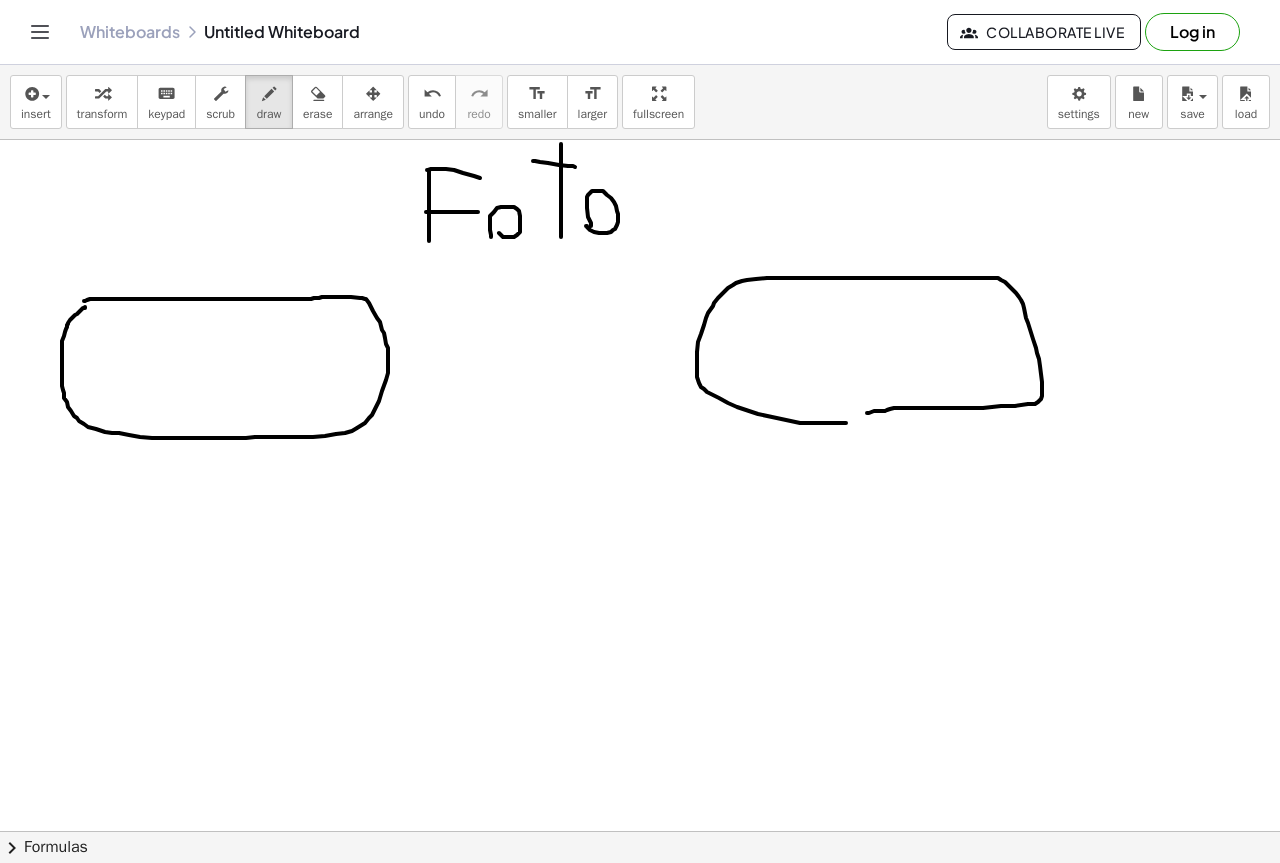 click at bounding box center (640, 596) 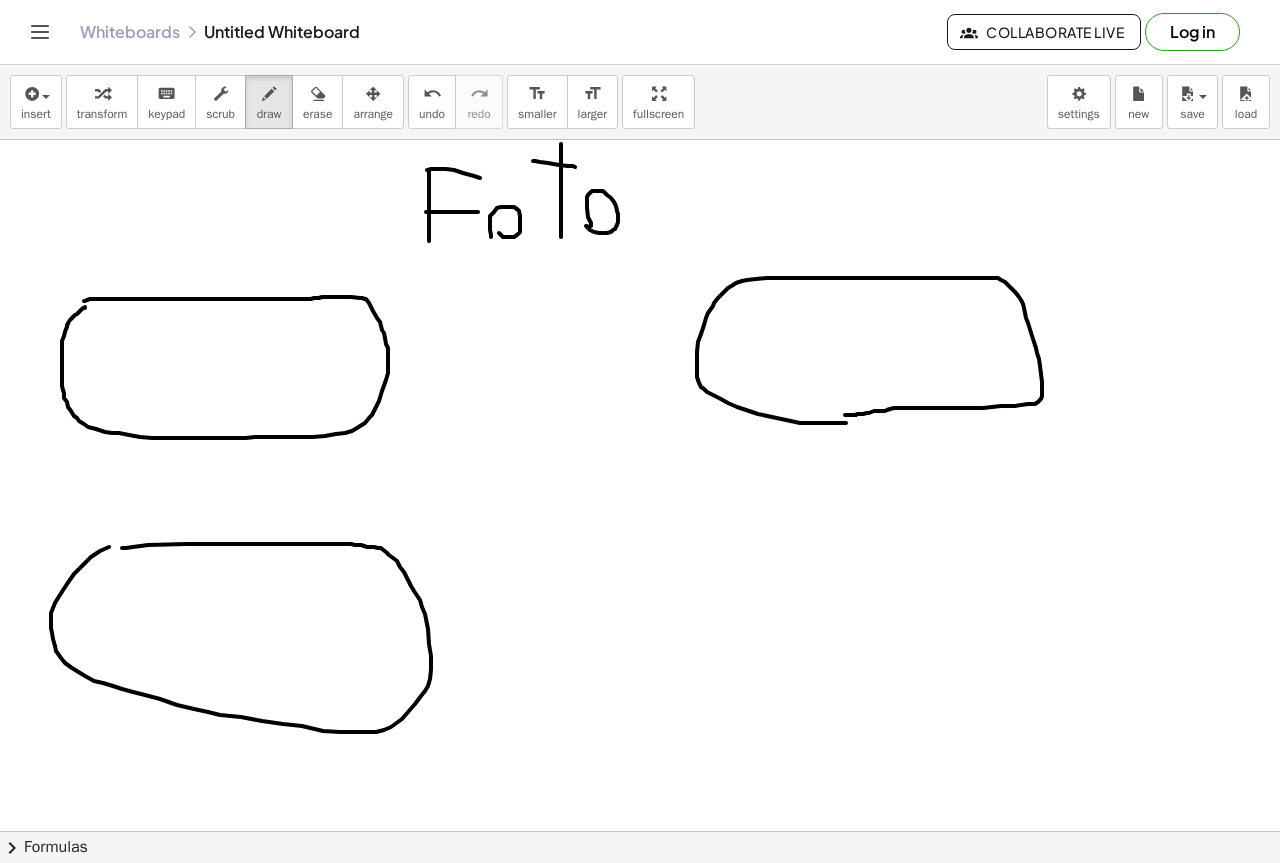 drag, startPoint x: 126, startPoint y: 548, endPoint x: 160, endPoint y: 549, distance: 34.0147 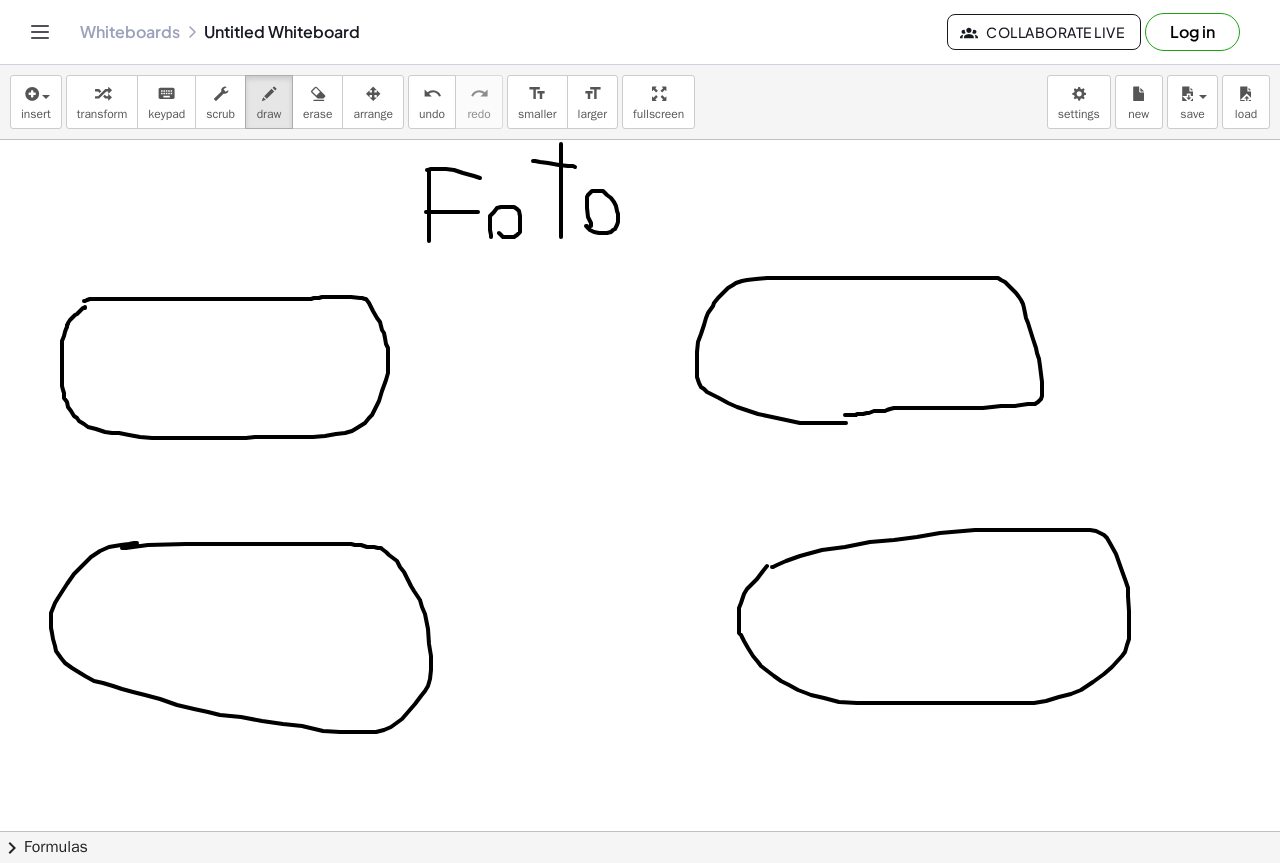 drag, startPoint x: 822, startPoint y: 550, endPoint x: 787, endPoint y: 555, distance: 35.35534 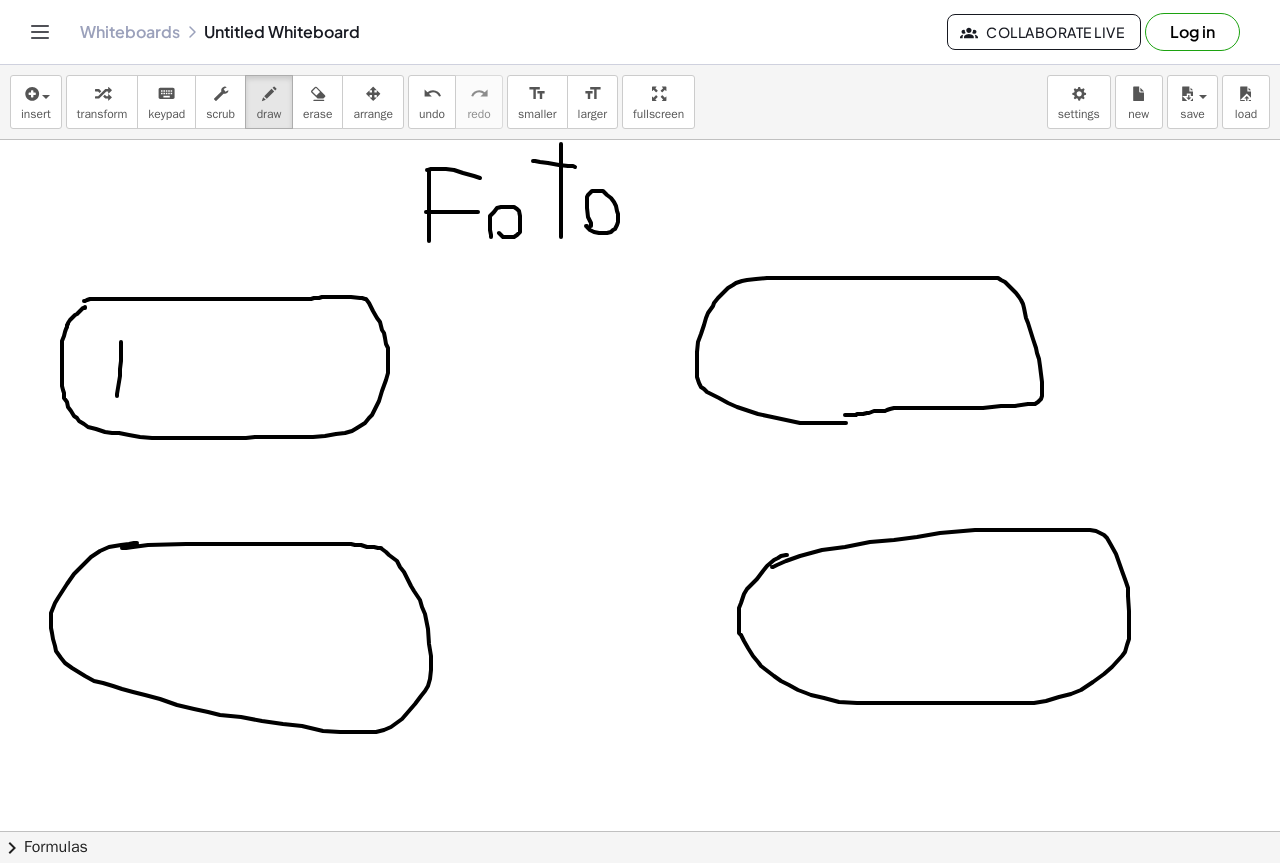 drag, startPoint x: 121, startPoint y: 342, endPoint x: 104, endPoint y: 361, distance: 25.495098 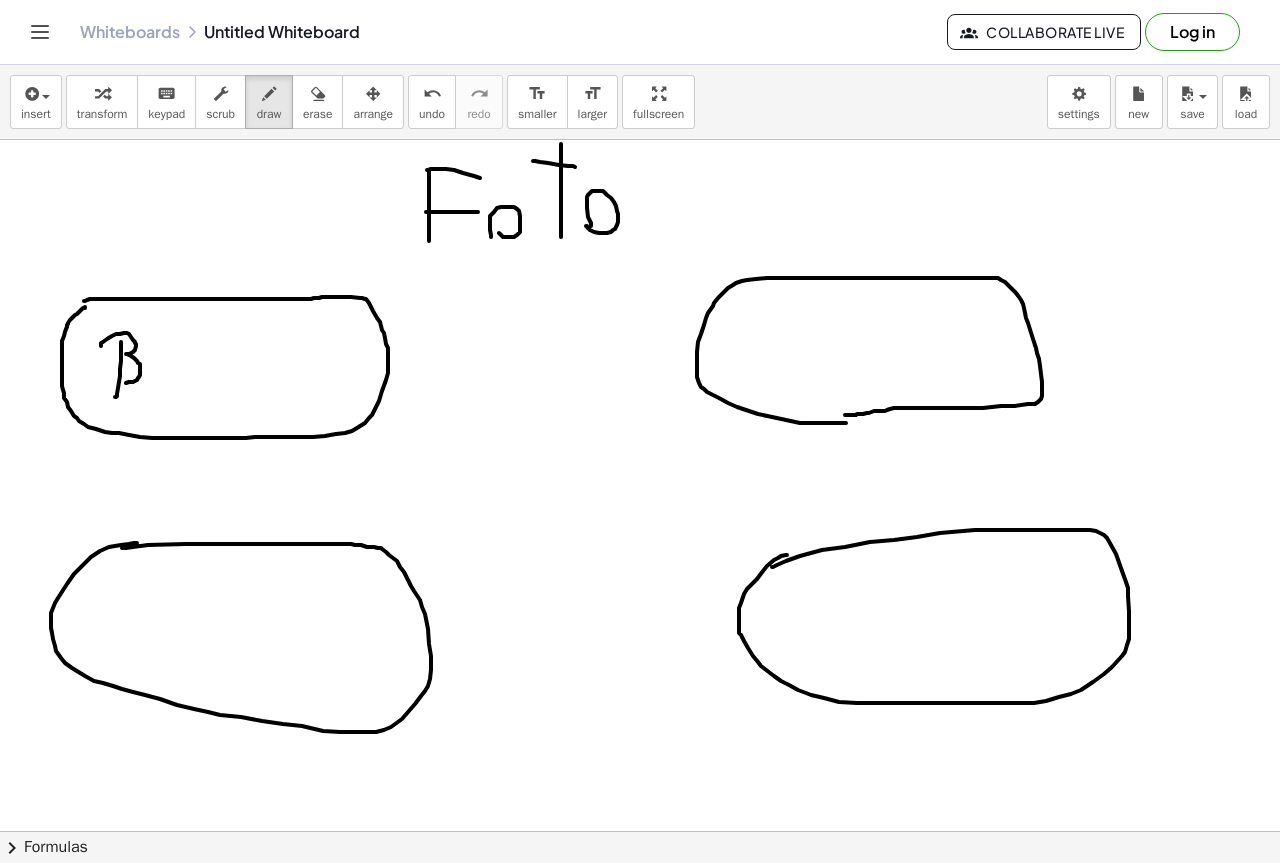 drag, startPoint x: 101, startPoint y: 346, endPoint x: 111, endPoint y: 381, distance: 36.40055 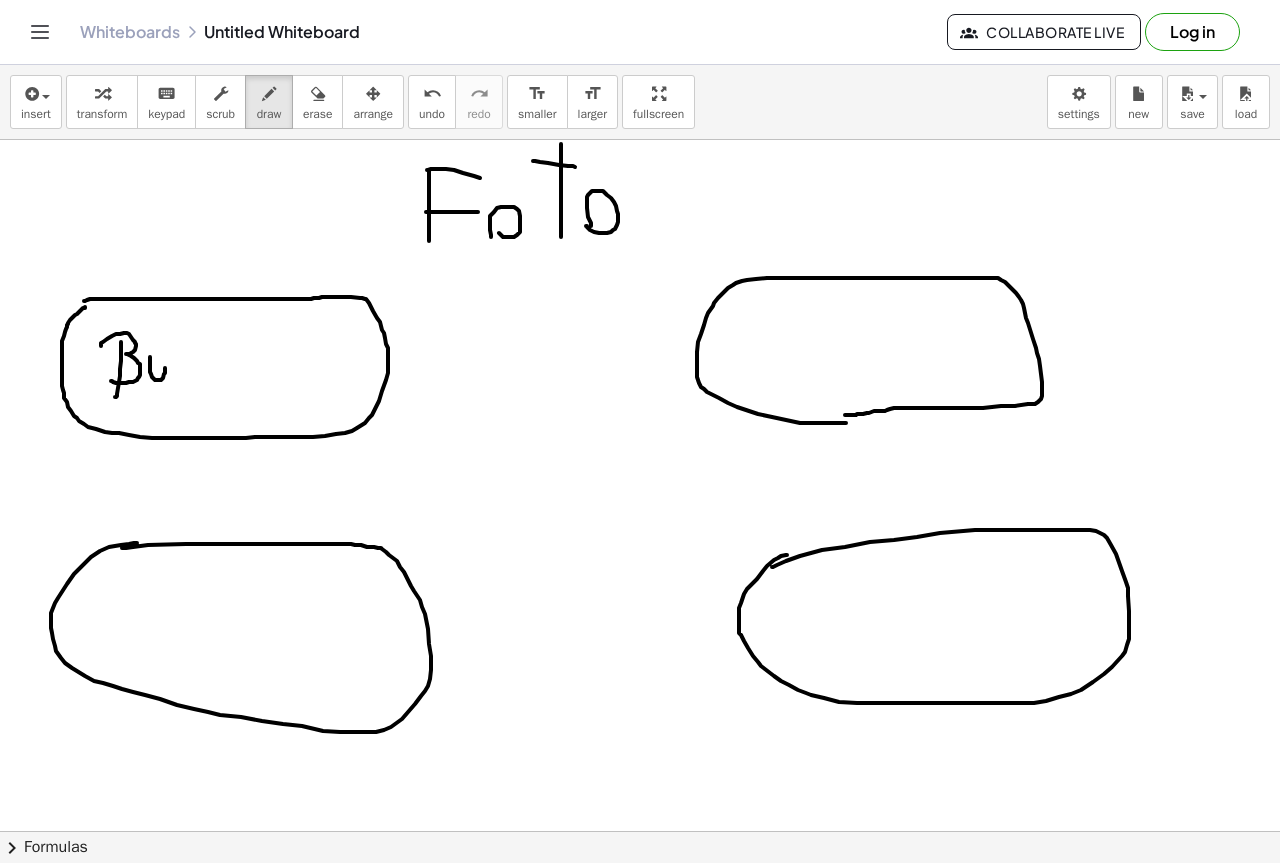 drag, startPoint x: 150, startPoint y: 357, endPoint x: 165, endPoint y: 356, distance: 15.033297 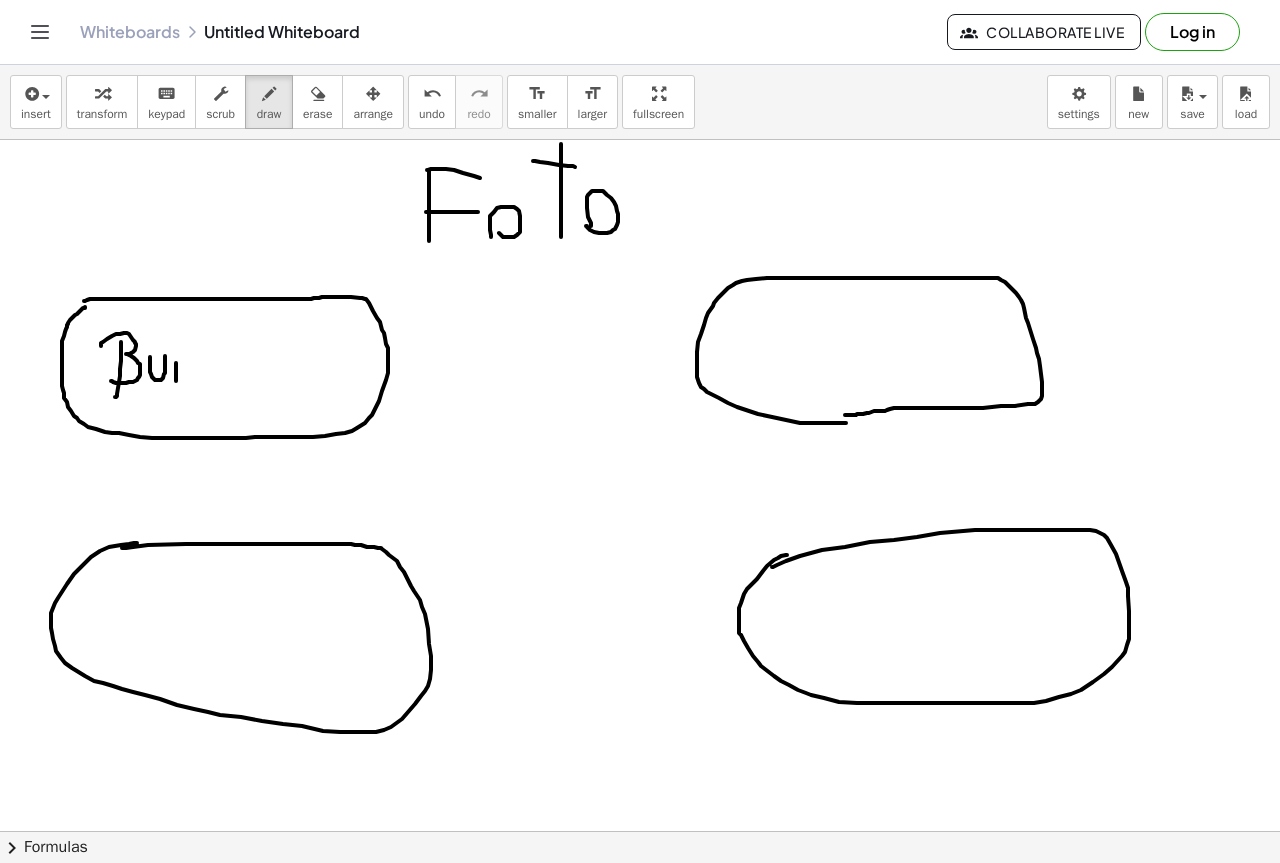 drag, startPoint x: 176, startPoint y: 381, endPoint x: 176, endPoint y: 335, distance: 46 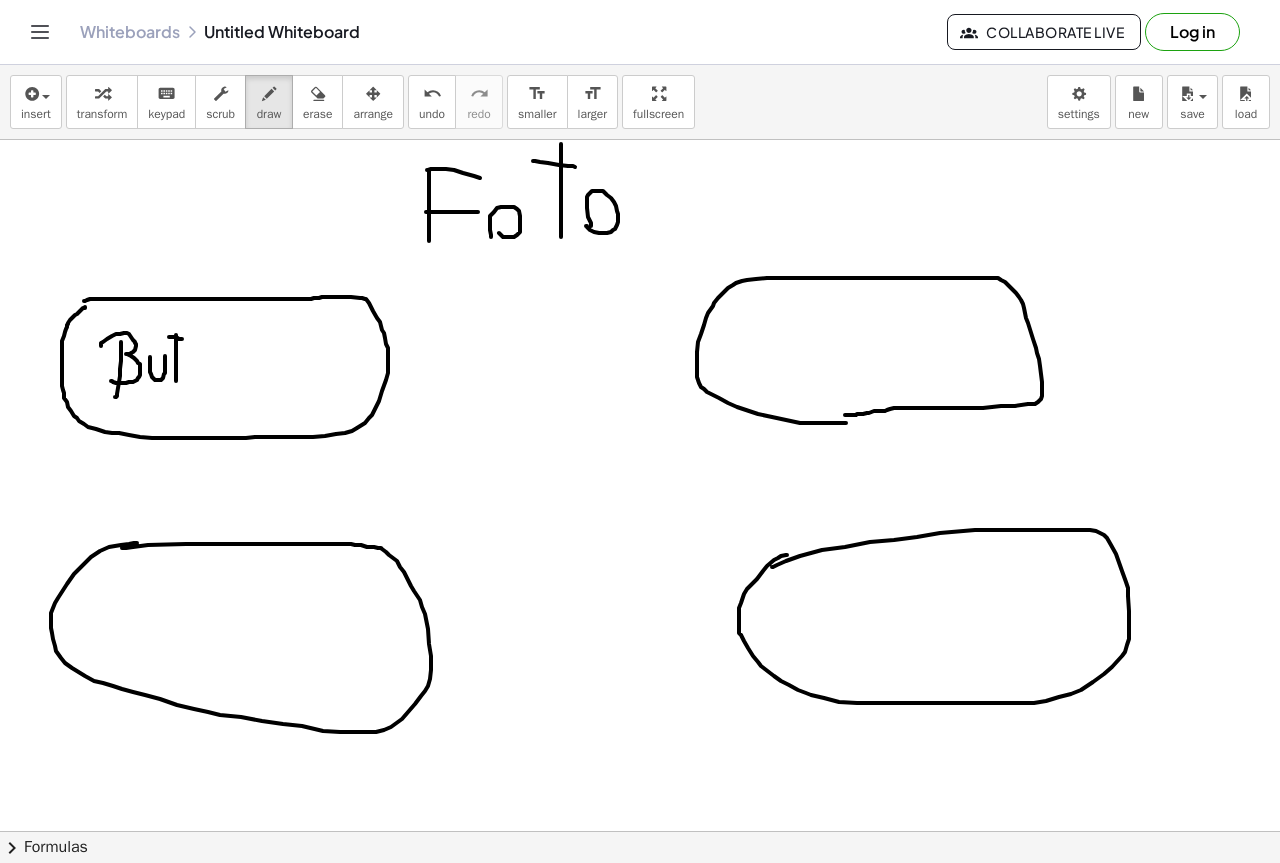drag, startPoint x: 169, startPoint y: 337, endPoint x: 184, endPoint y: 340, distance: 15.297058 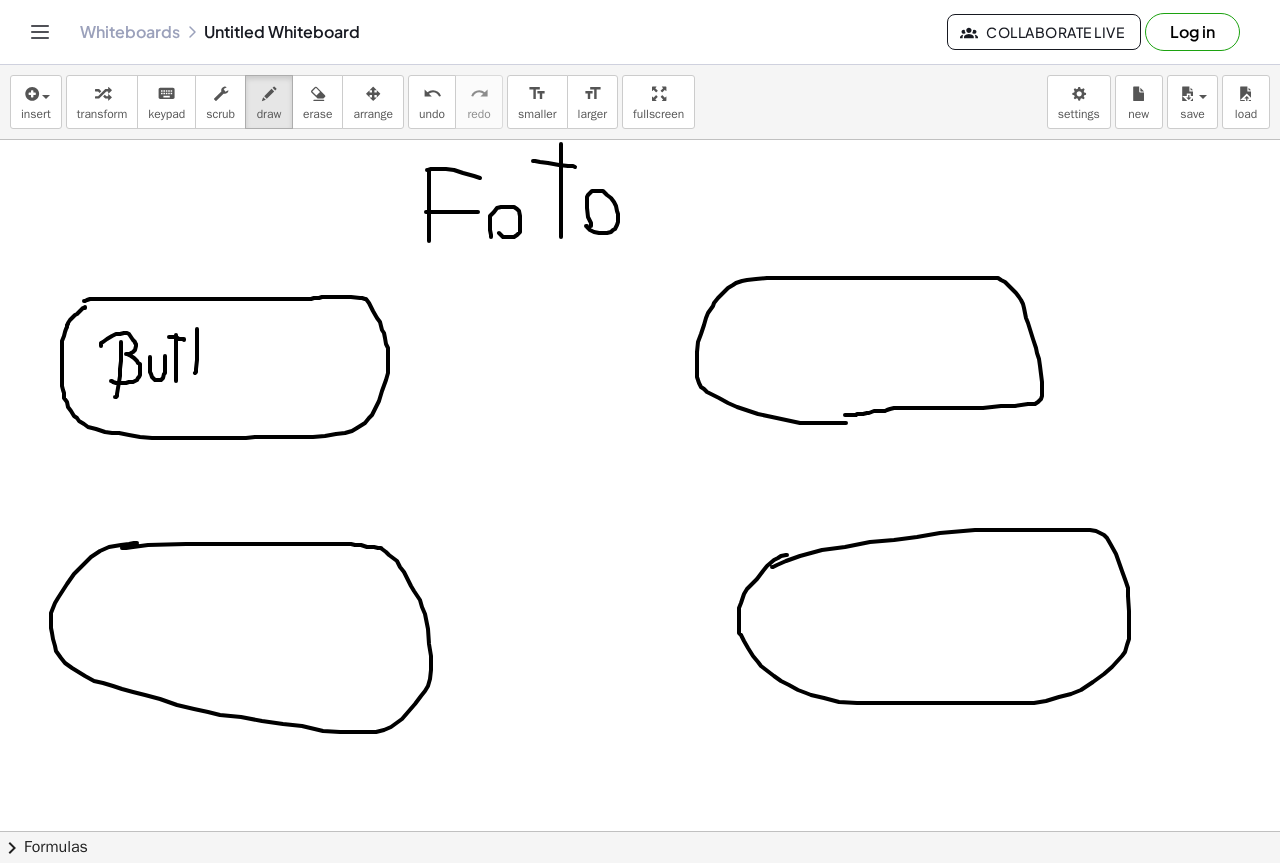 drag, startPoint x: 197, startPoint y: 349, endPoint x: 197, endPoint y: 329, distance: 20 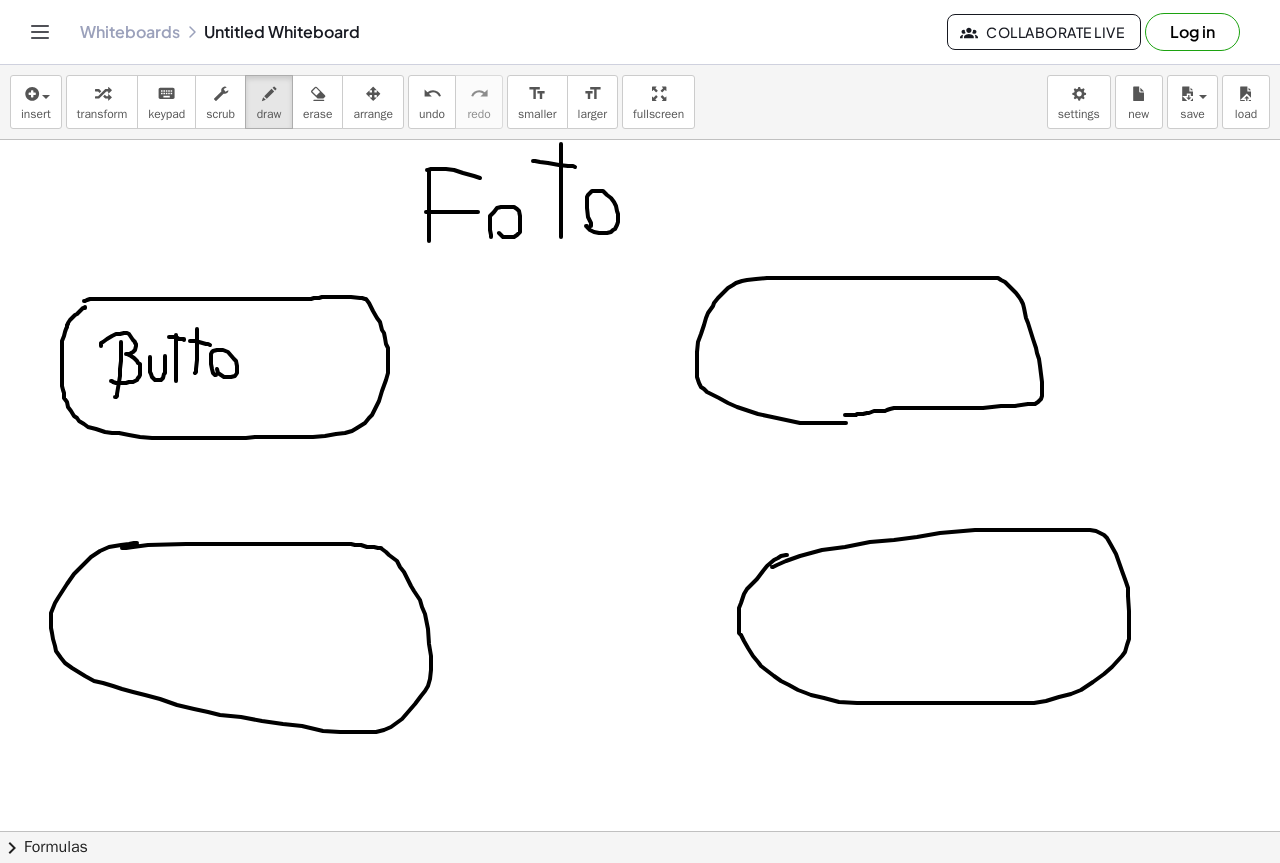 drag, startPoint x: 211, startPoint y: 355, endPoint x: 233, endPoint y: 354, distance: 22.022715 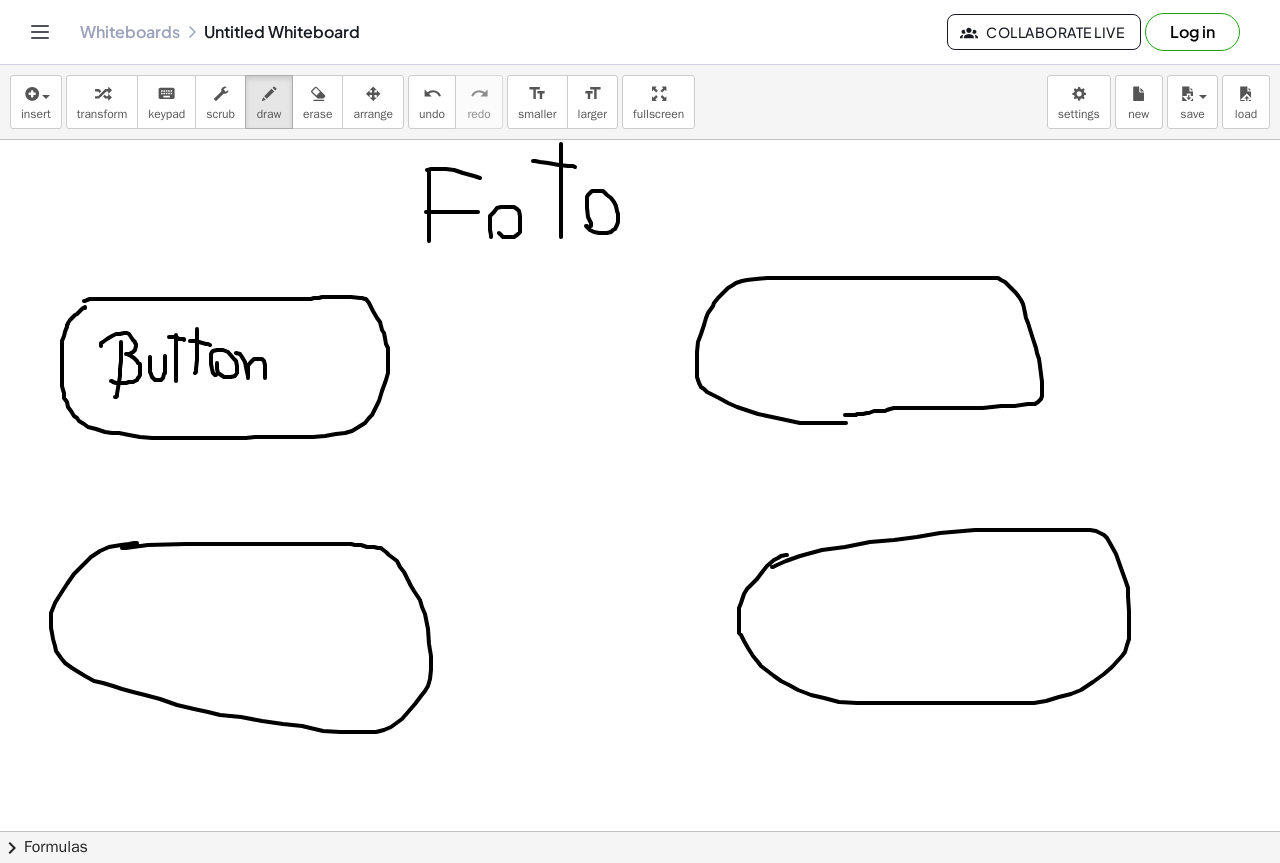 drag, startPoint x: 240, startPoint y: 354, endPoint x: 296, endPoint y: 367, distance: 57.48913 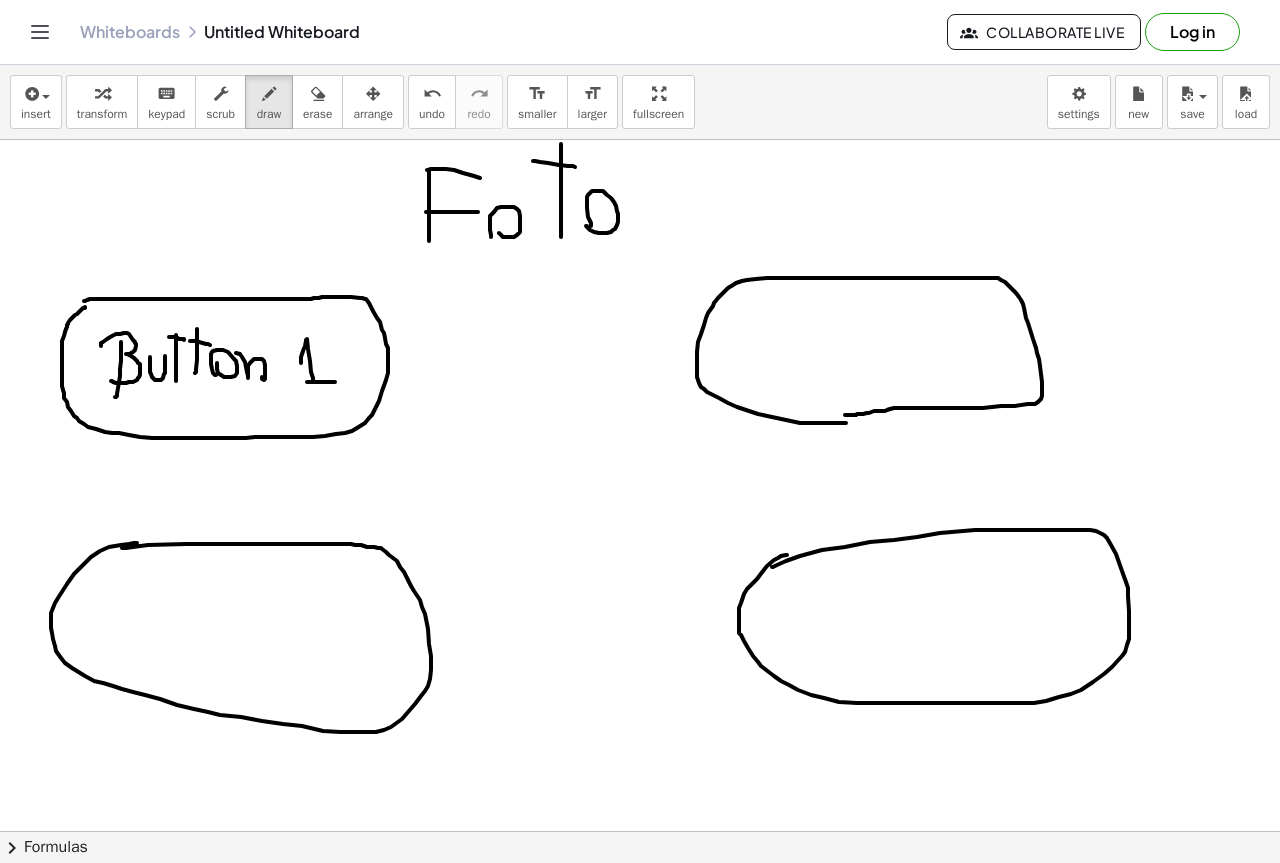 drag, startPoint x: 301, startPoint y: 363, endPoint x: 335, endPoint y: 382, distance: 38.948685 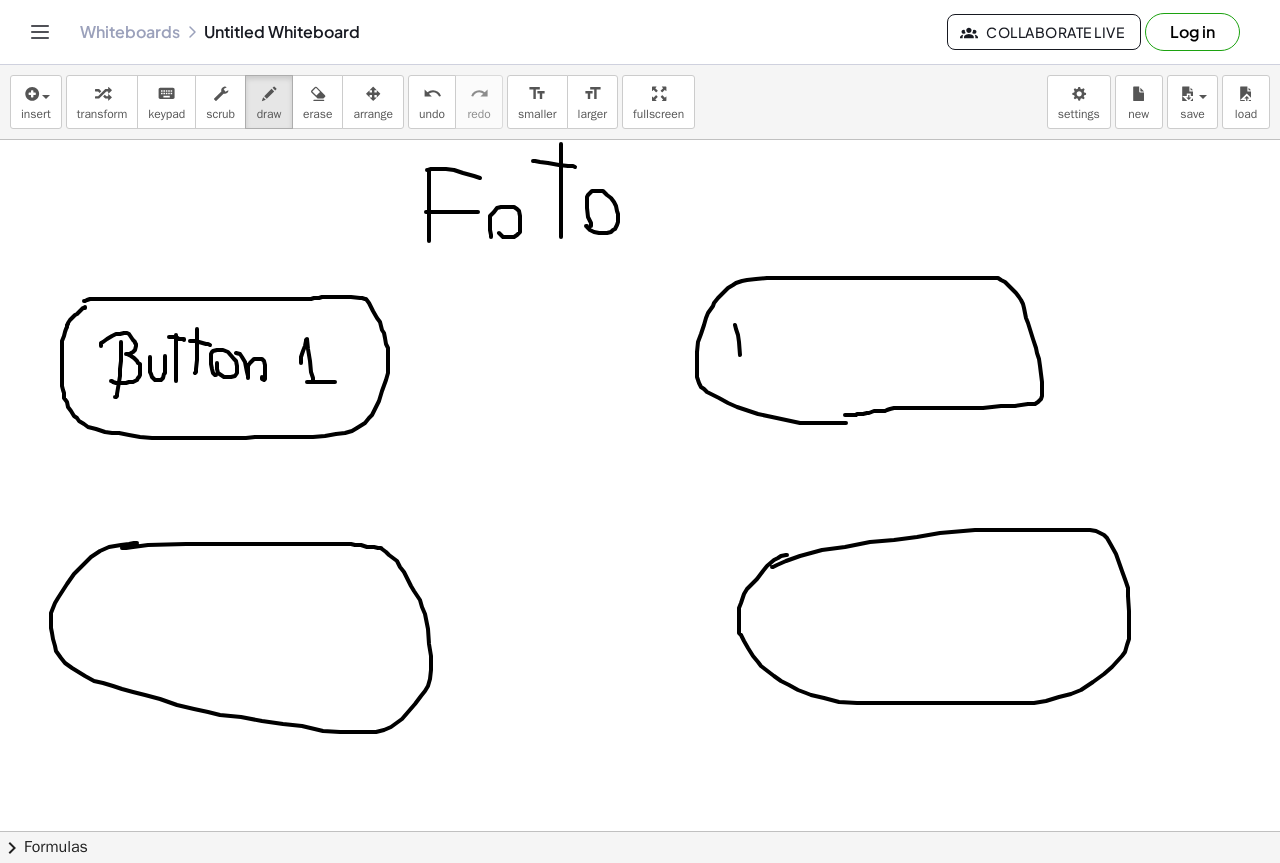 drag, startPoint x: 735, startPoint y: 325, endPoint x: 741, endPoint y: 371, distance: 46.389652 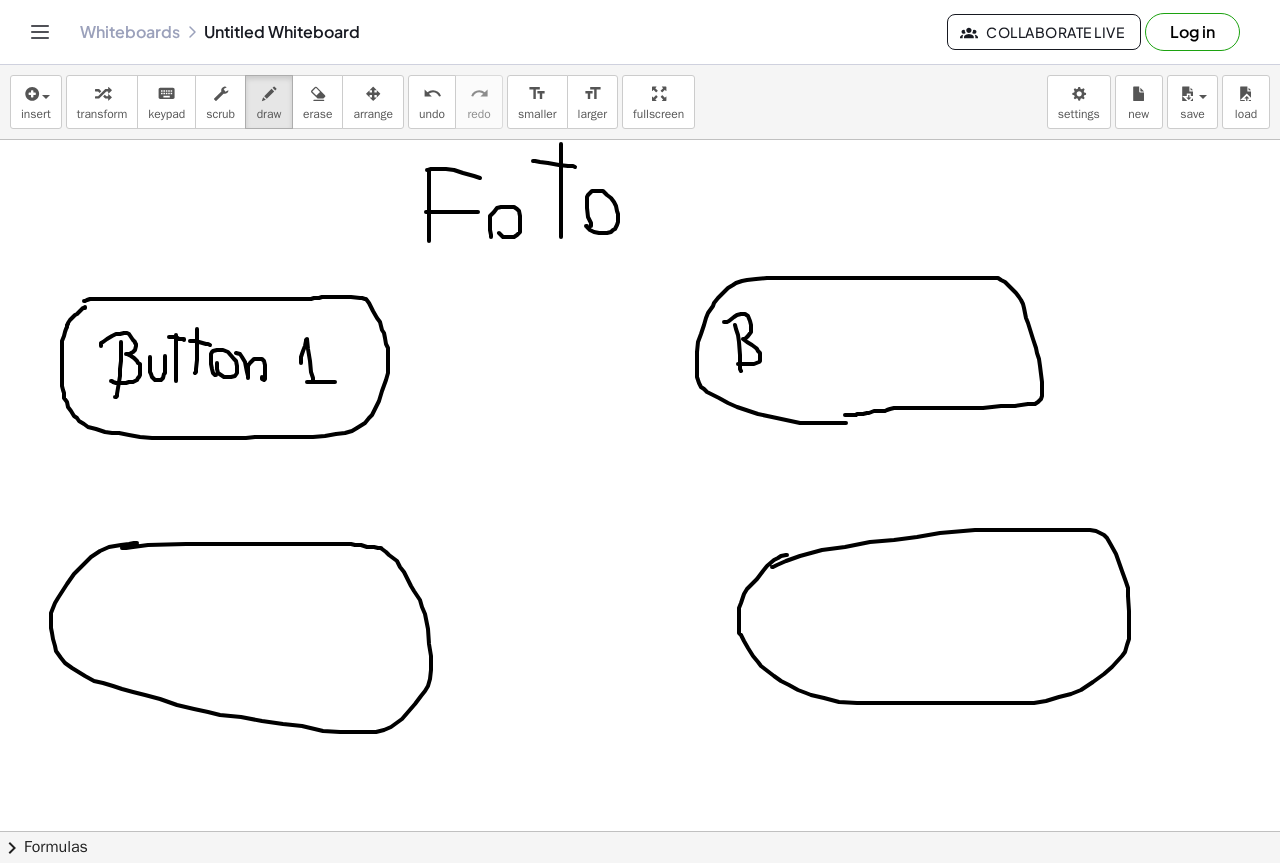drag, startPoint x: 724, startPoint y: 322, endPoint x: 738, endPoint y: 364, distance: 44.27189 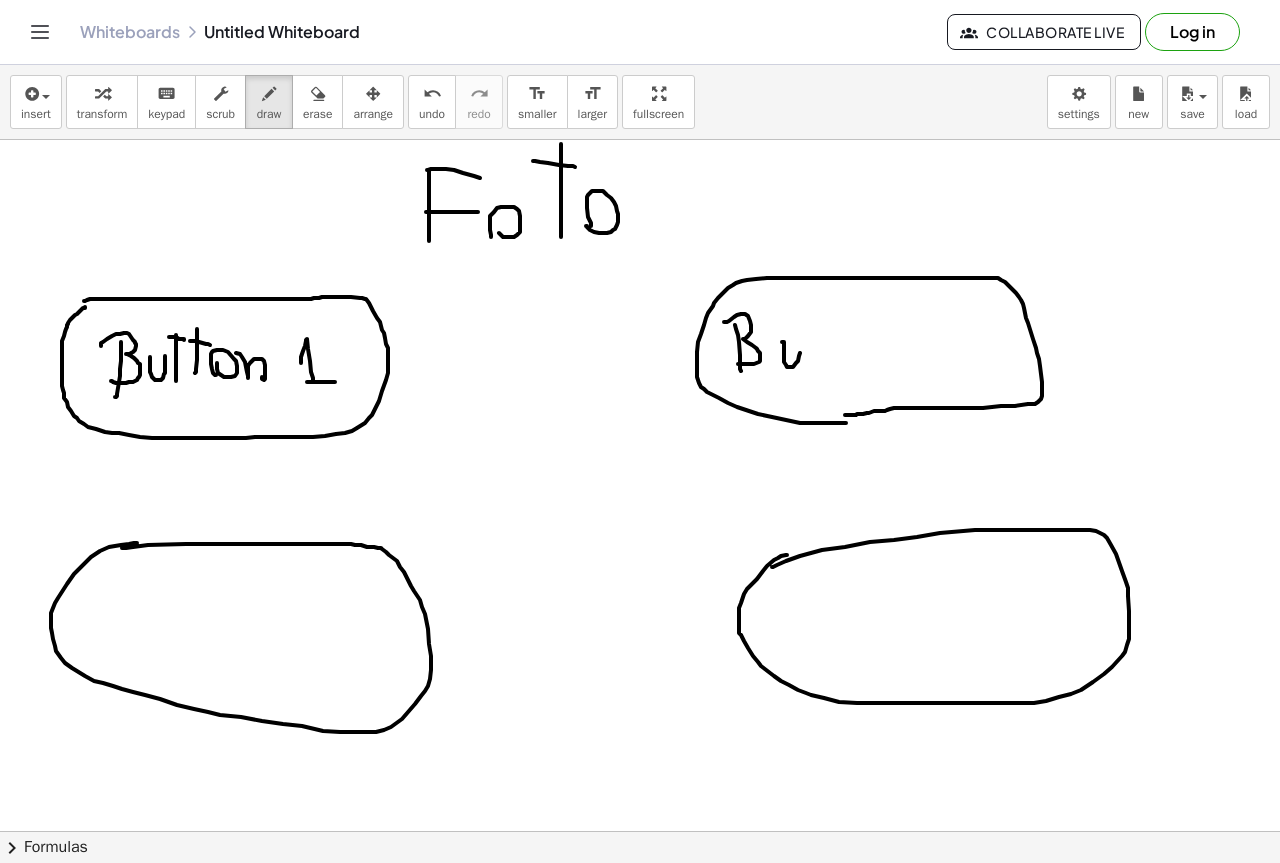 drag, startPoint x: 782, startPoint y: 342, endPoint x: 800, endPoint y: 347, distance: 18.681541 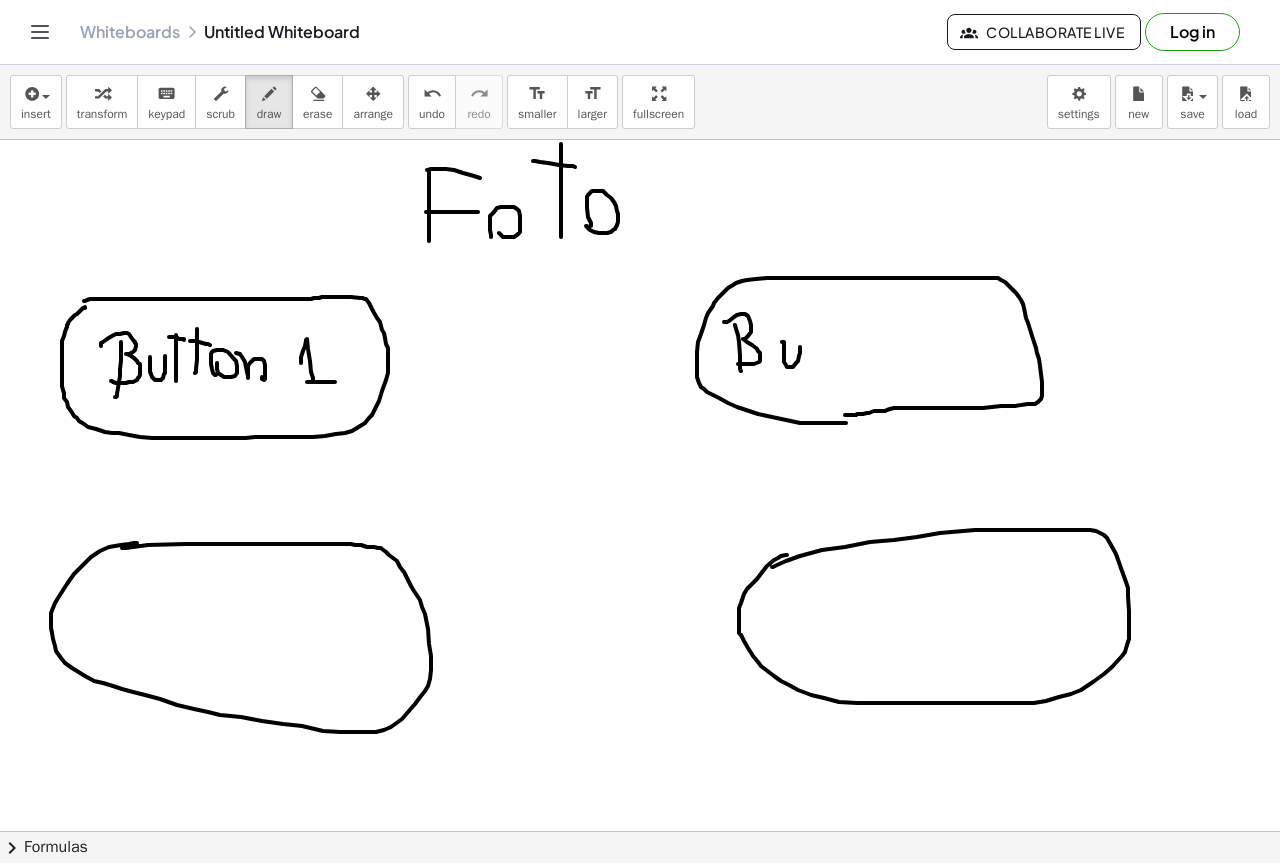 drag, startPoint x: 807, startPoint y: 323, endPoint x: 808, endPoint y: 309, distance: 14.035668 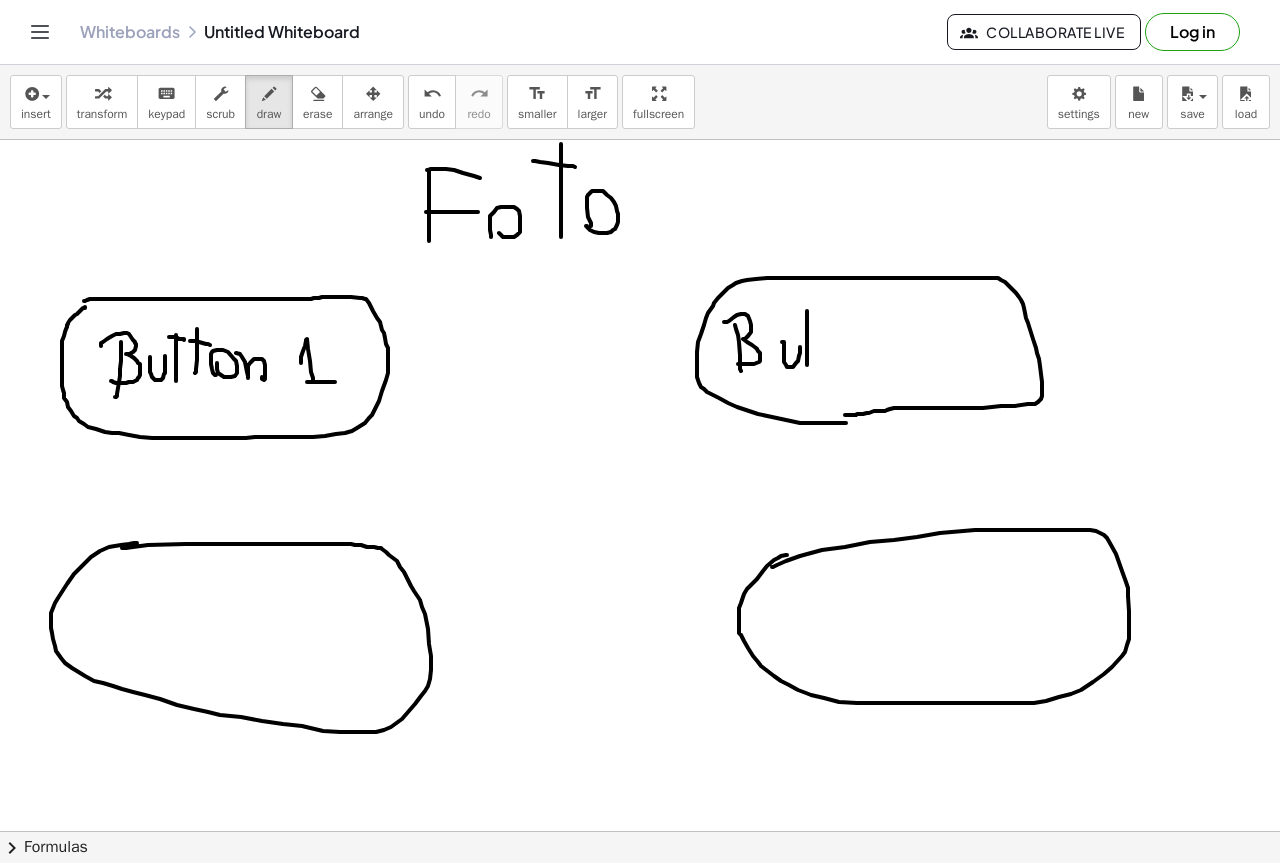 drag, startPoint x: 797, startPoint y: 317, endPoint x: 822, endPoint y: 321, distance: 25.317978 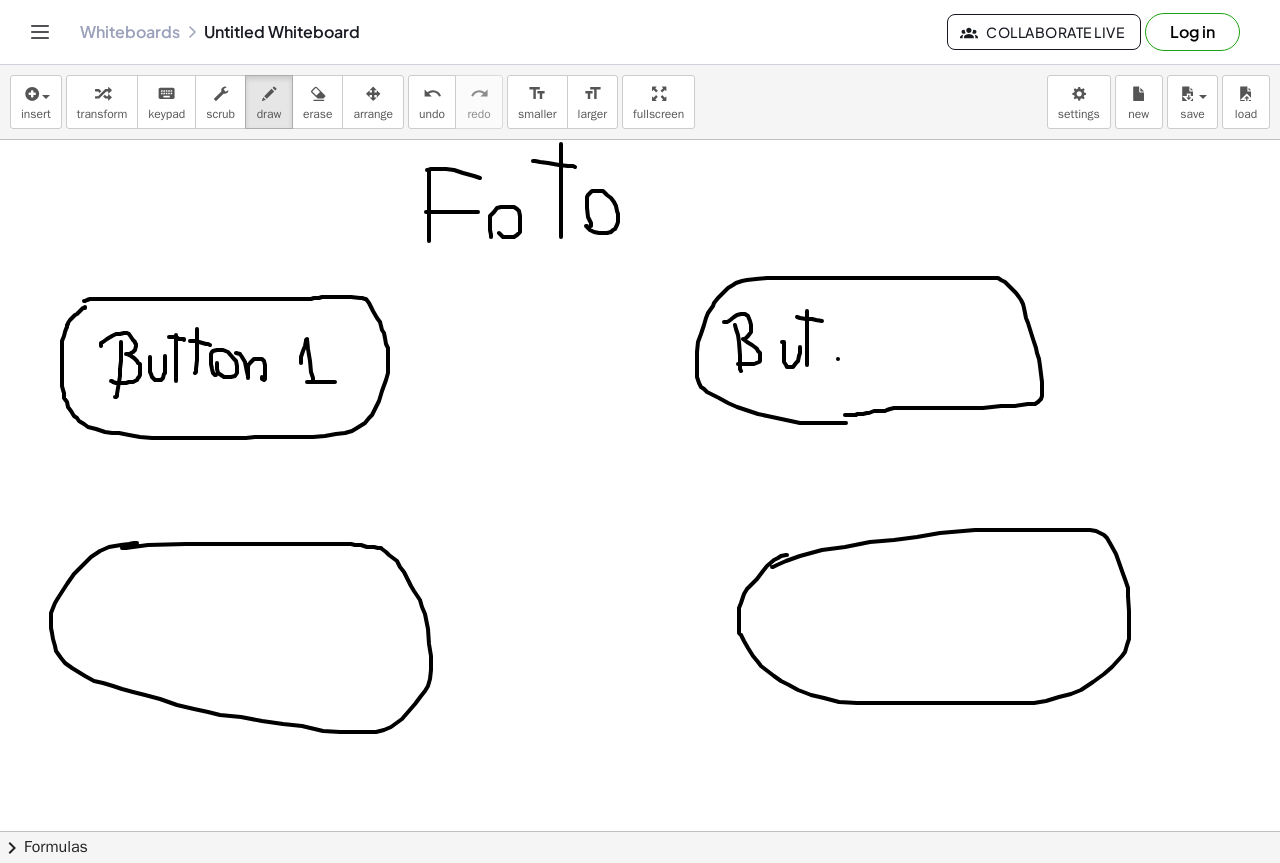 drag, startPoint x: 838, startPoint y: 359, endPoint x: 838, endPoint y: 302, distance: 57 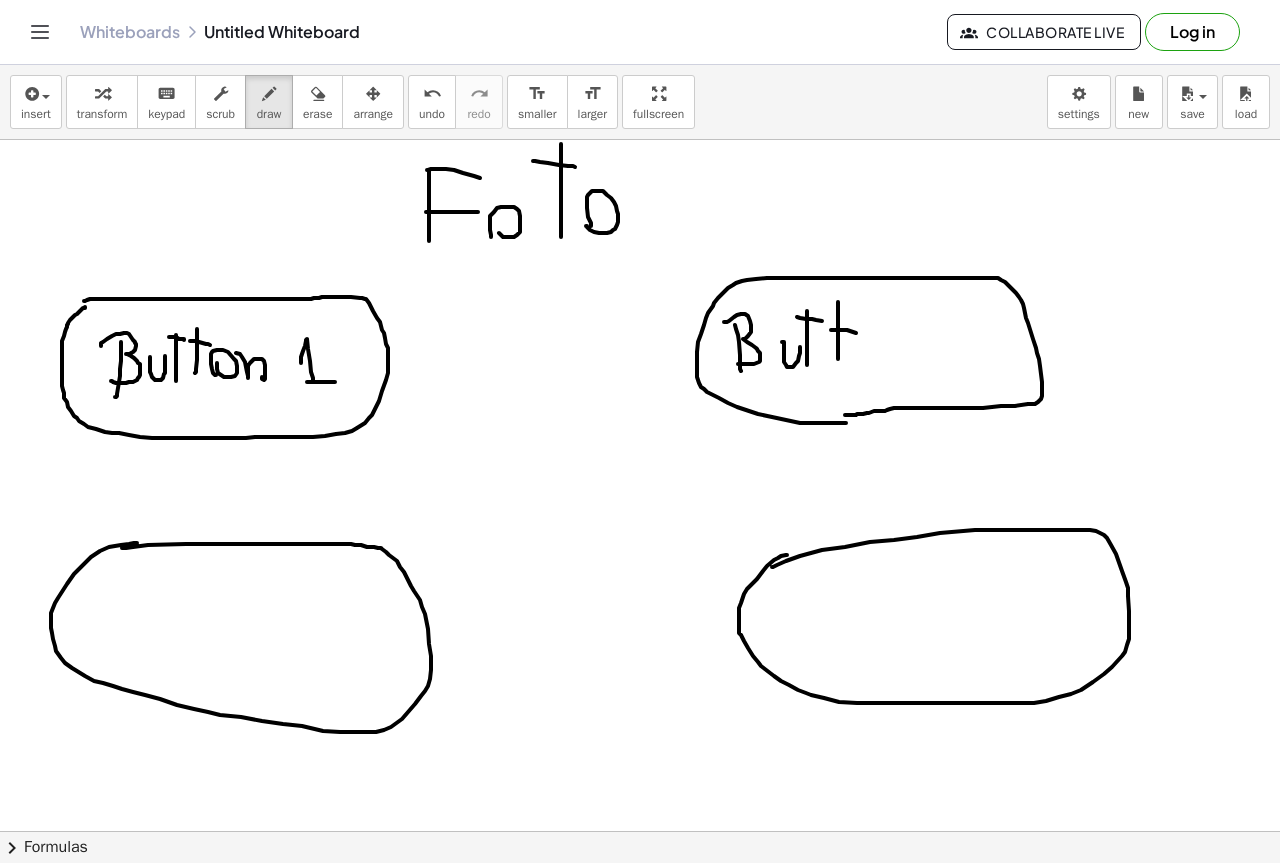 drag, startPoint x: 831, startPoint y: 330, endPoint x: 868, endPoint y: 336, distance: 37.48333 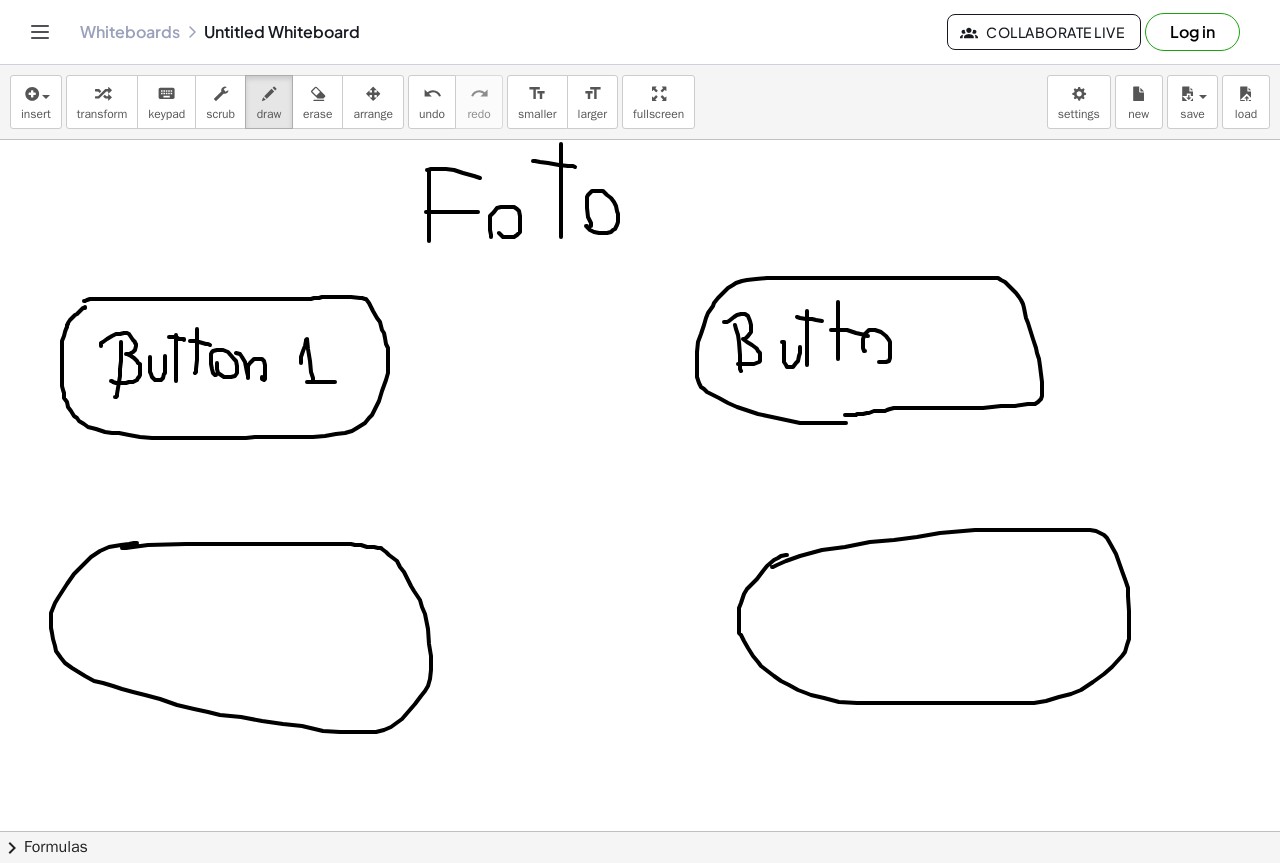 click at bounding box center (640, 596) 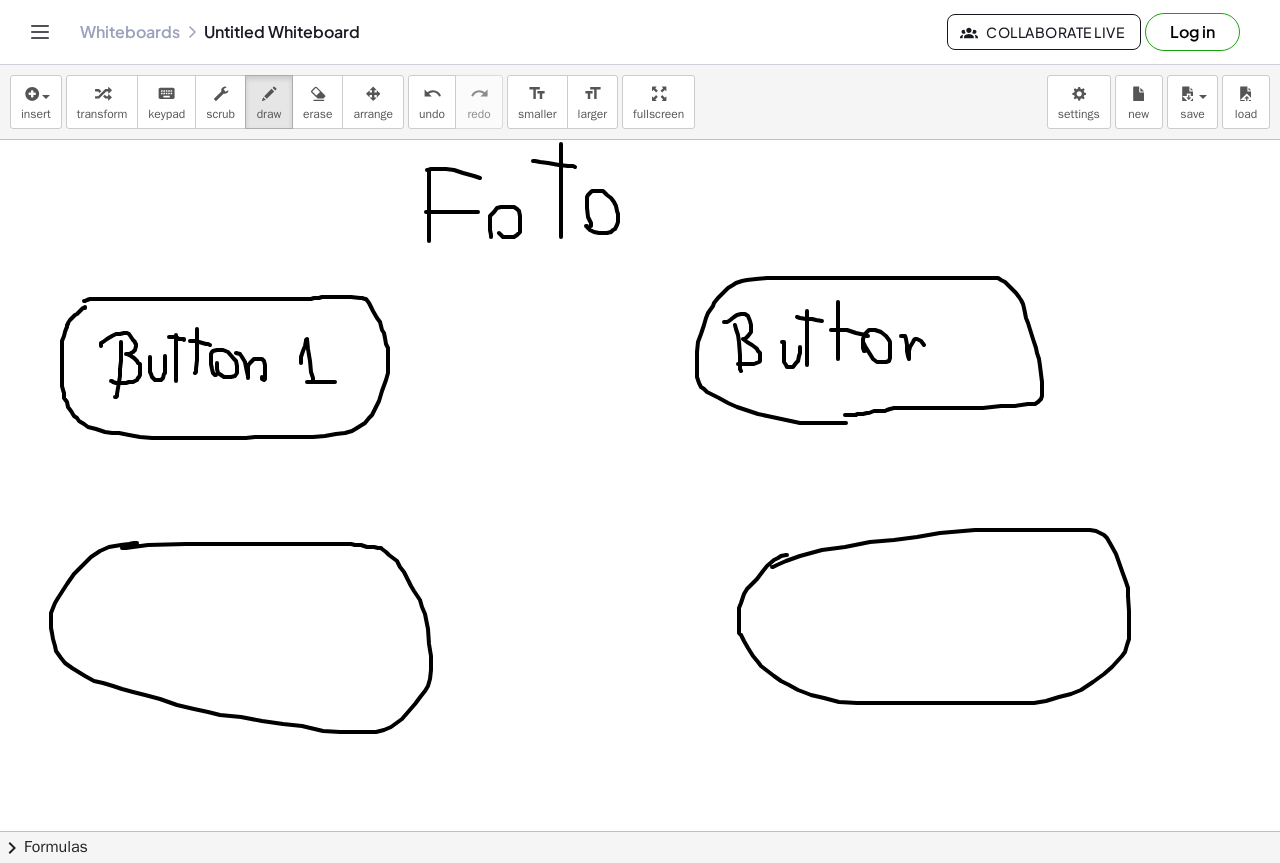 drag, startPoint x: 901, startPoint y: 336, endPoint x: 933, endPoint y: 366, distance: 43.863426 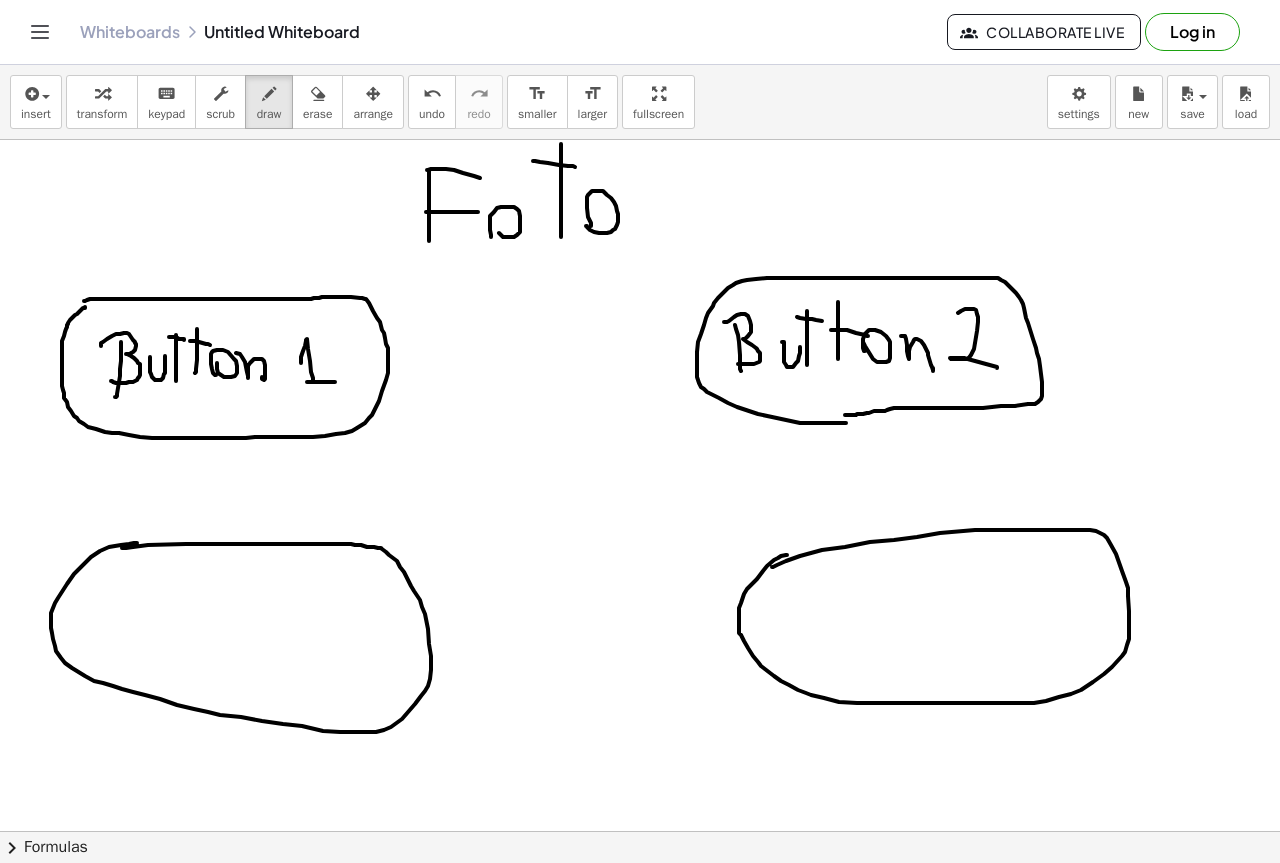 drag, startPoint x: 997, startPoint y: 368, endPoint x: 958, endPoint y: 313, distance: 67.424034 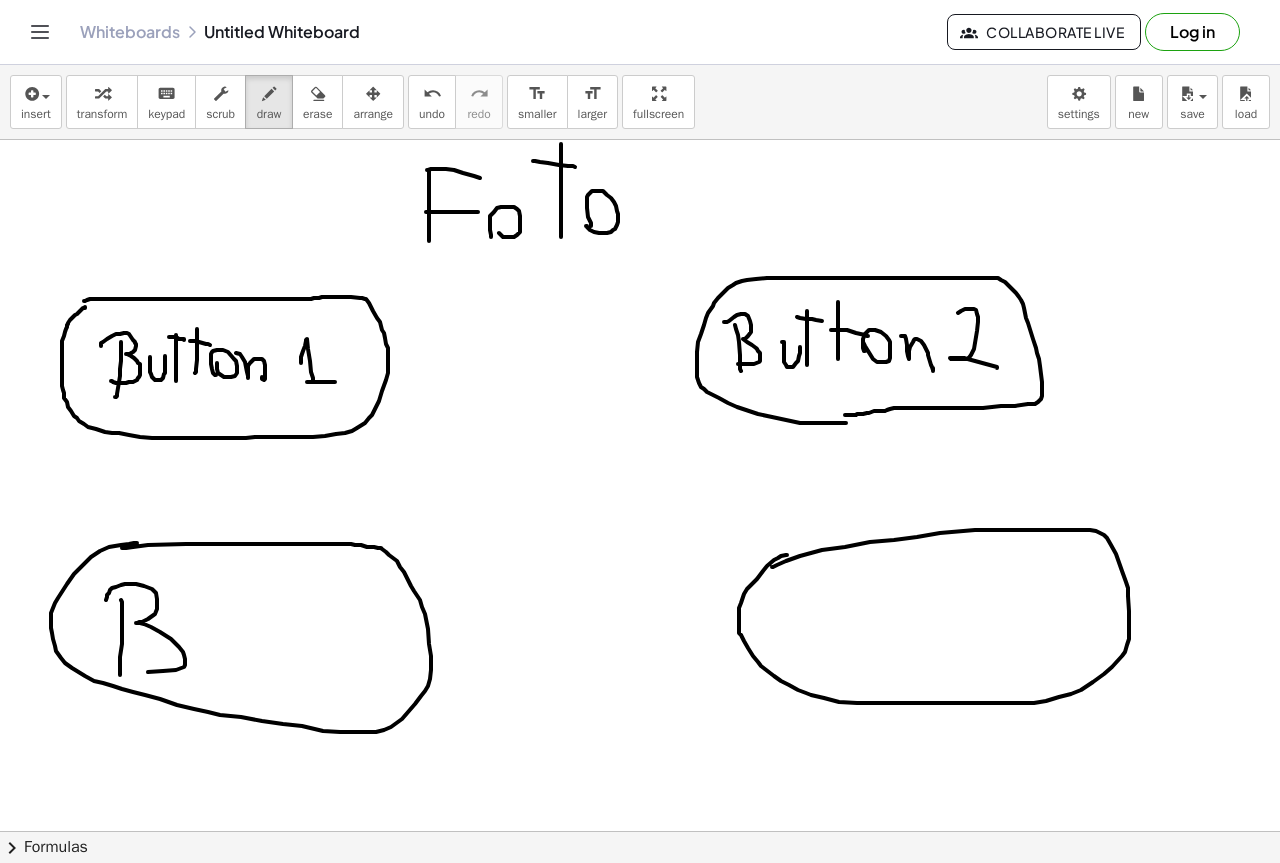 drag, startPoint x: 125, startPoint y: 584, endPoint x: 196, endPoint y: 658, distance: 102.55243 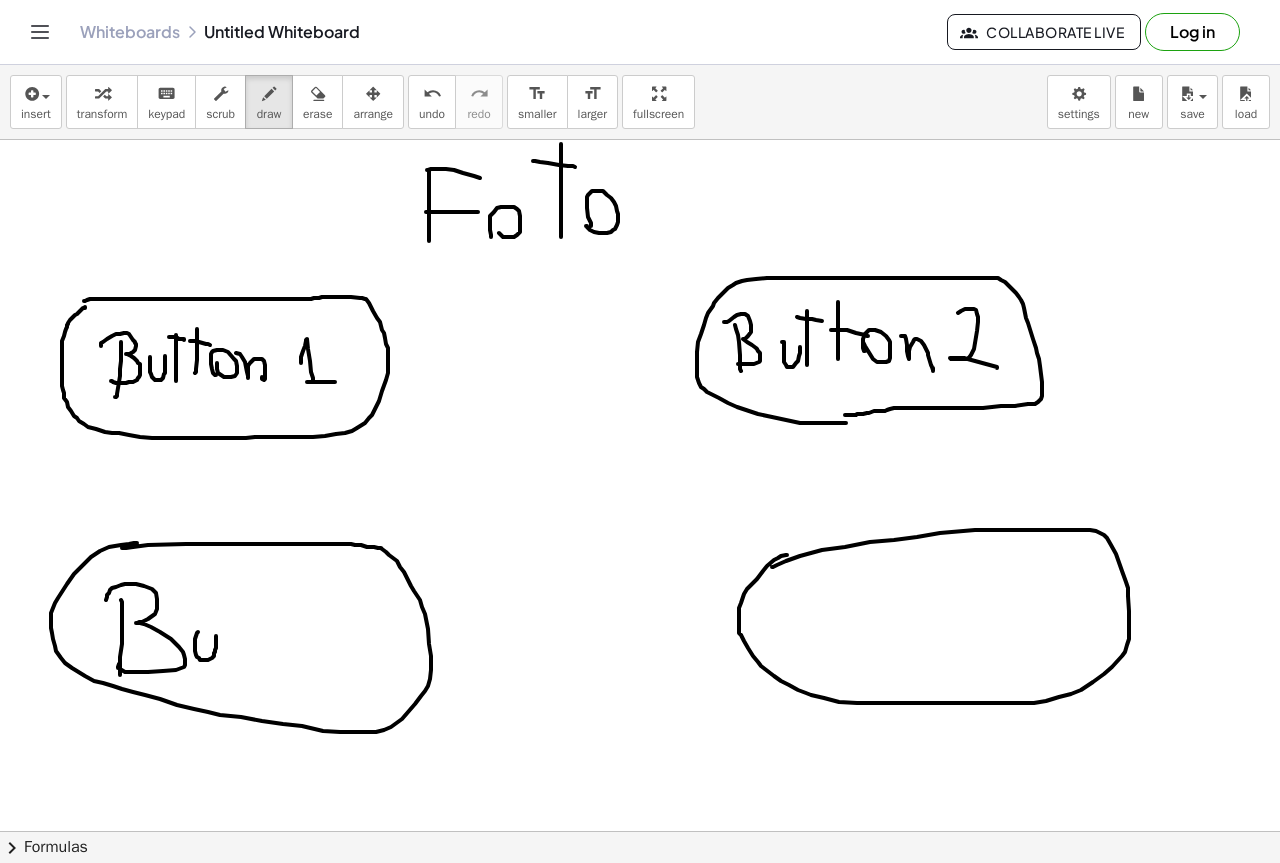 drag, startPoint x: 198, startPoint y: 632, endPoint x: 218, endPoint y: 637, distance: 20.615528 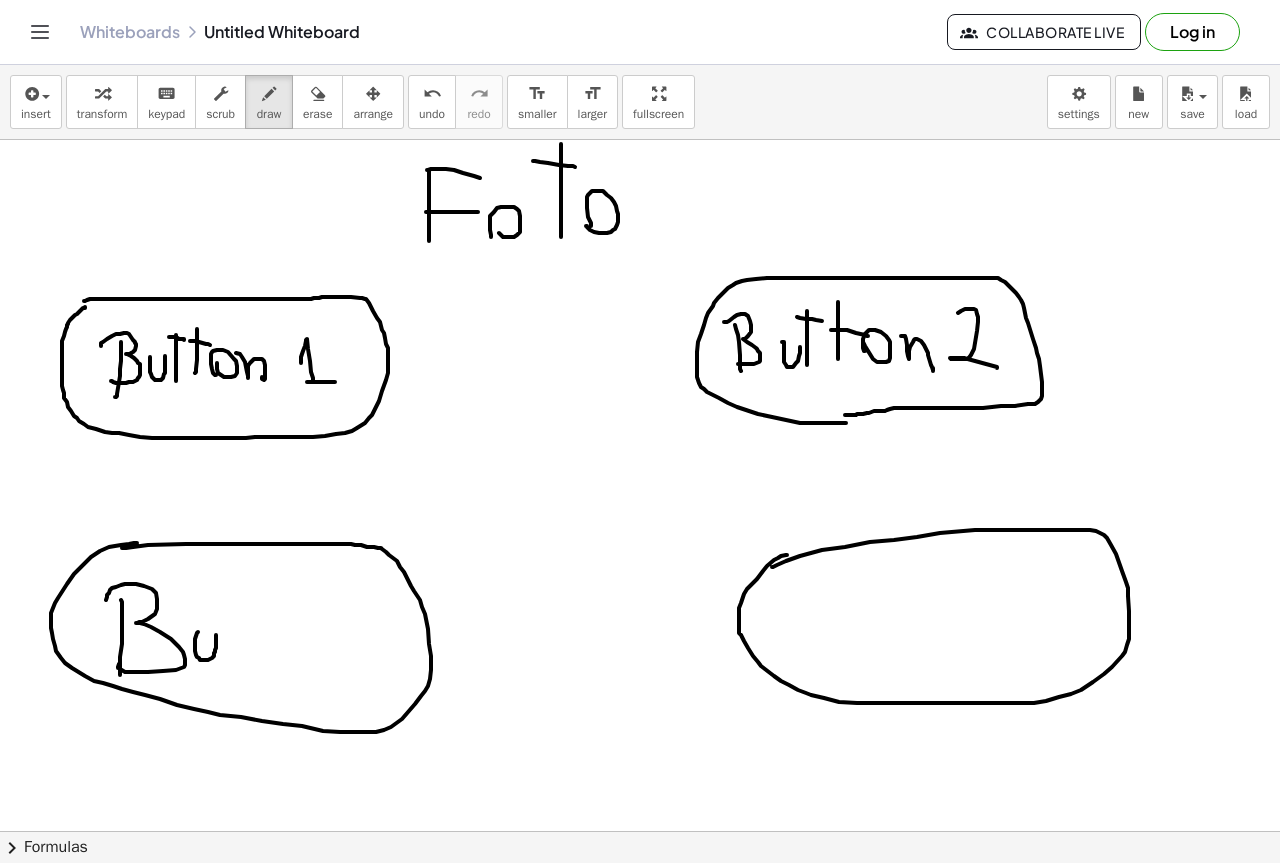 click at bounding box center (640, 596) 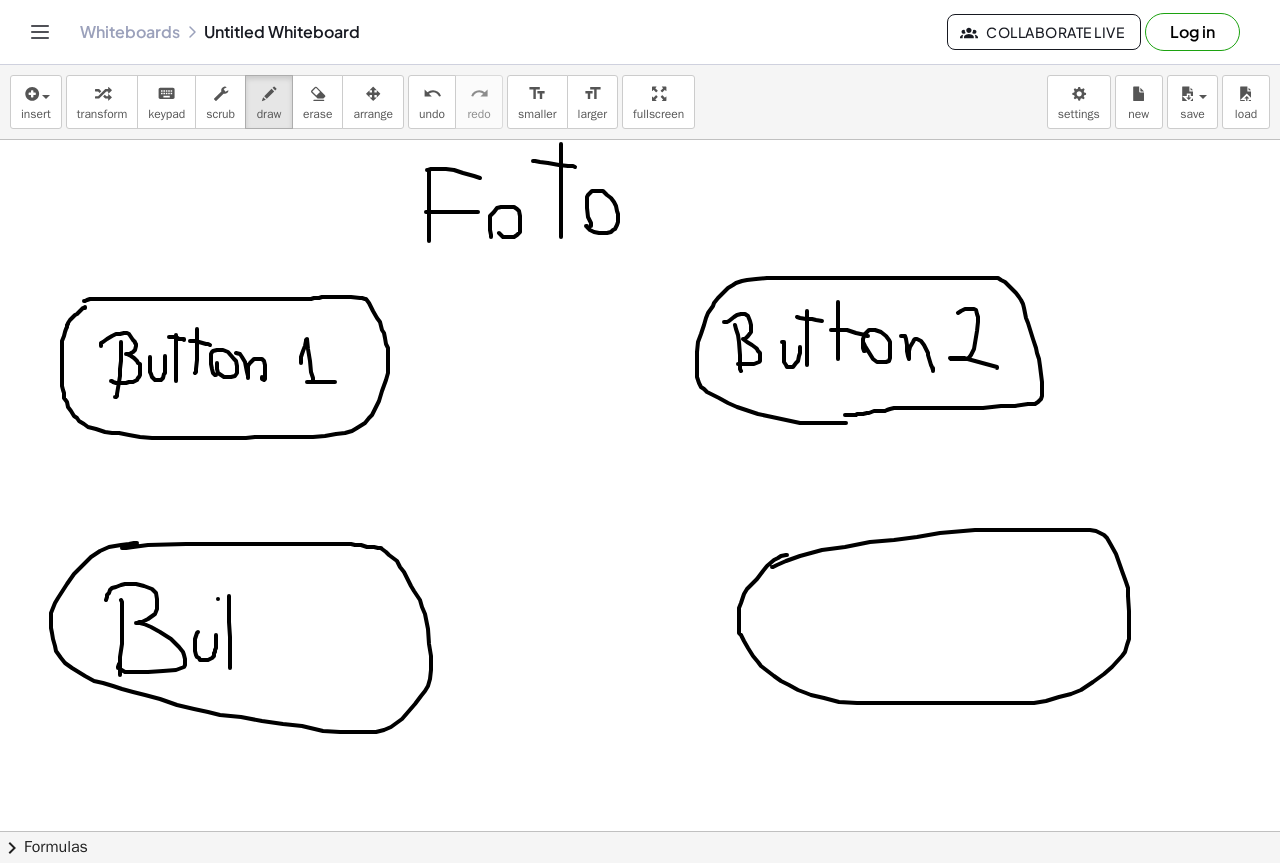 drag, startPoint x: 218, startPoint y: 599, endPoint x: 256, endPoint y: 608, distance: 39.051247 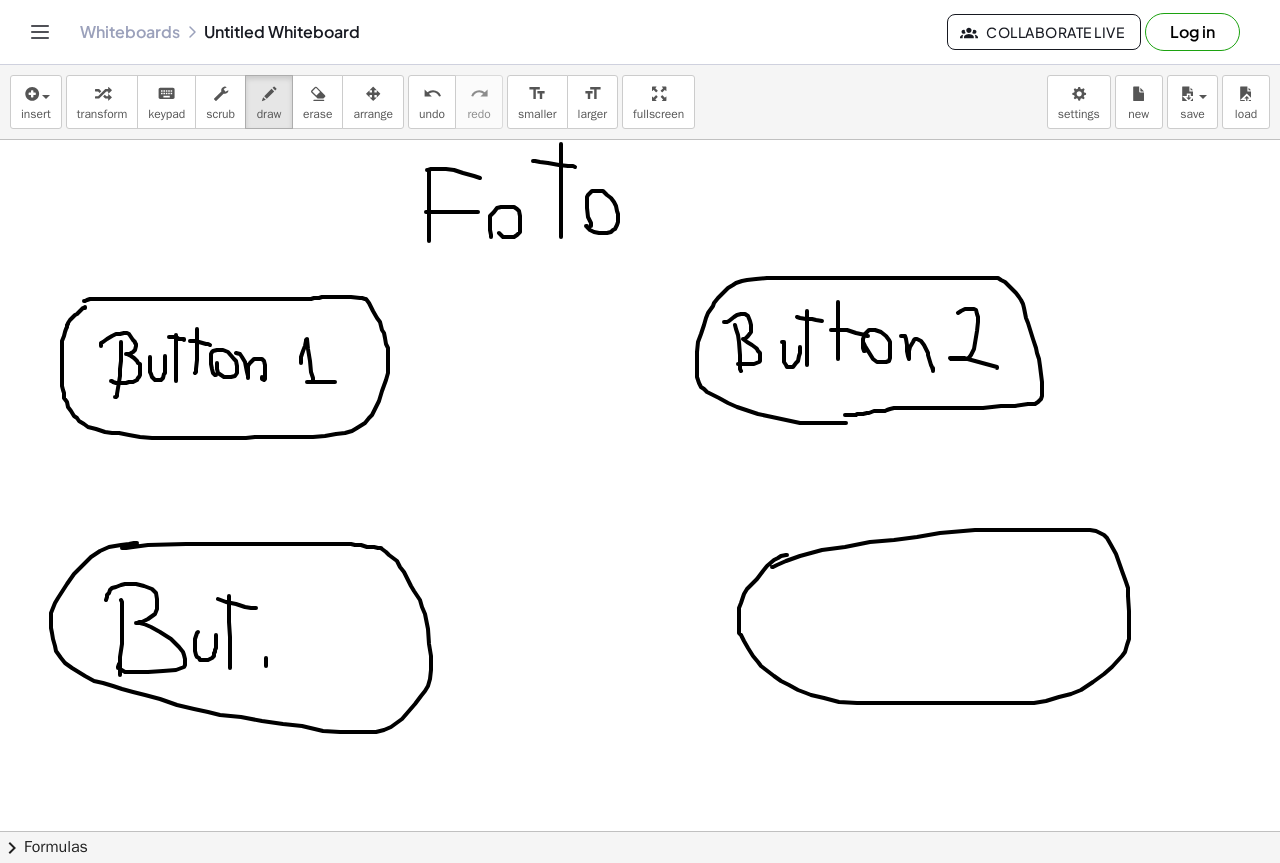 drag, startPoint x: 266, startPoint y: 658, endPoint x: 268, endPoint y: 599, distance: 59.03389 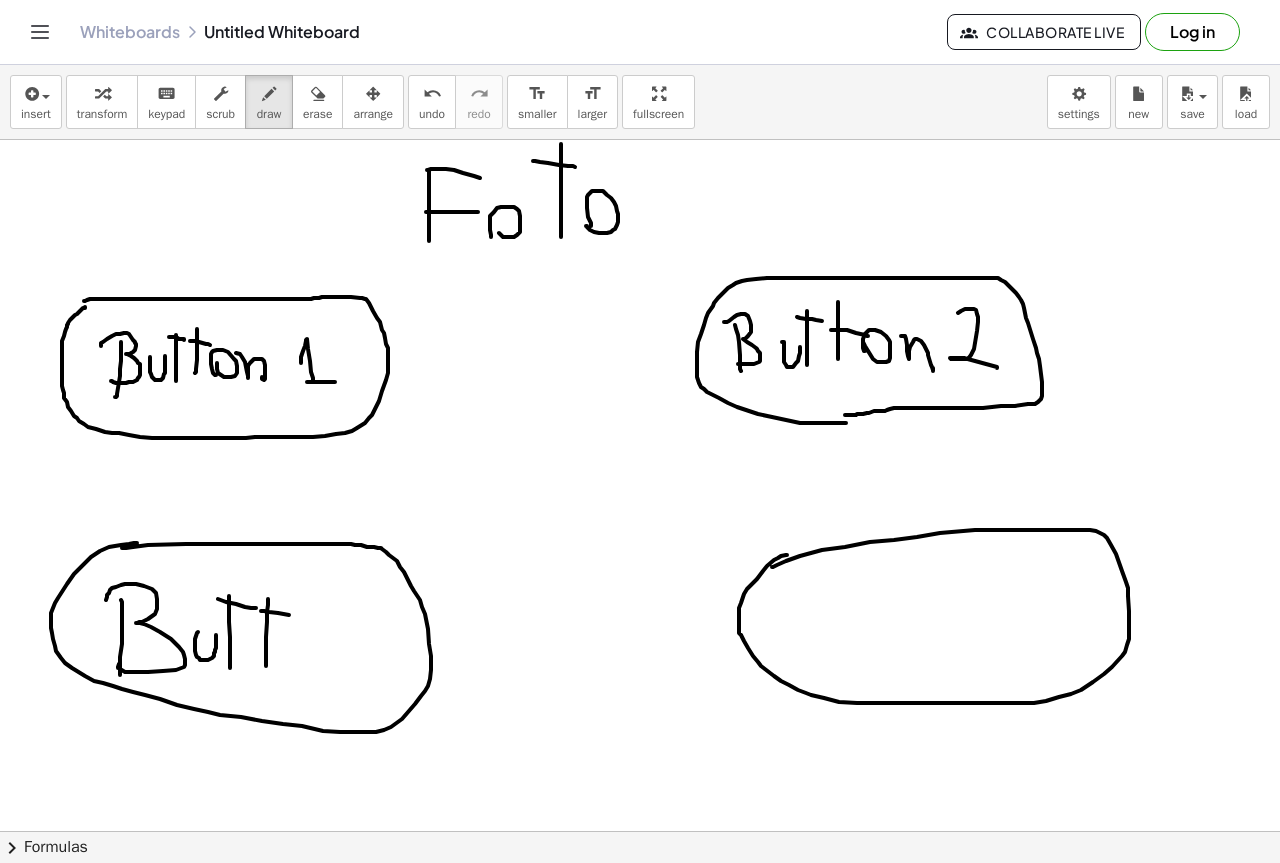drag, startPoint x: 261, startPoint y: 611, endPoint x: 306, endPoint y: 618, distance: 45.54119 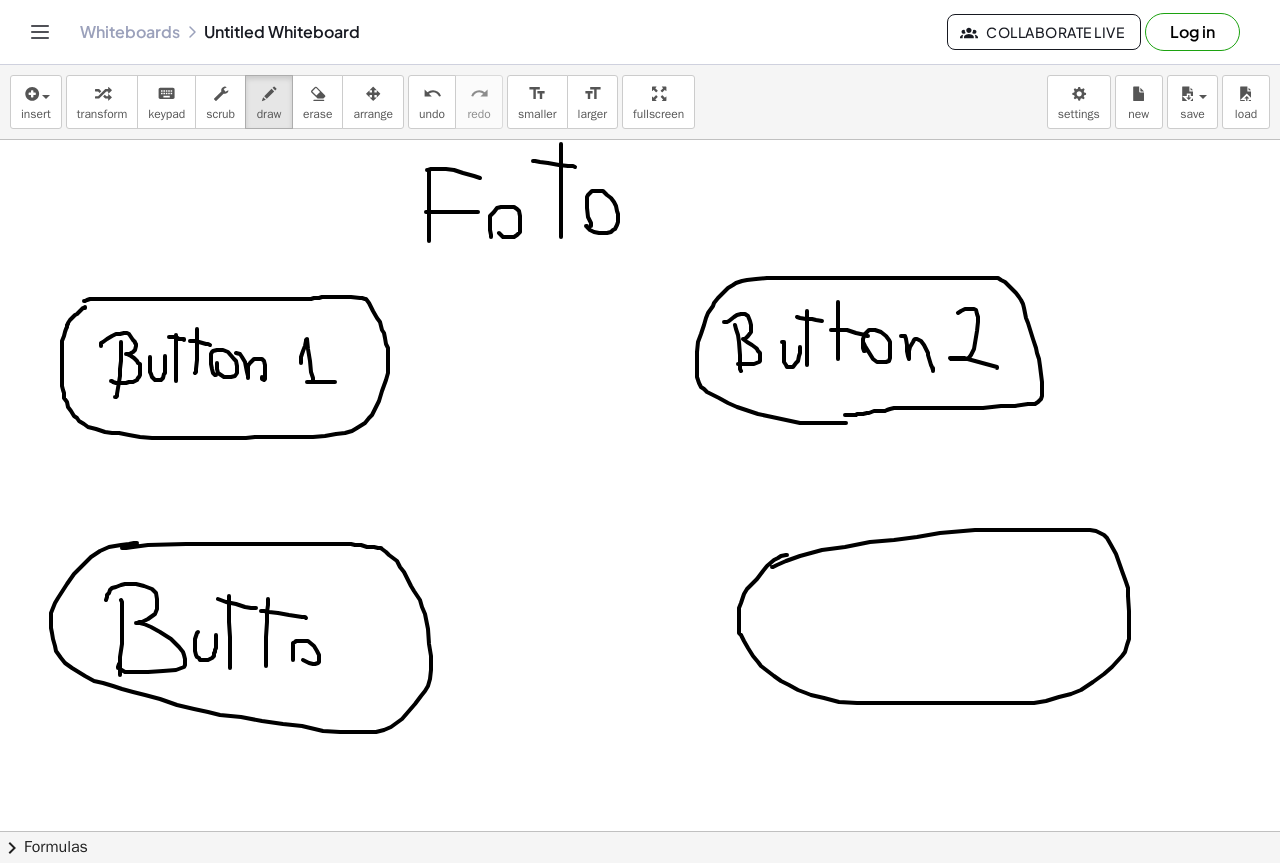 drag, startPoint x: 293, startPoint y: 643, endPoint x: 304, endPoint y: 645, distance: 11.18034 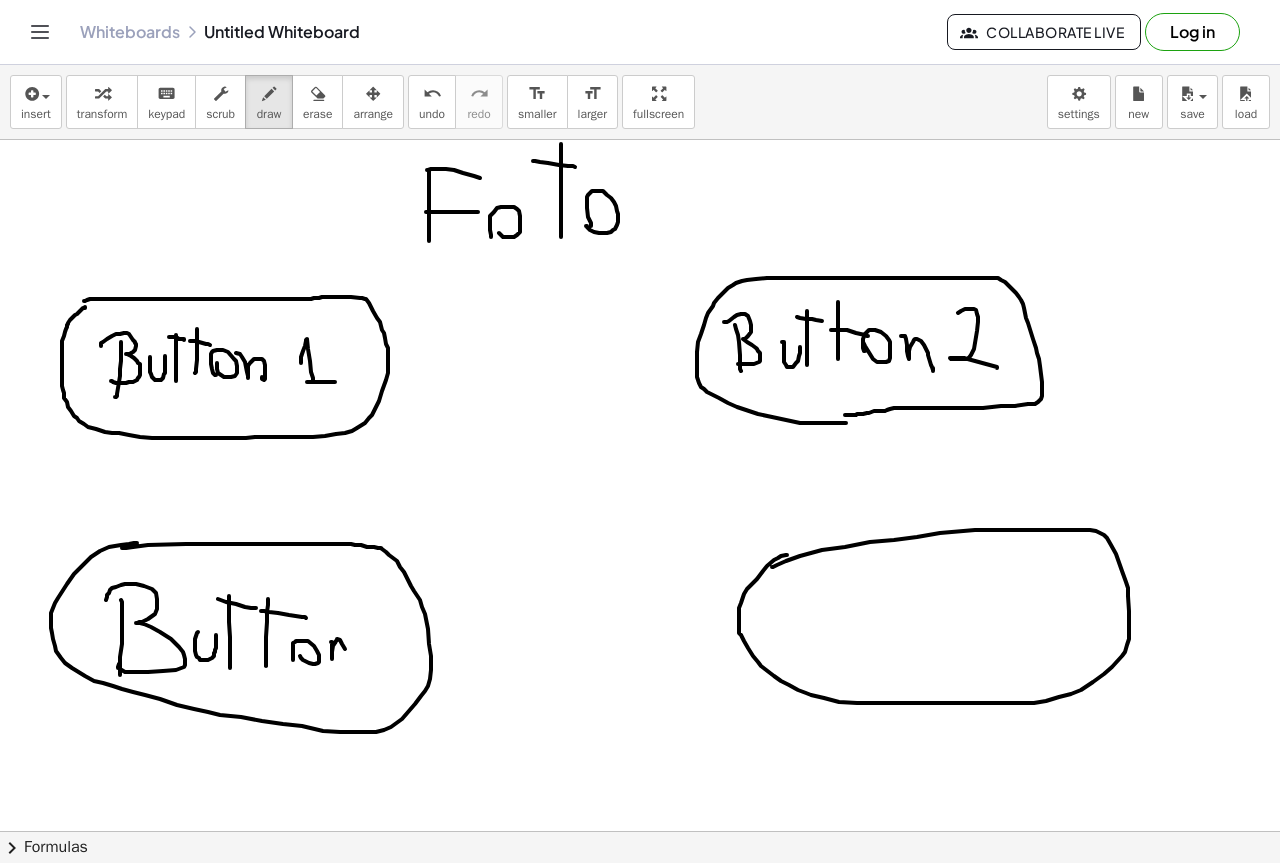 drag, startPoint x: 331, startPoint y: 642, endPoint x: 371, endPoint y: 670, distance: 48.82622 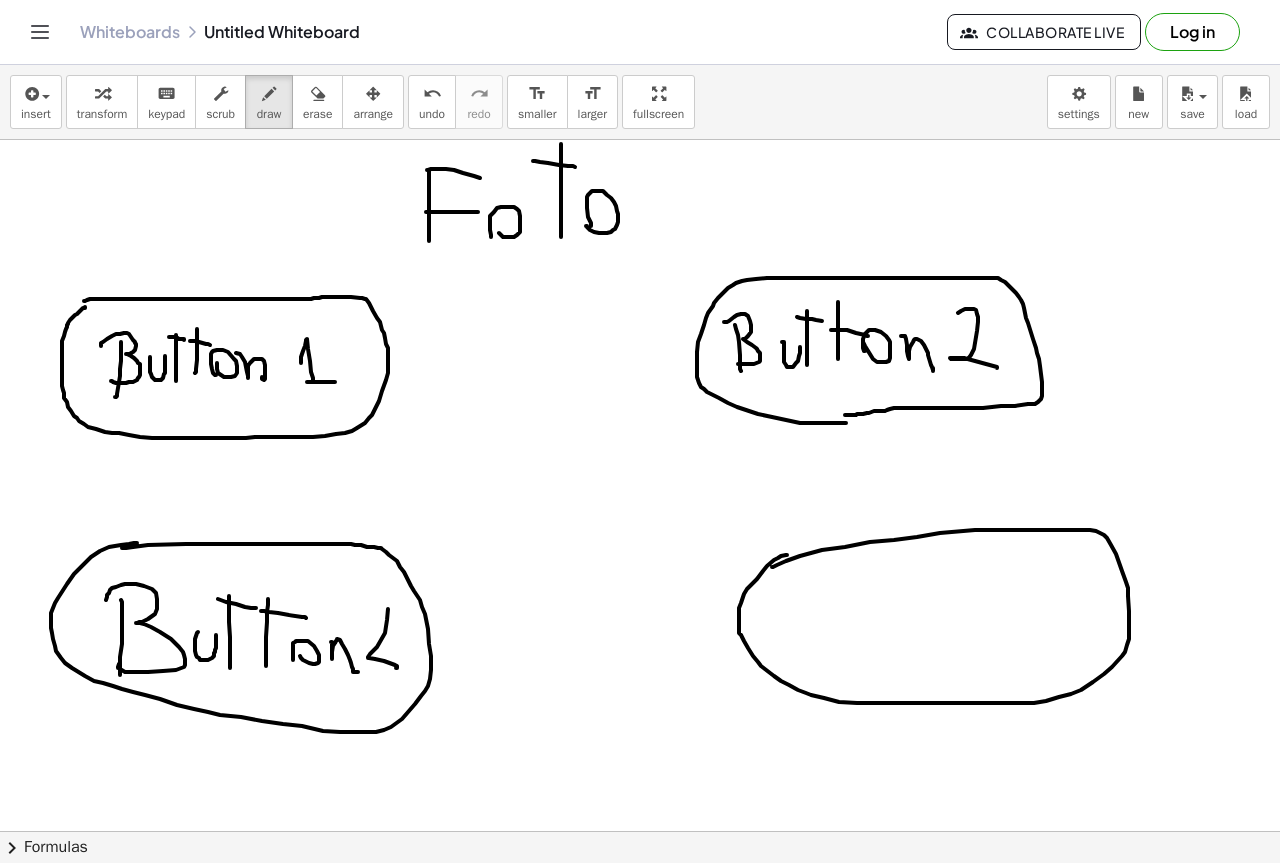 click at bounding box center (640, 596) 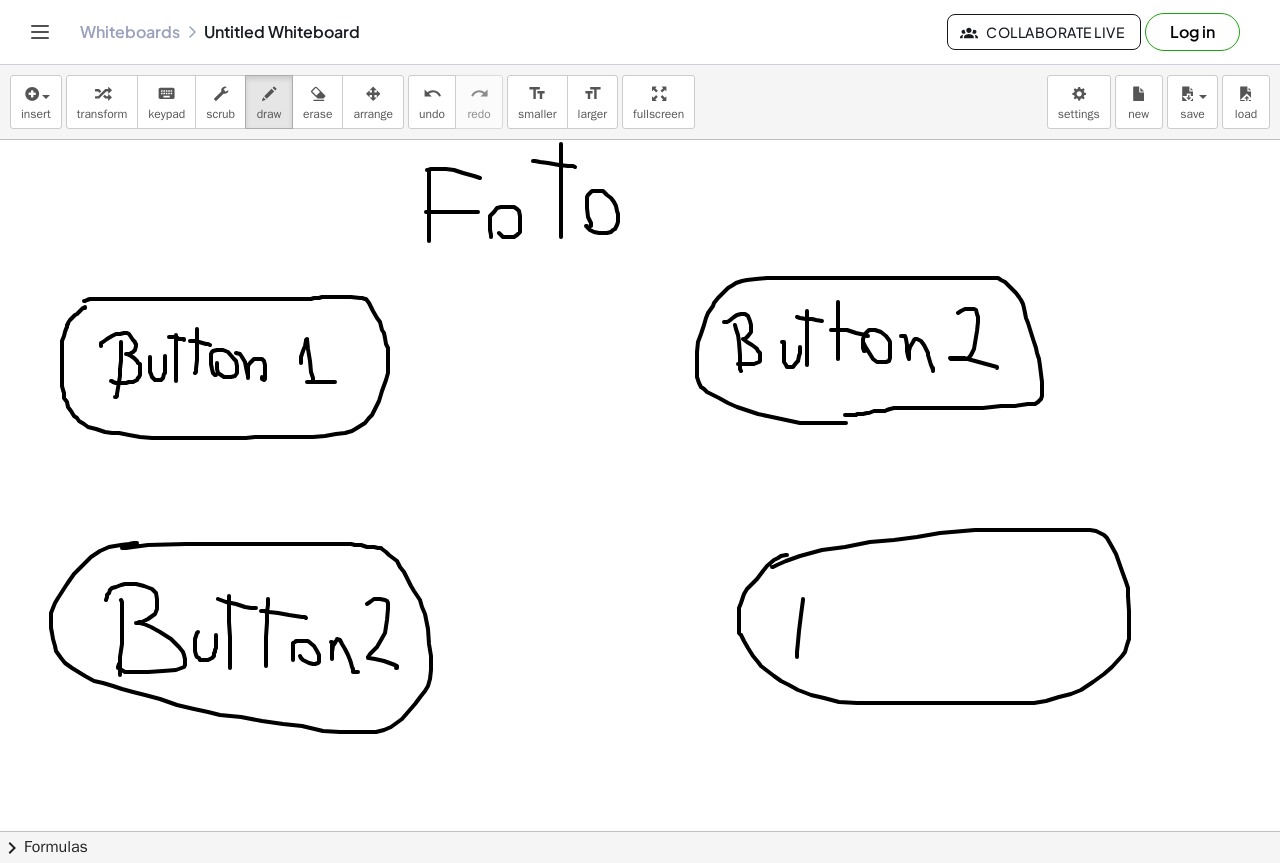 click at bounding box center (640, 596) 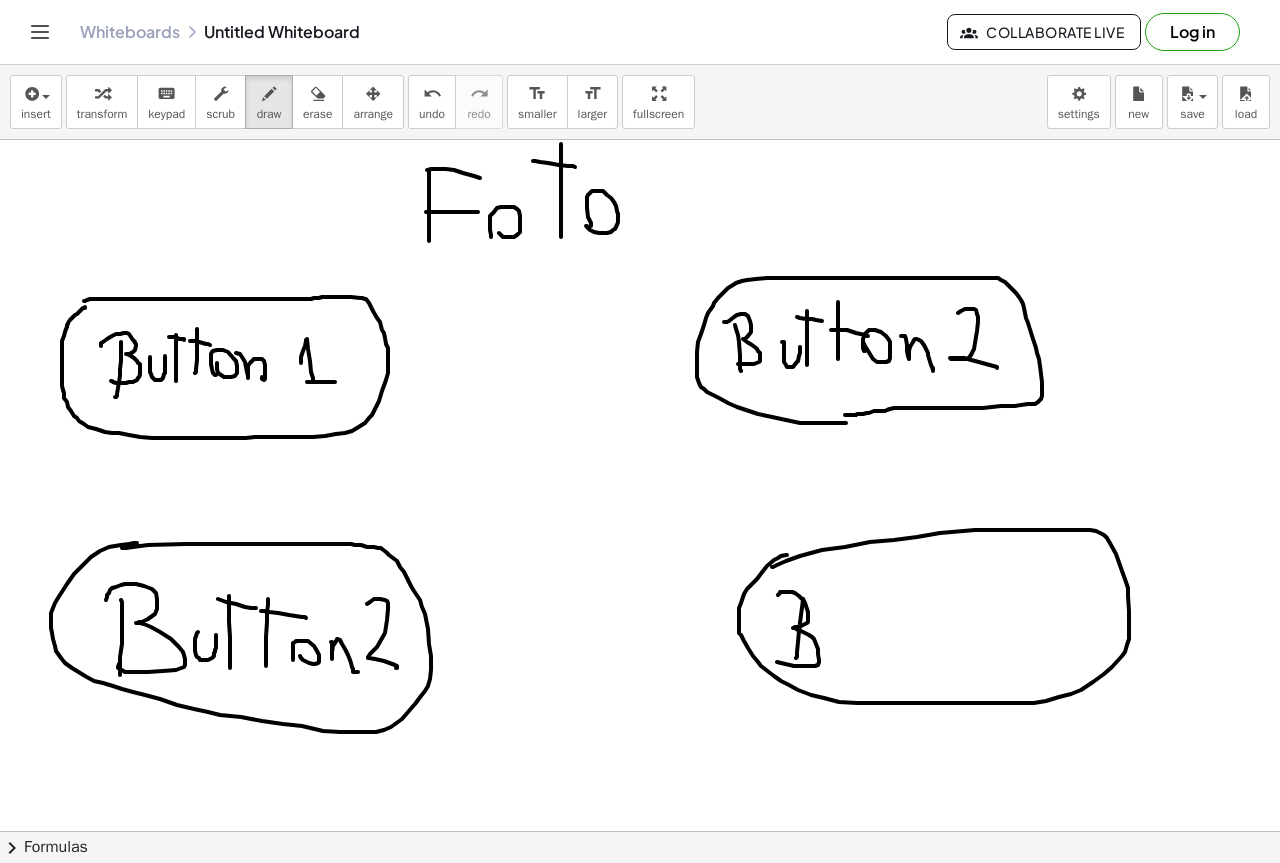 click at bounding box center [640, 596] 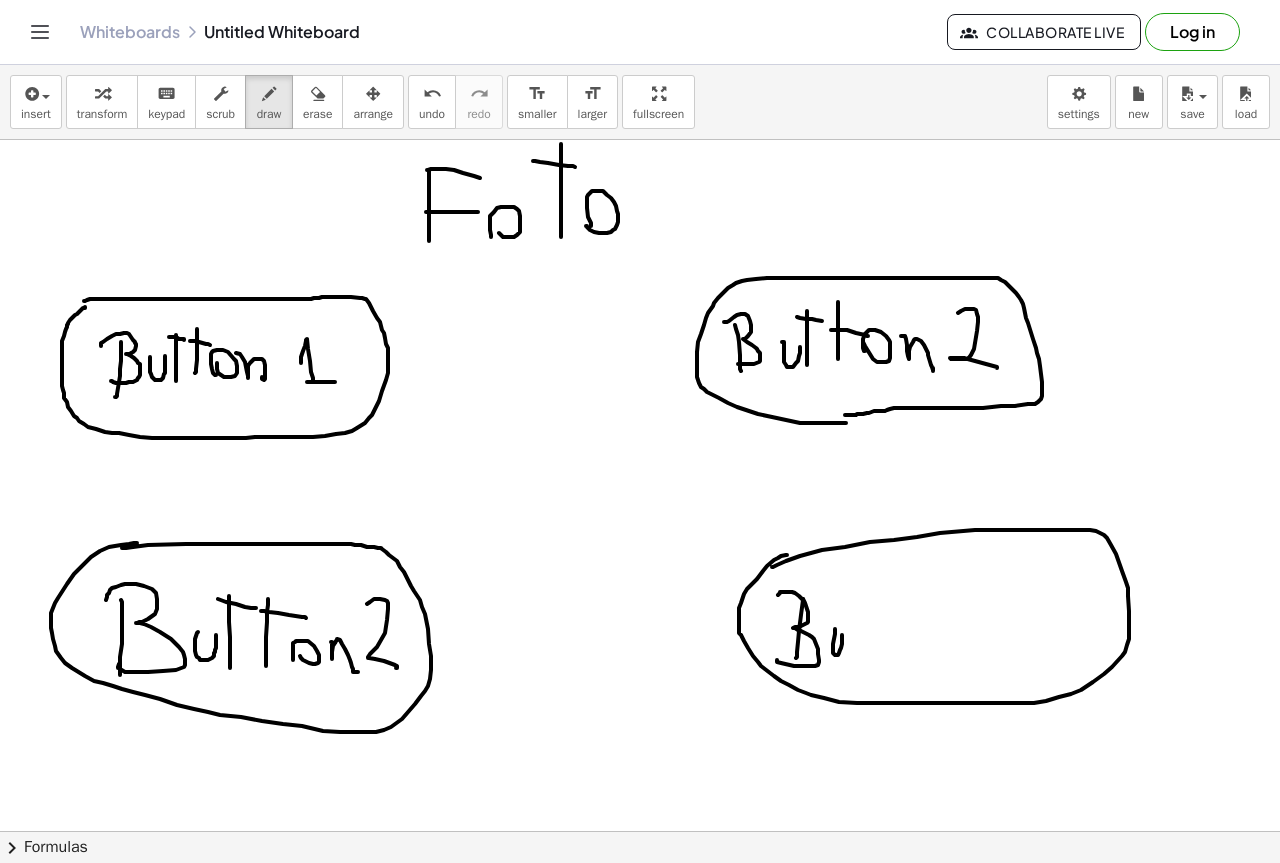 click at bounding box center [640, 596] 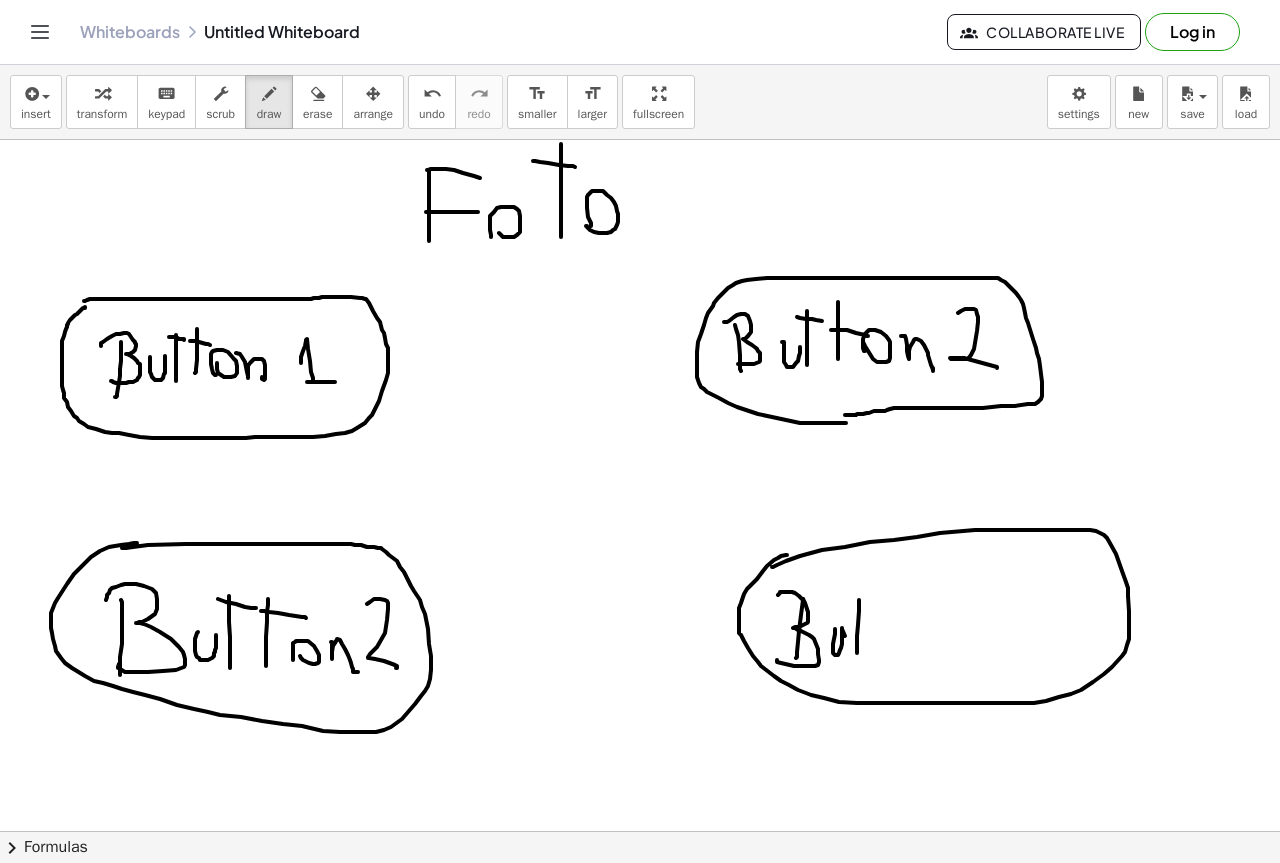 click at bounding box center (640, 596) 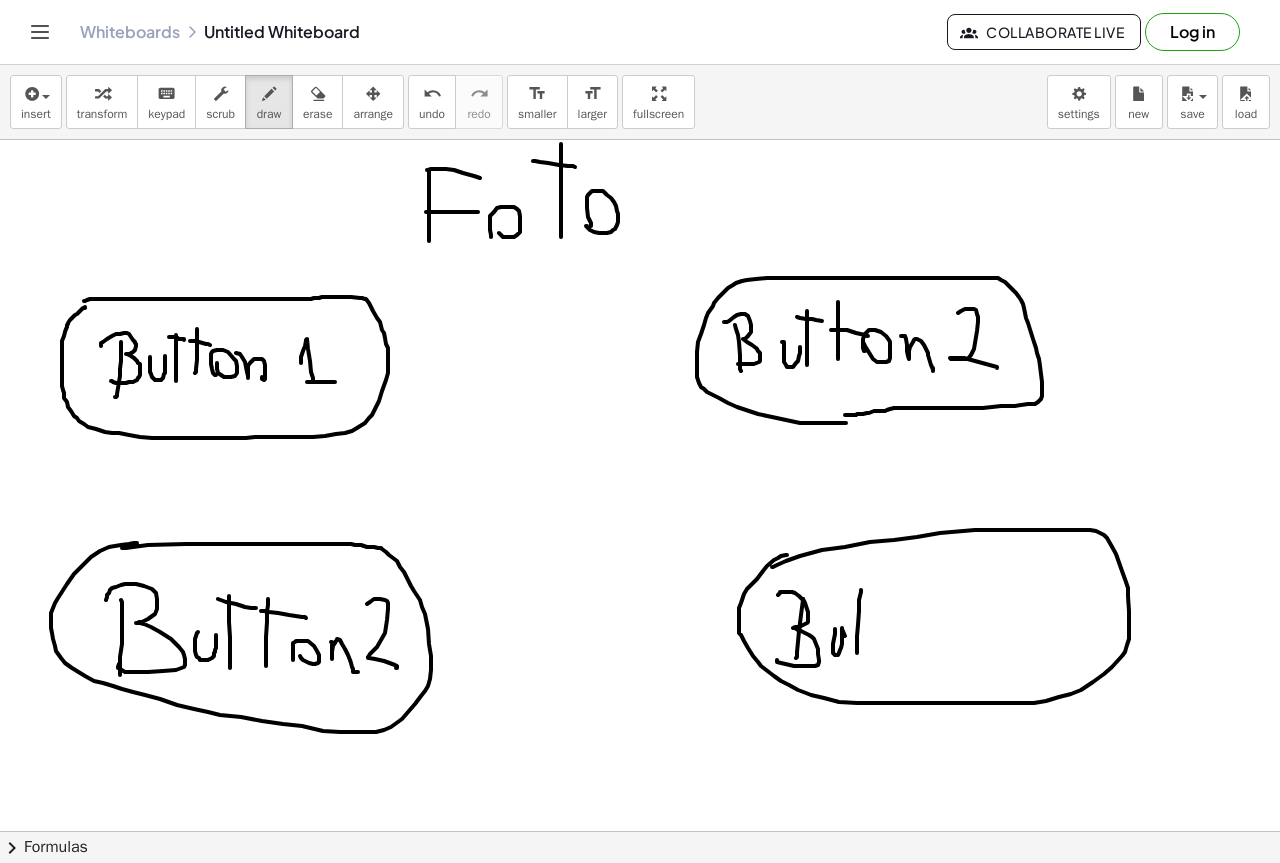 click at bounding box center [640, 596] 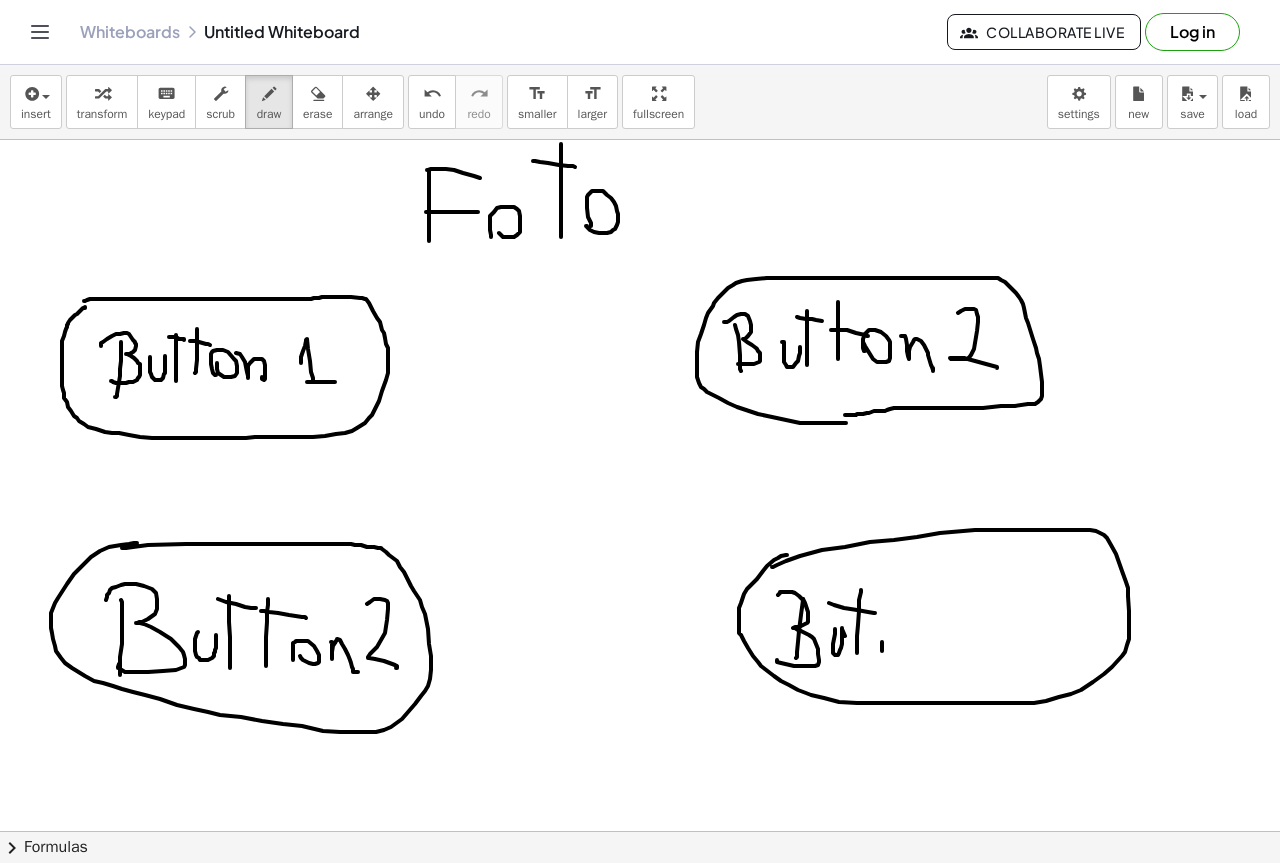 click at bounding box center [640, 596] 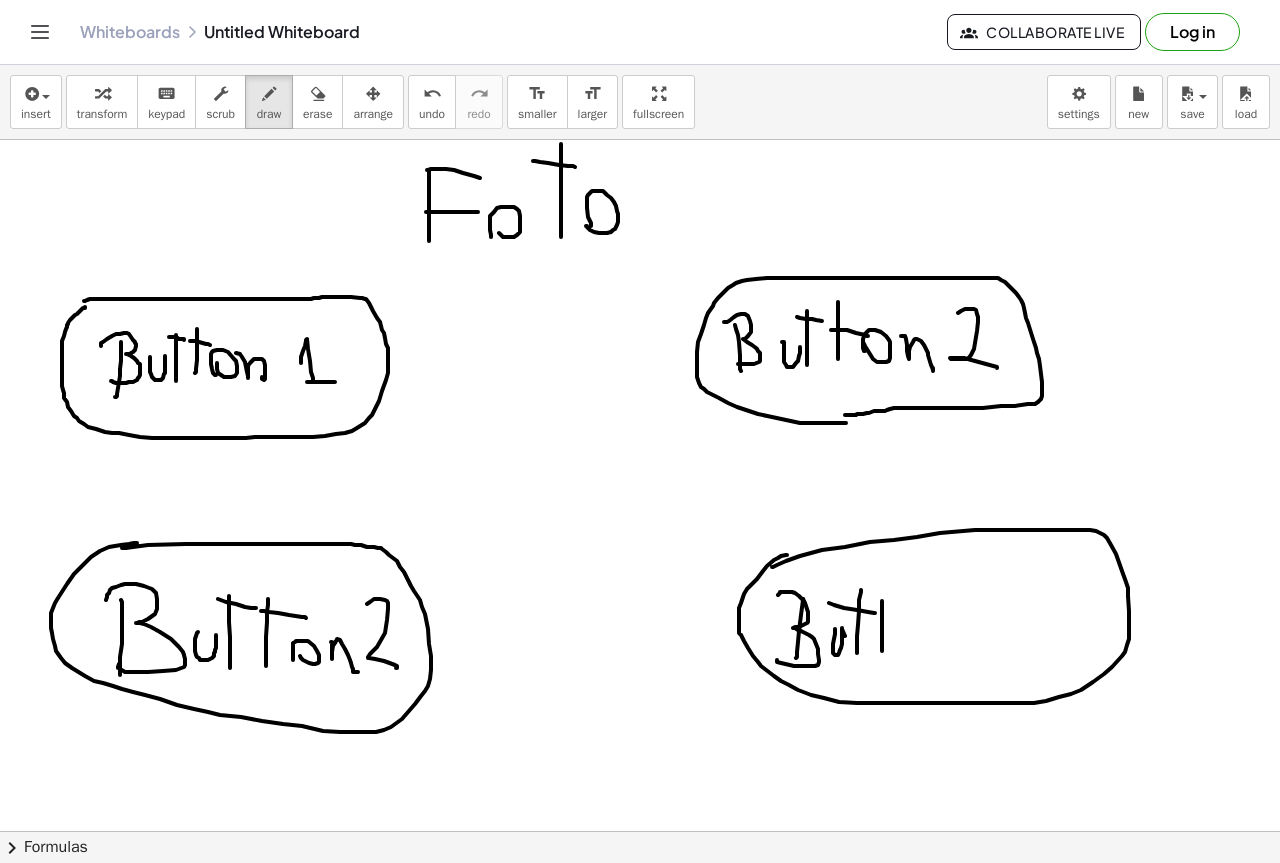 click at bounding box center (640, 596) 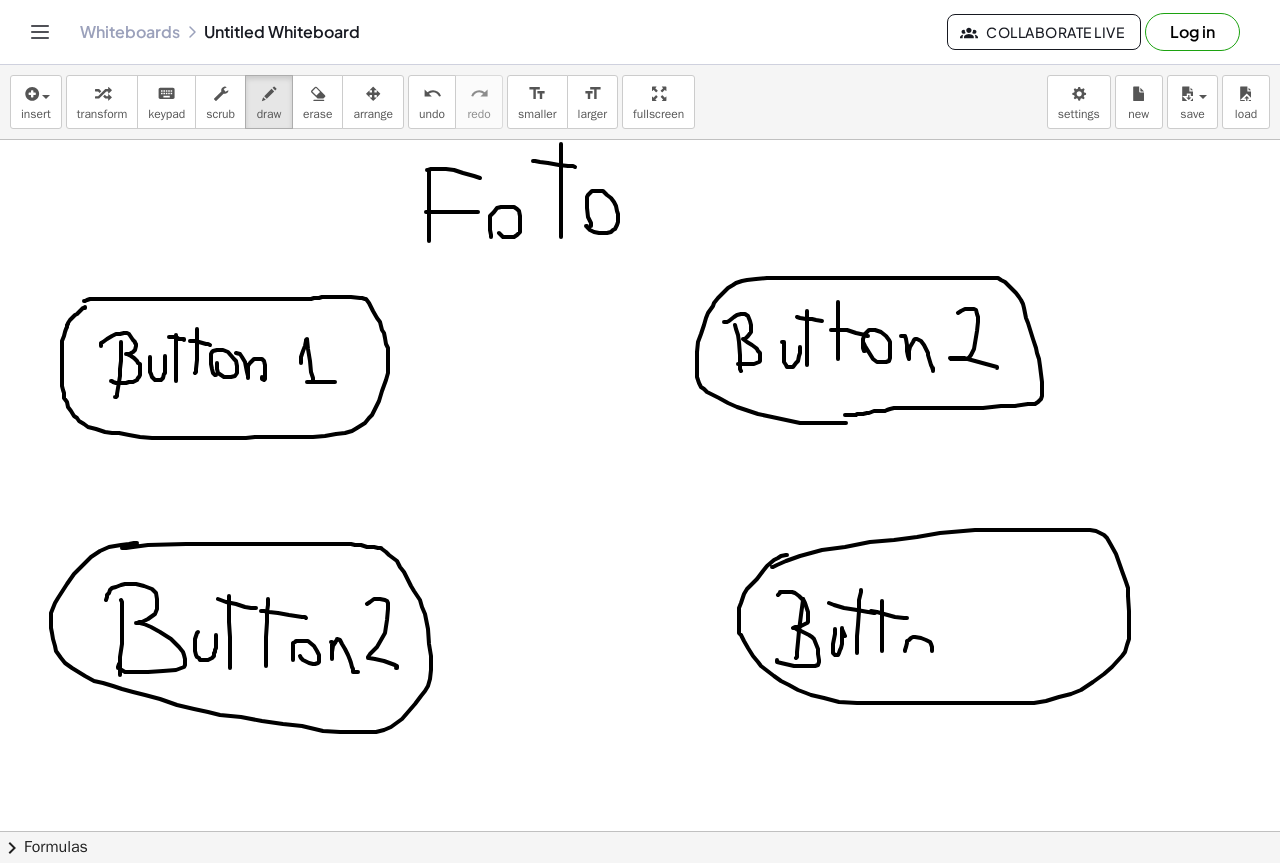 click at bounding box center [640, 596] 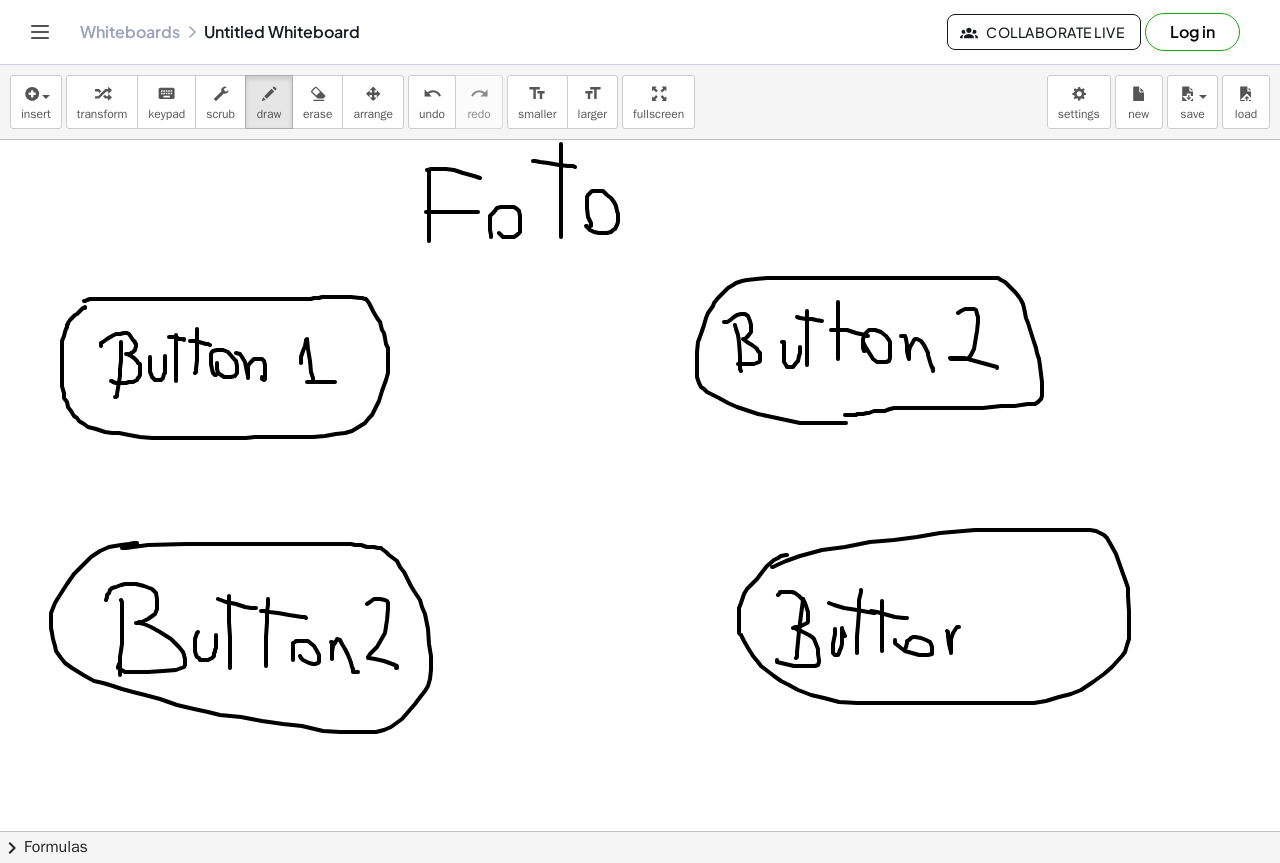 click at bounding box center [640, 596] 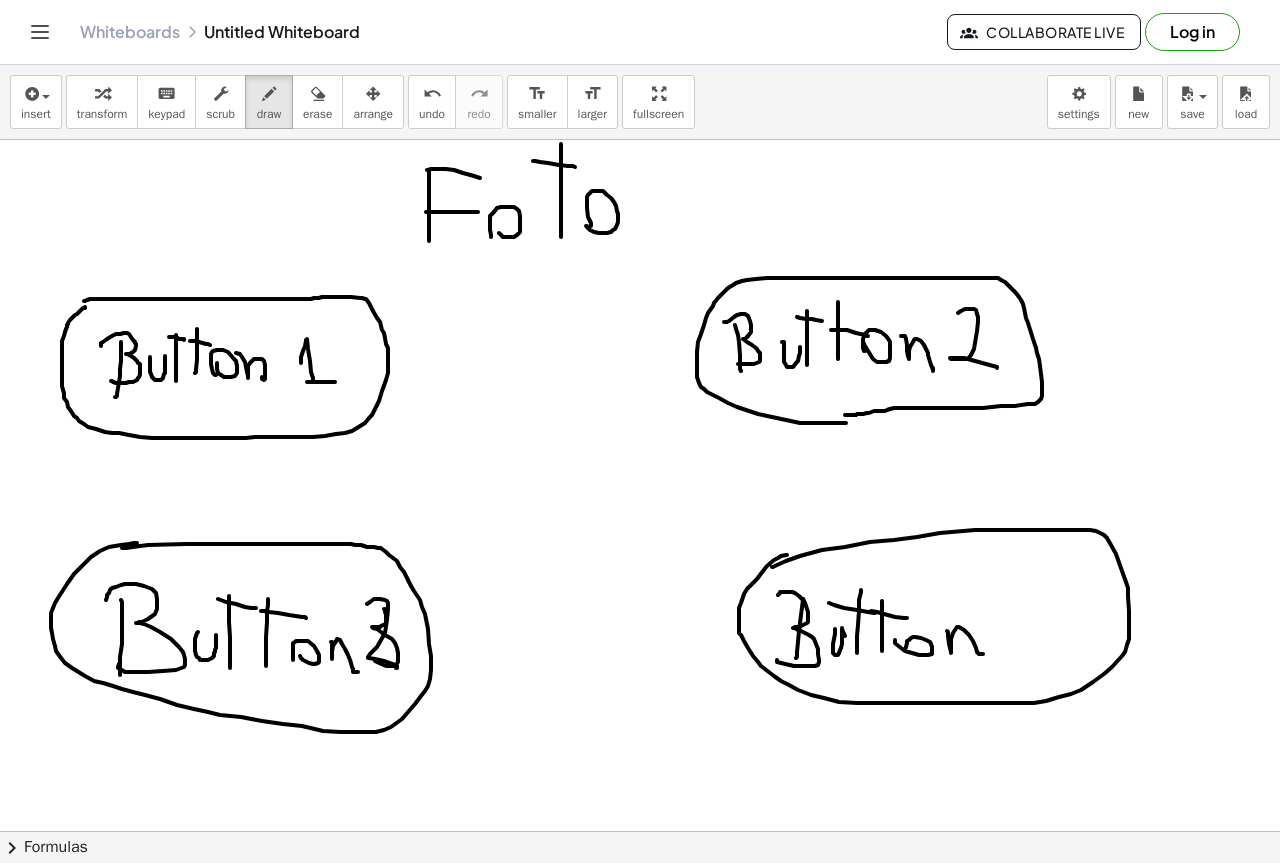 click at bounding box center (640, 596) 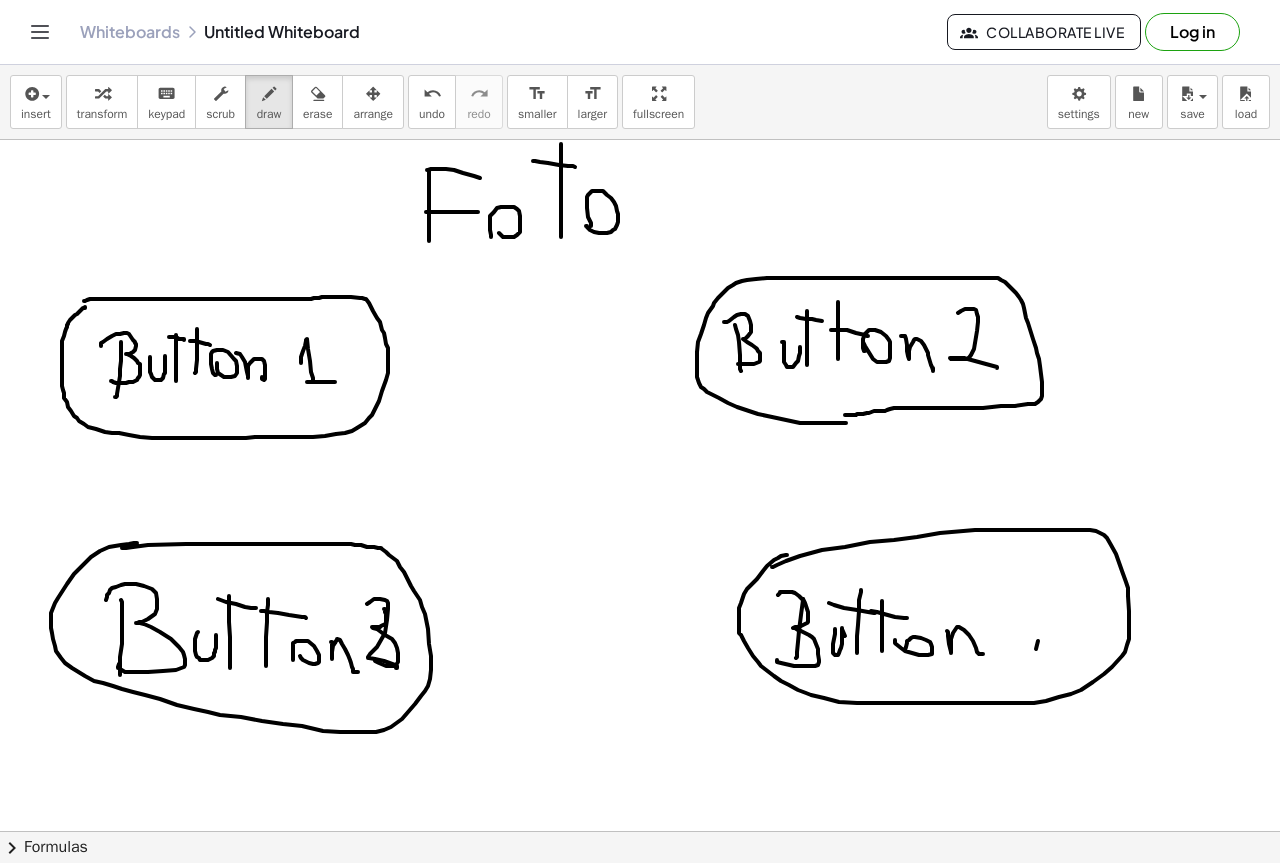 click at bounding box center (640, 596) 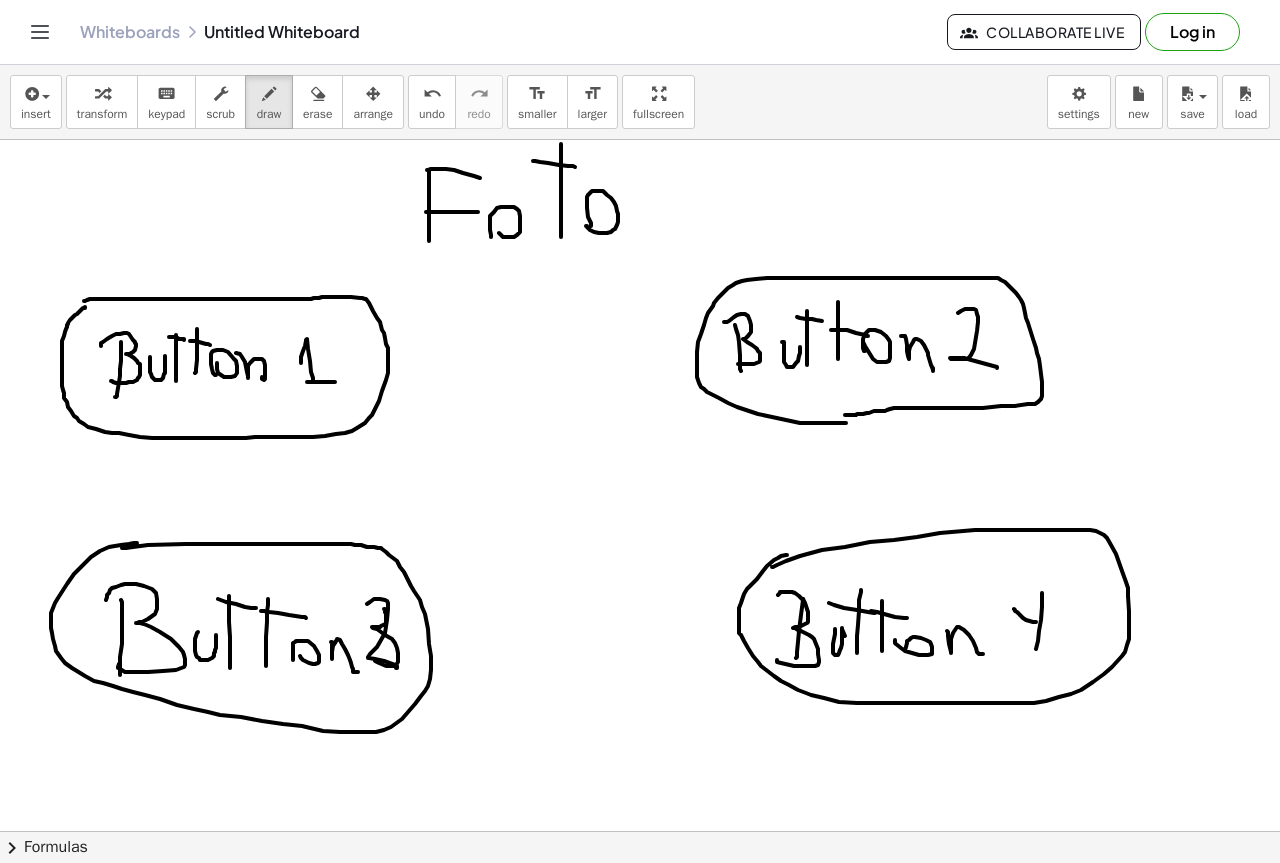 click at bounding box center [640, 596] 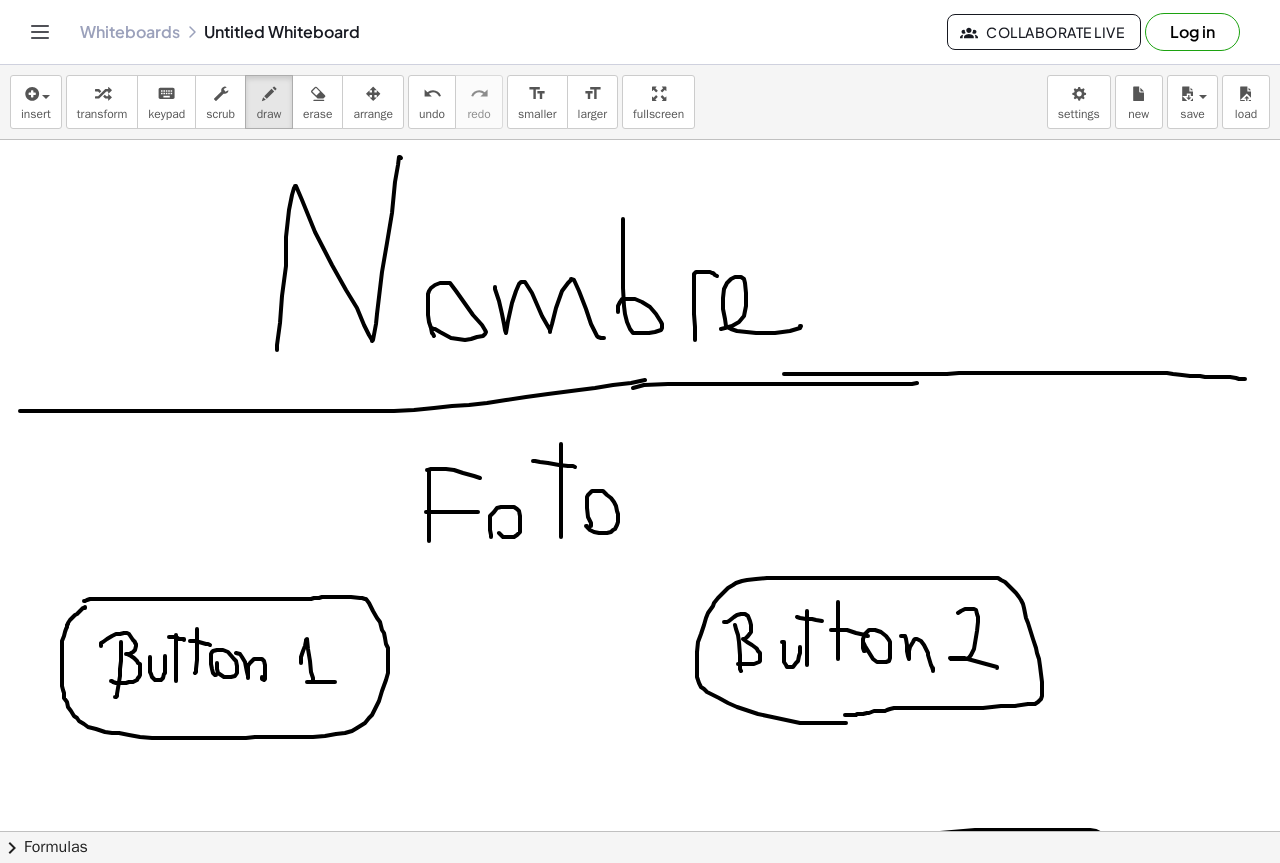 scroll, scrollTop: 300, scrollLeft: 0, axis: vertical 